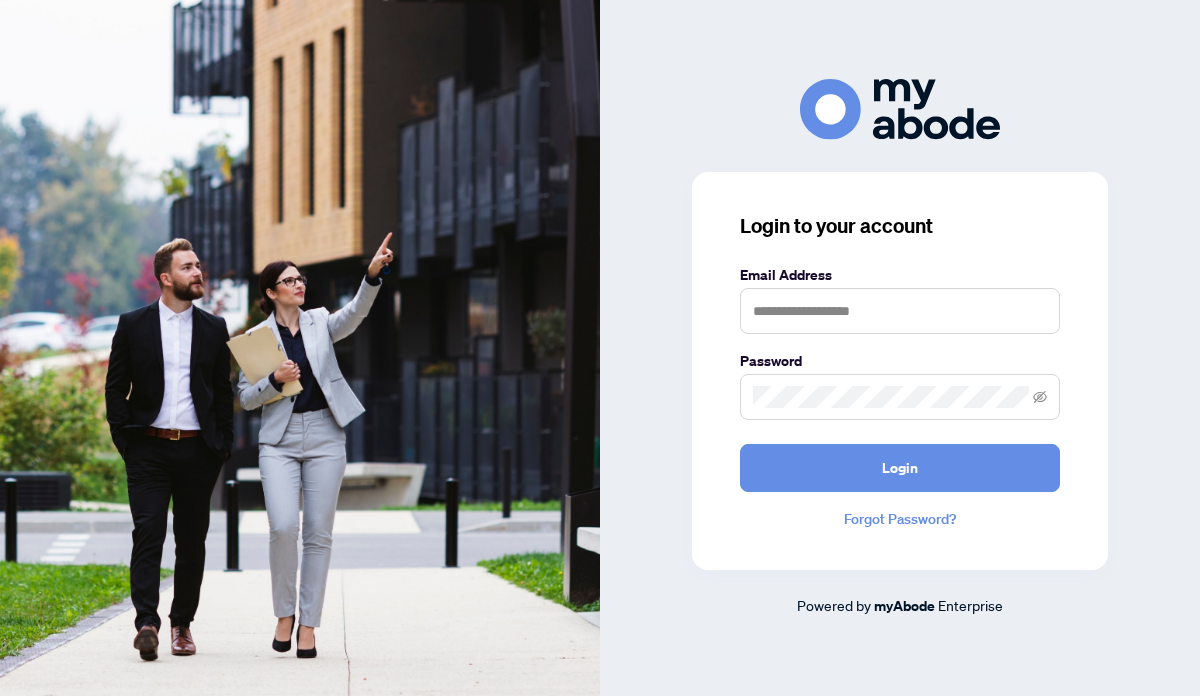 scroll, scrollTop: 0, scrollLeft: 0, axis: both 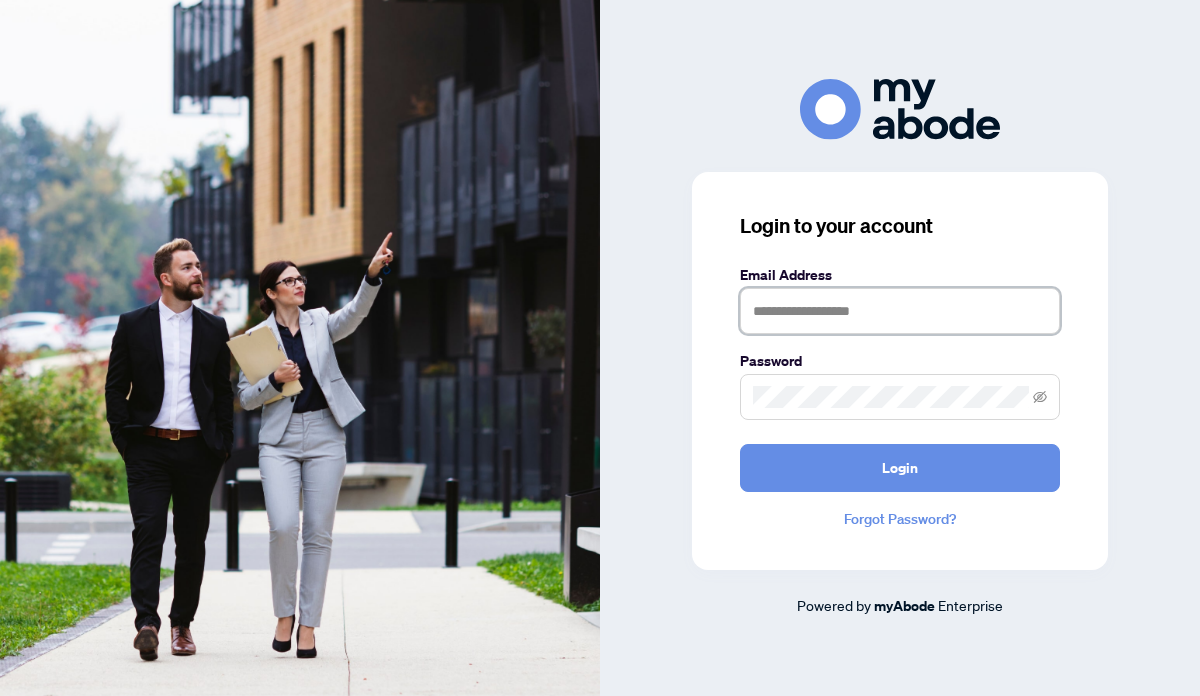 click at bounding box center (900, 311) 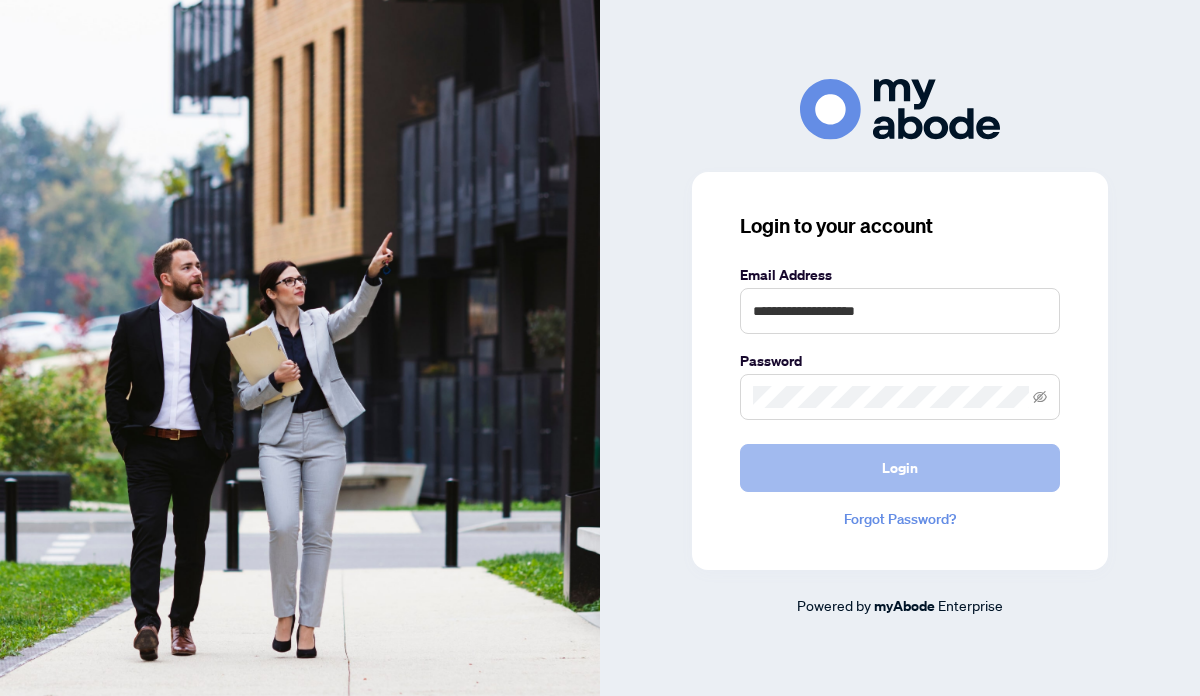 click on "Login" at bounding box center [900, 468] 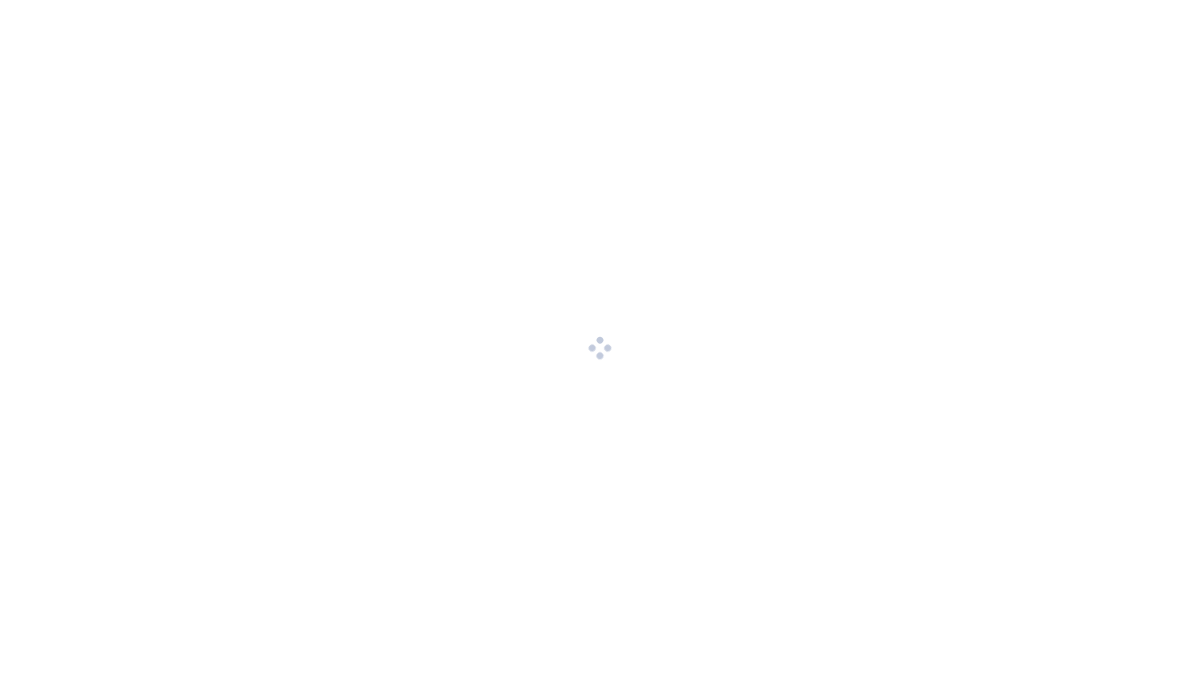 scroll, scrollTop: 0, scrollLeft: 0, axis: both 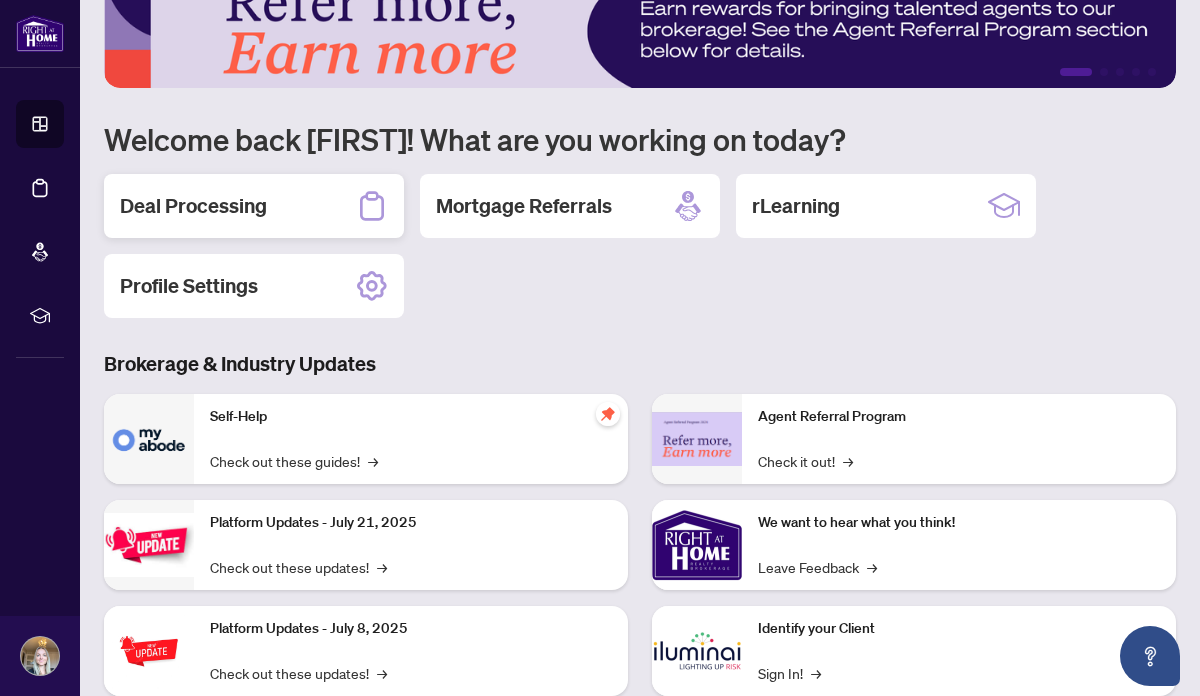 click on "Deal Processing" at bounding box center (193, 206) 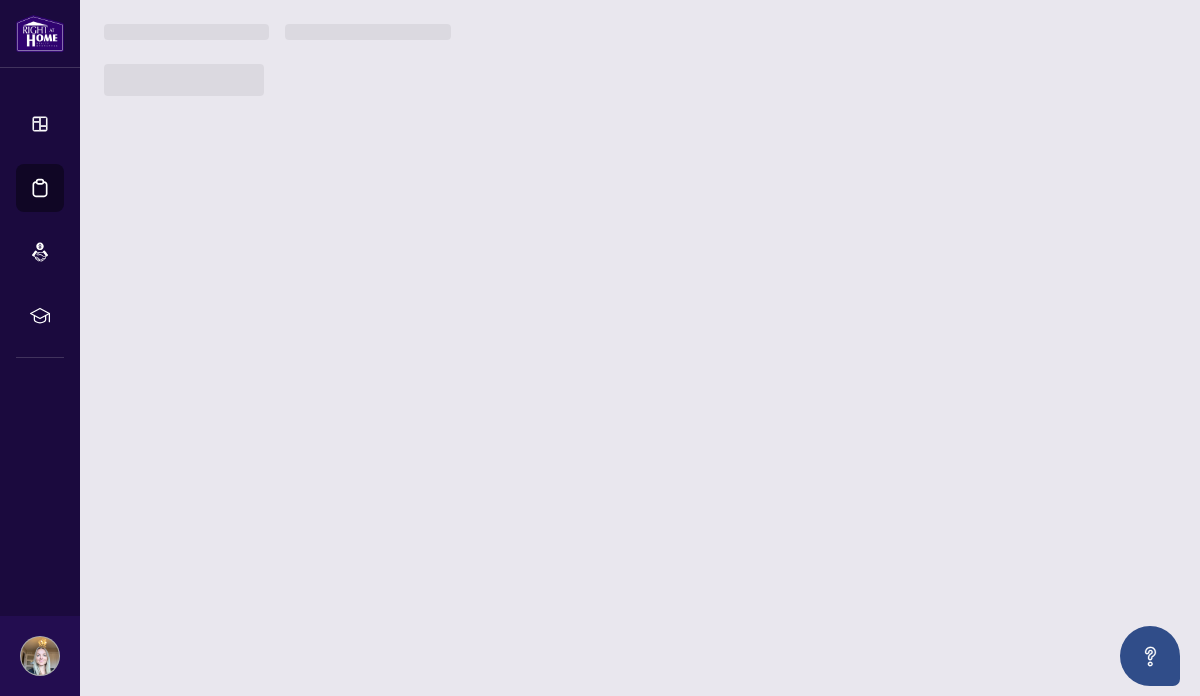 scroll, scrollTop: 0, scrollLeft: 0, axis: both 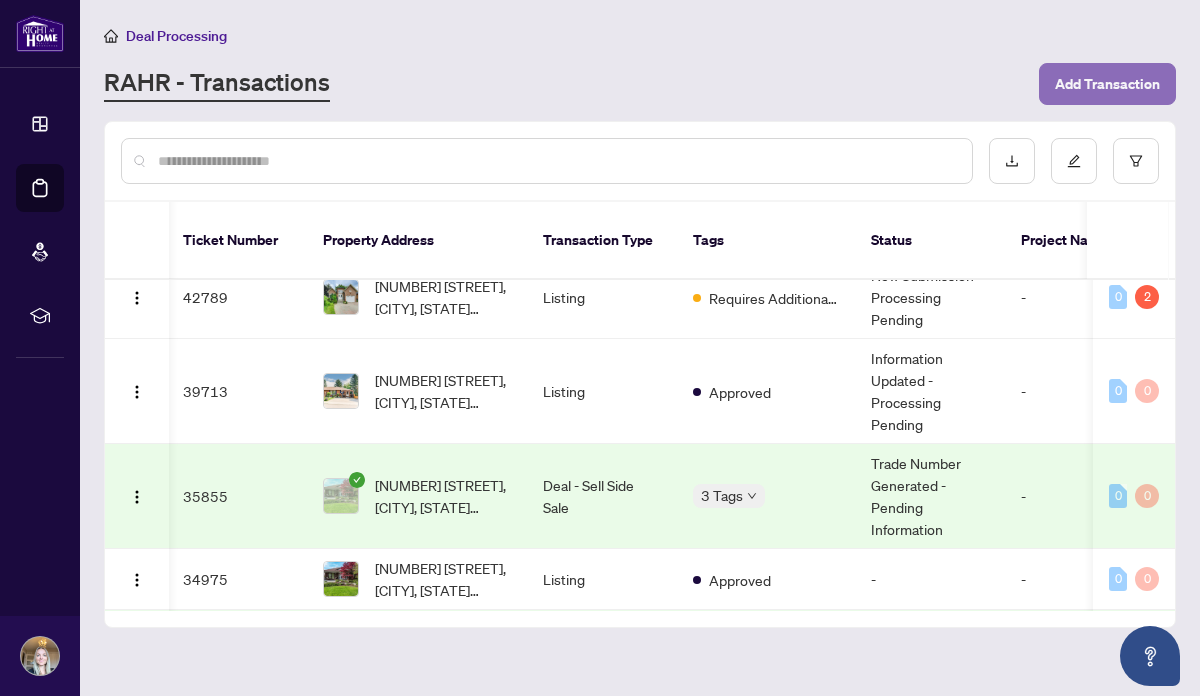 click on "Add Transaction" at bounding box center [1107, 84] 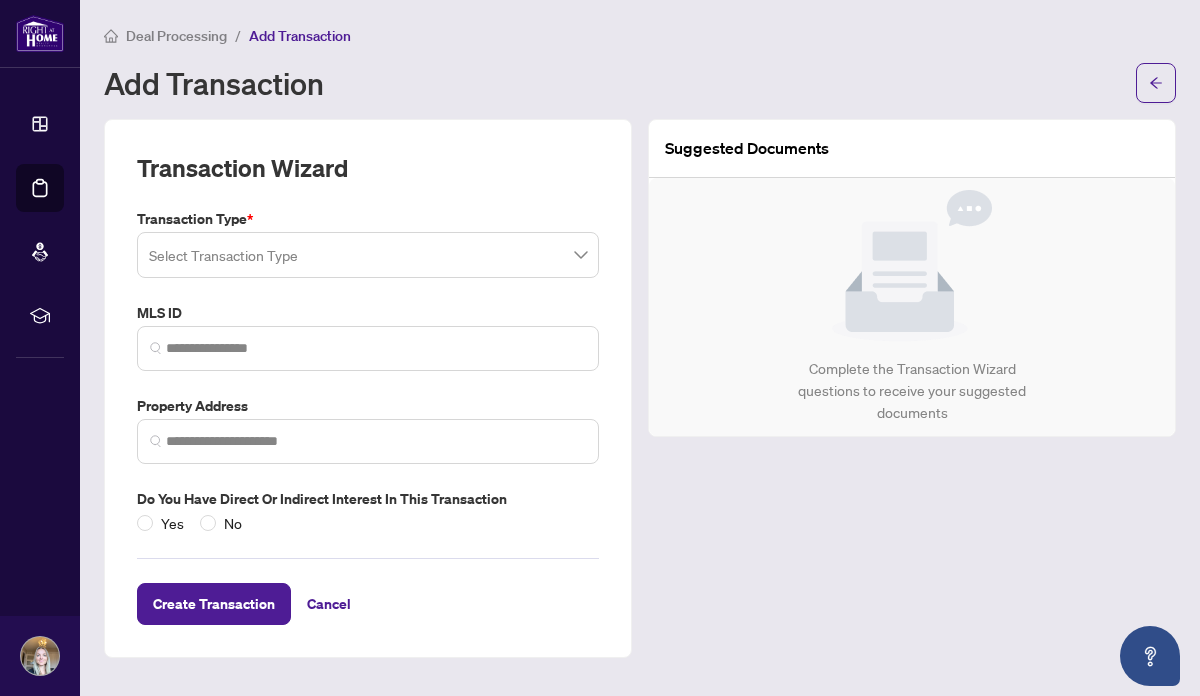 click at bounding box center (368, 255) 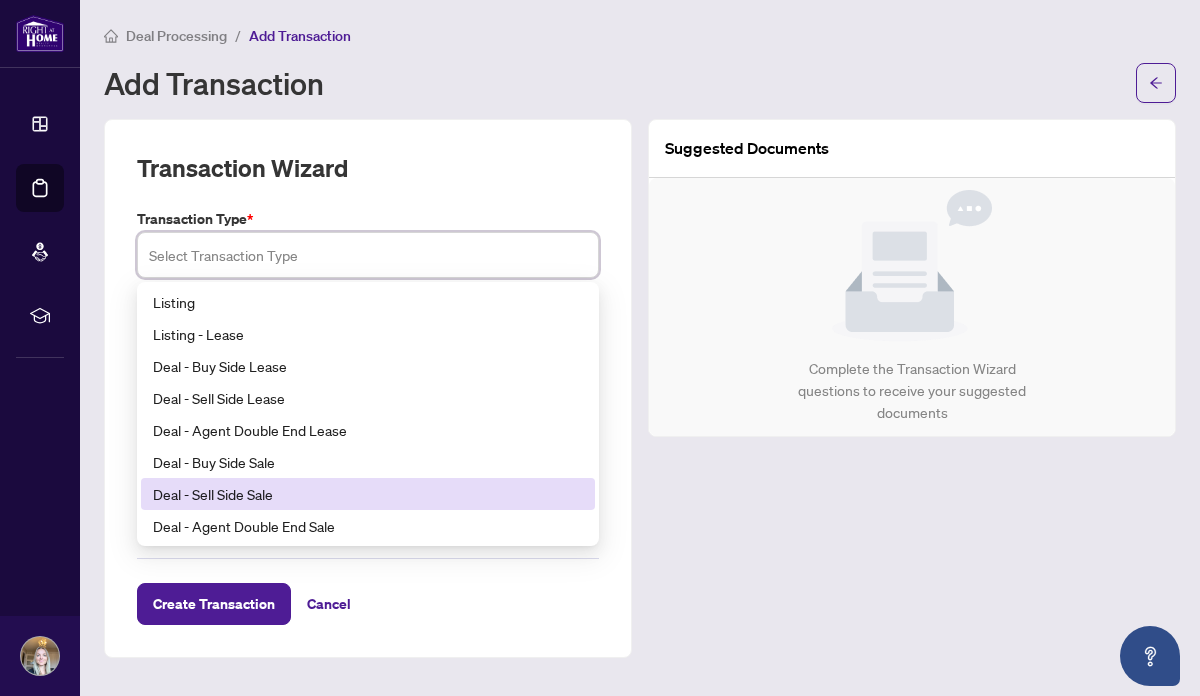 click on "Deal - Sell Side Sale" at bounding box center (368, 494) 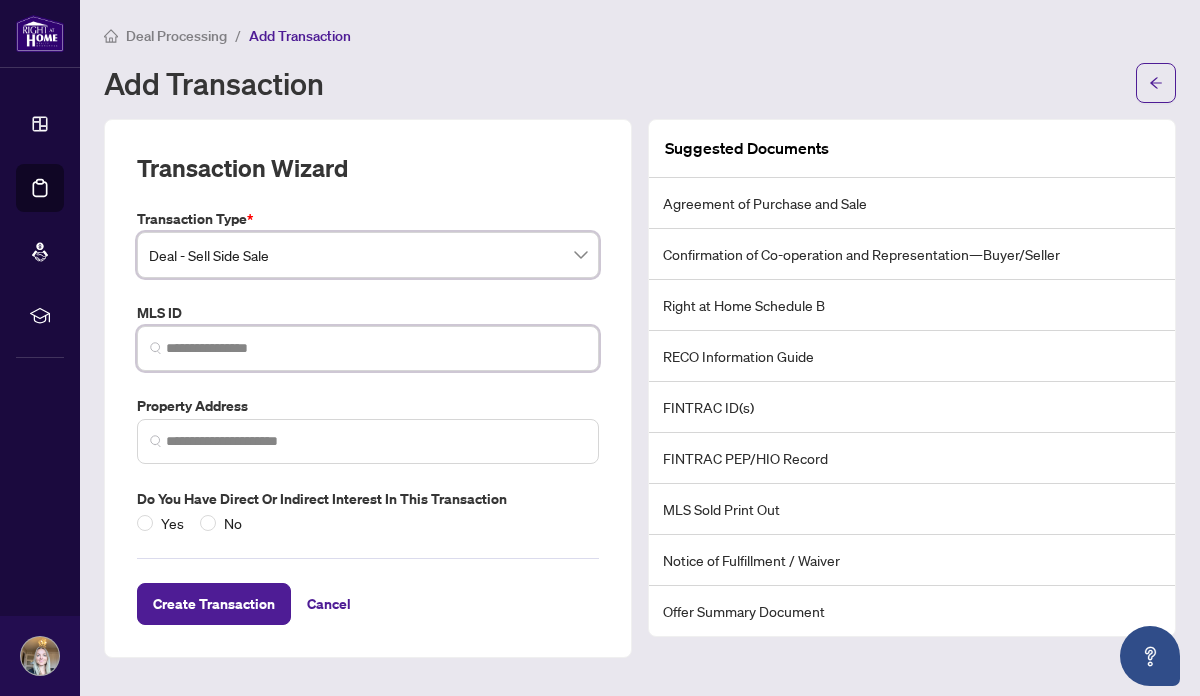 click at bounding box center [376, 348] 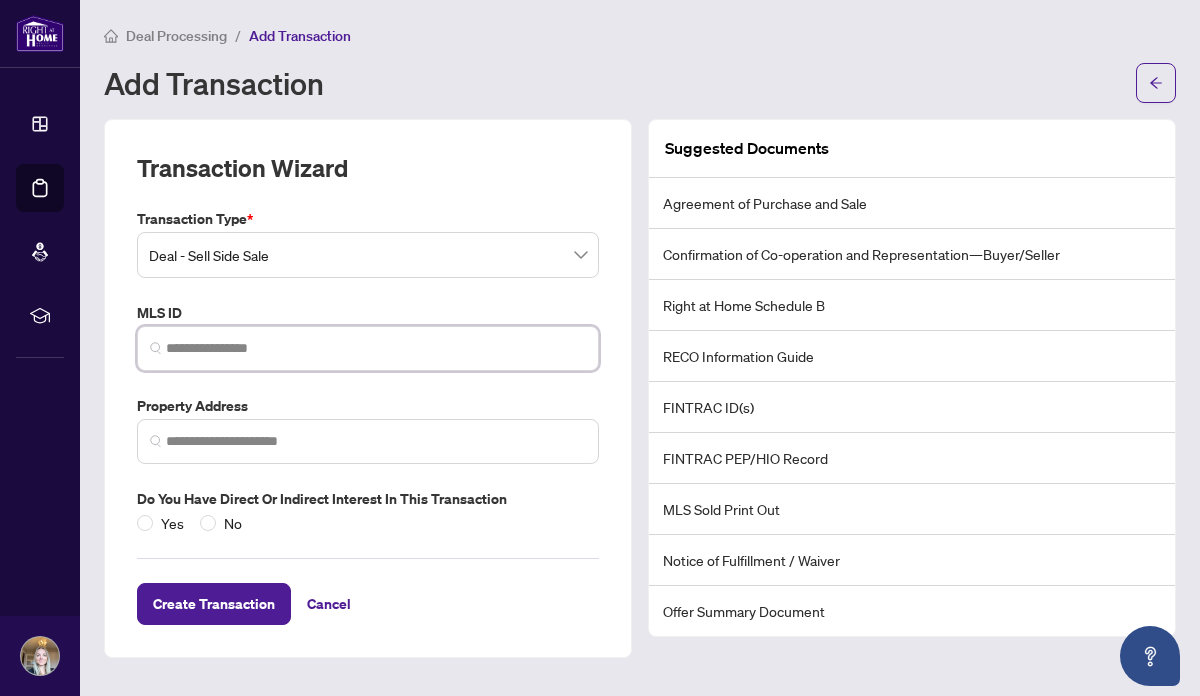 click at bounding box center [376, 348] 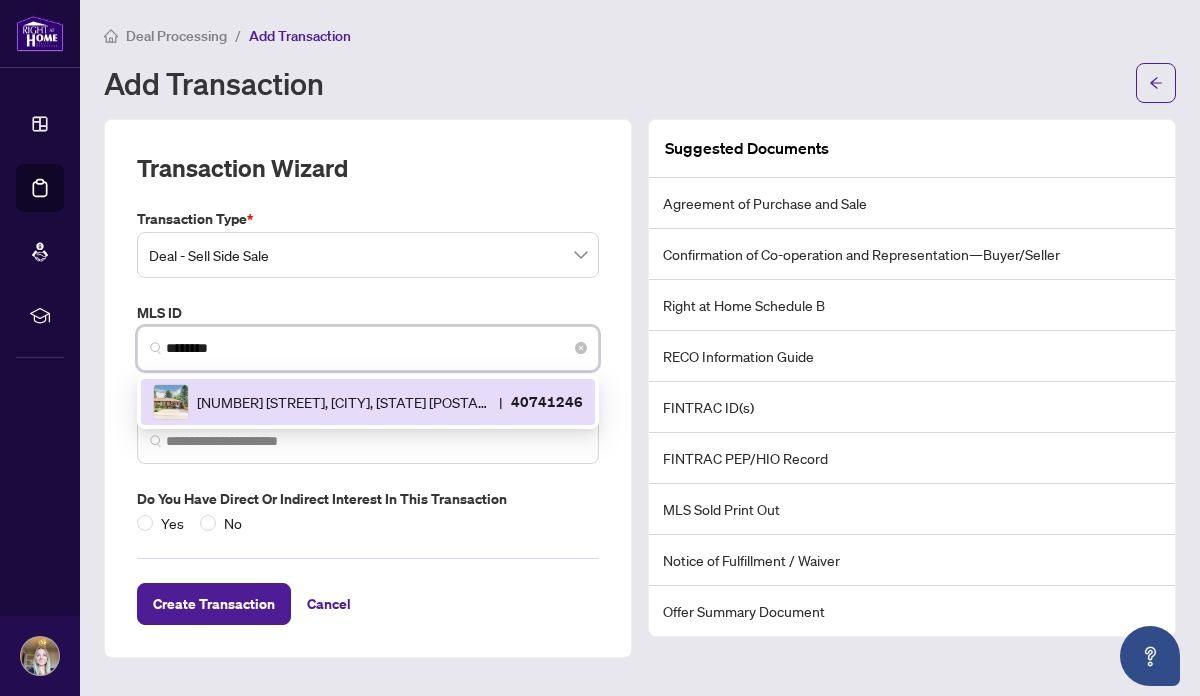 click on "[NUMBER] [STREET], [CITY], [STATE] [POSTAL_CODE], Canada" at bounding box center (344, 402) 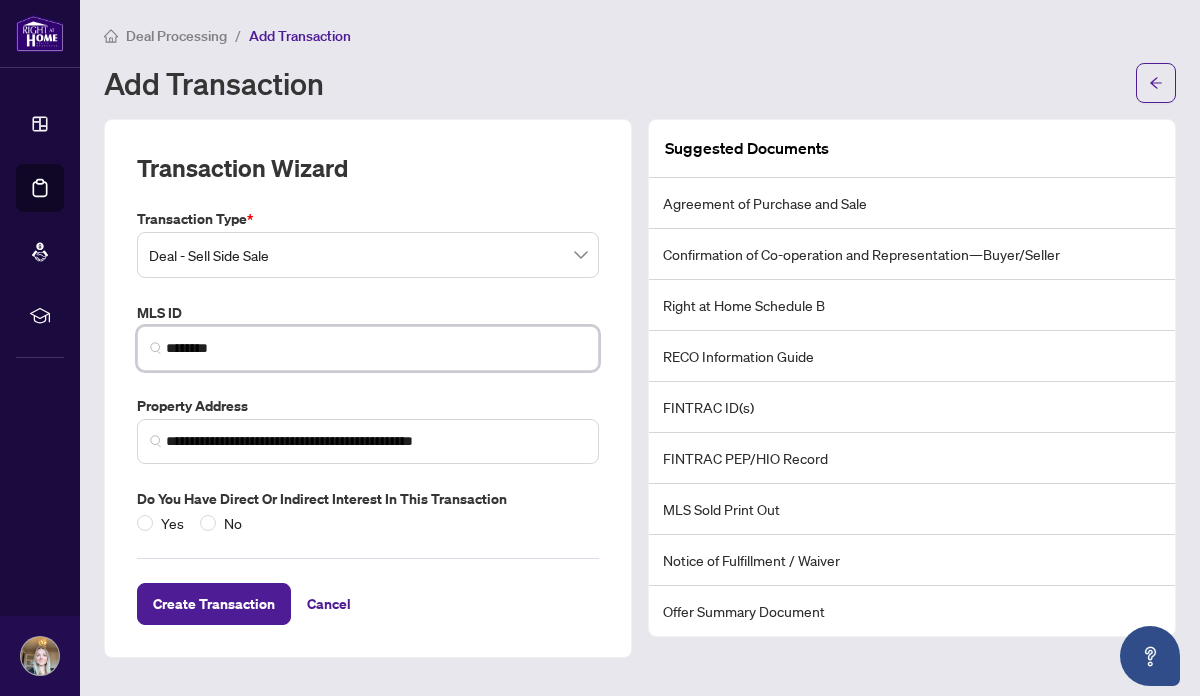type on "********" 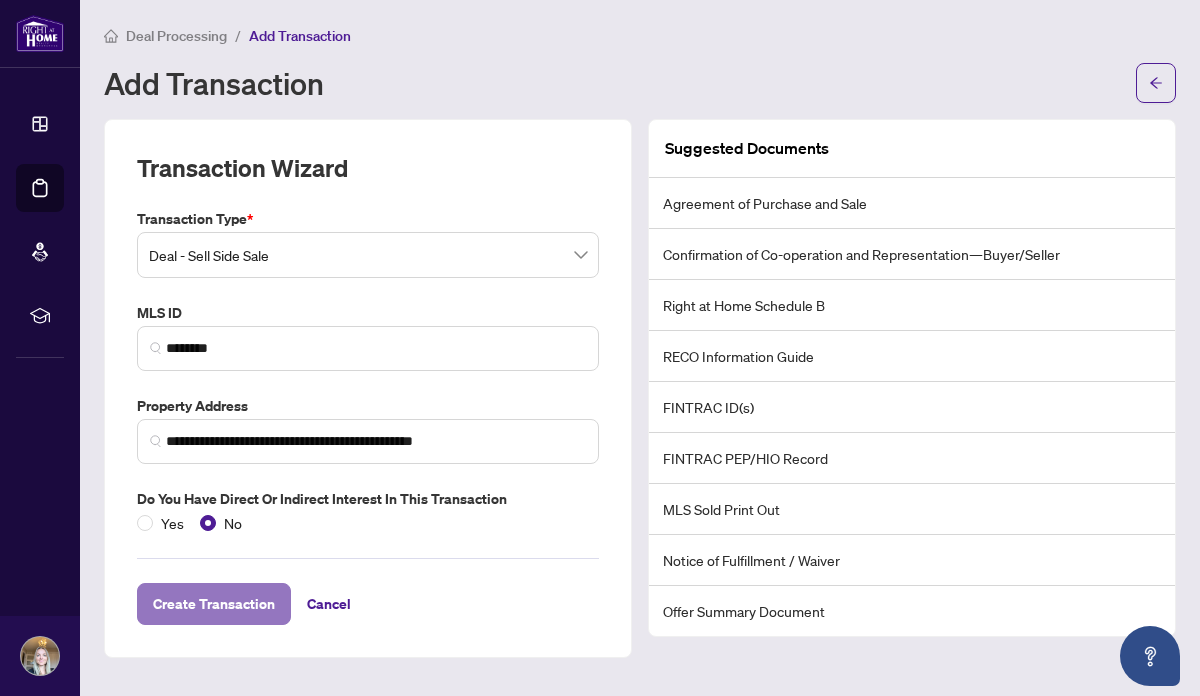click on "Create Transaction" at bounding box center [214, 604] 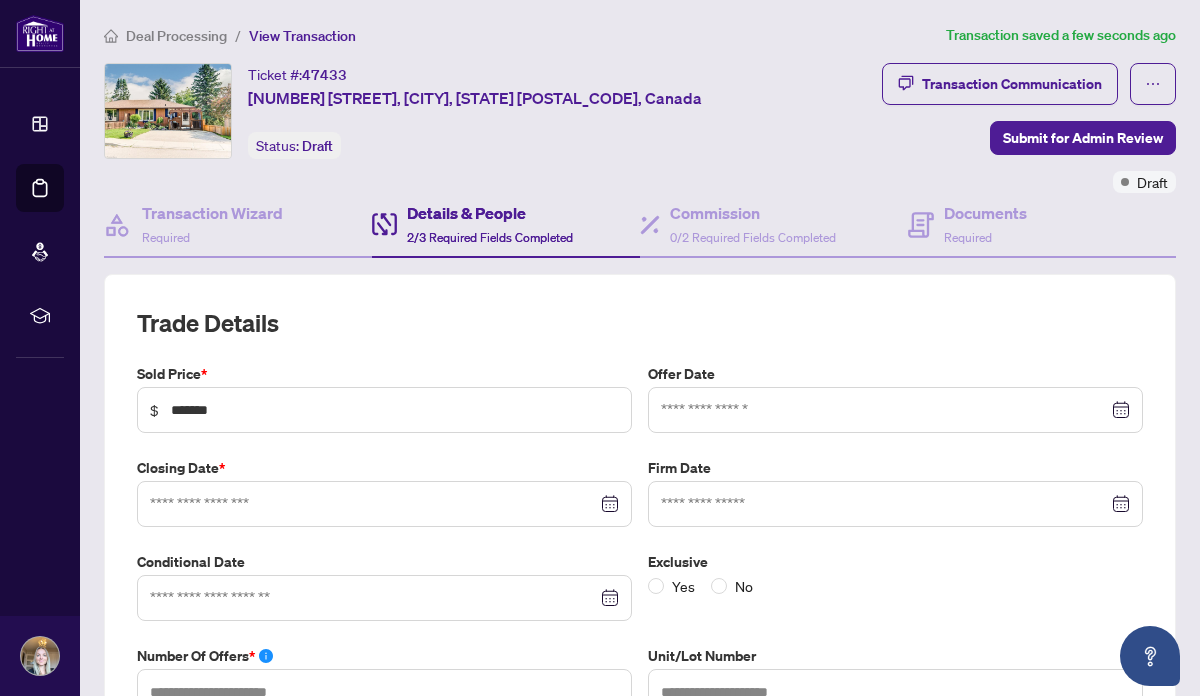 type on "**********" 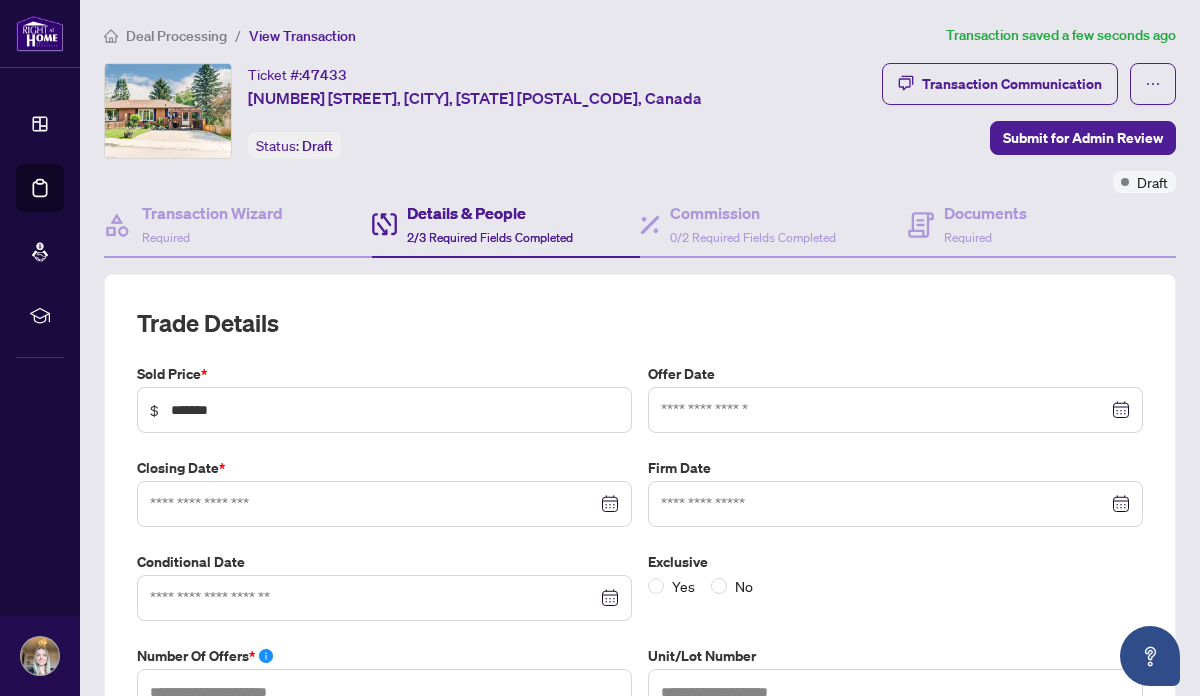 type on "**********" 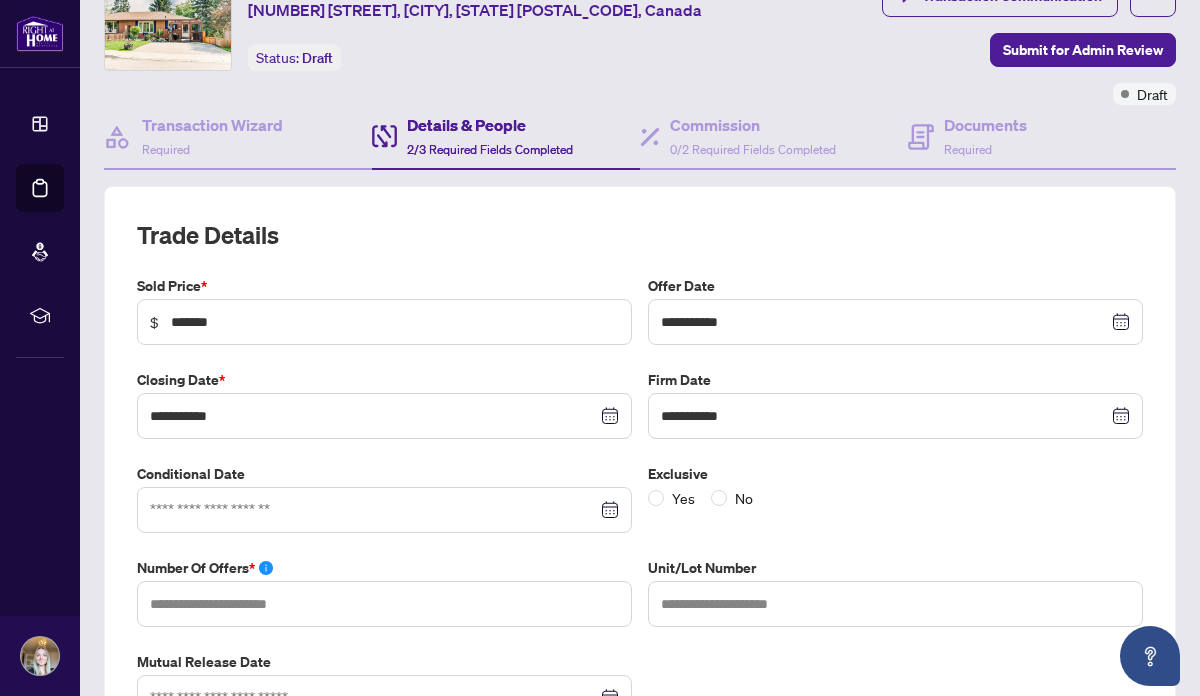 scroll, scrollTop: 94, scrollLeft: 0, axis: vertical 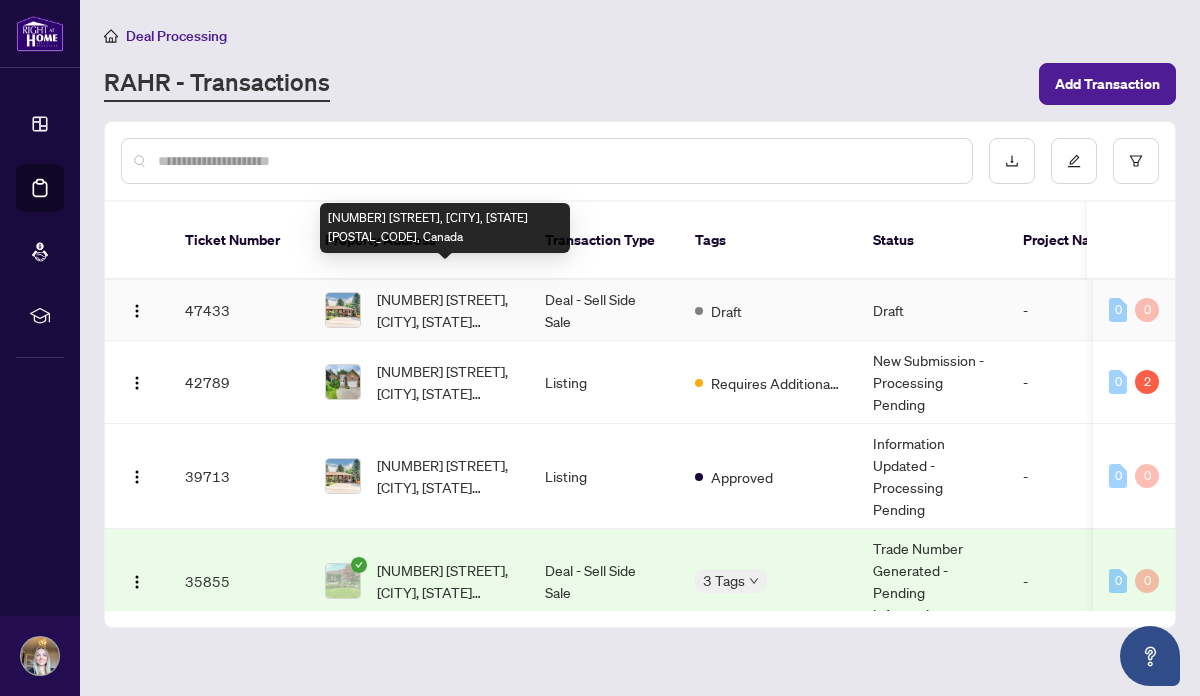 click on "[NUMBER] [STREET], [CITY], [STATE] [POSTAL_CODE], Canada" at bounding box center [445, 310] 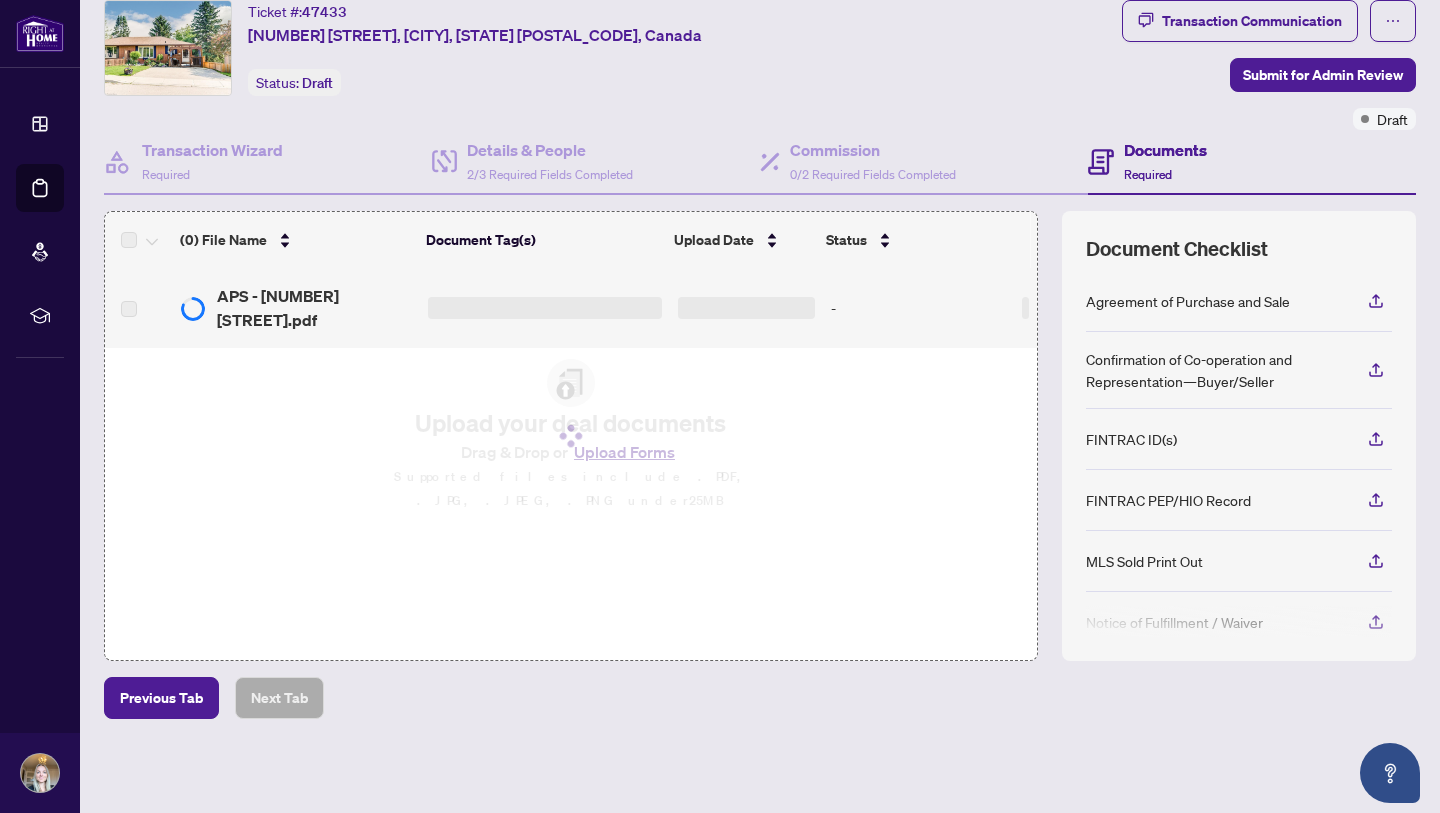 scroll, scrollTop: 61, scrollLeft: 0, axis: vertical 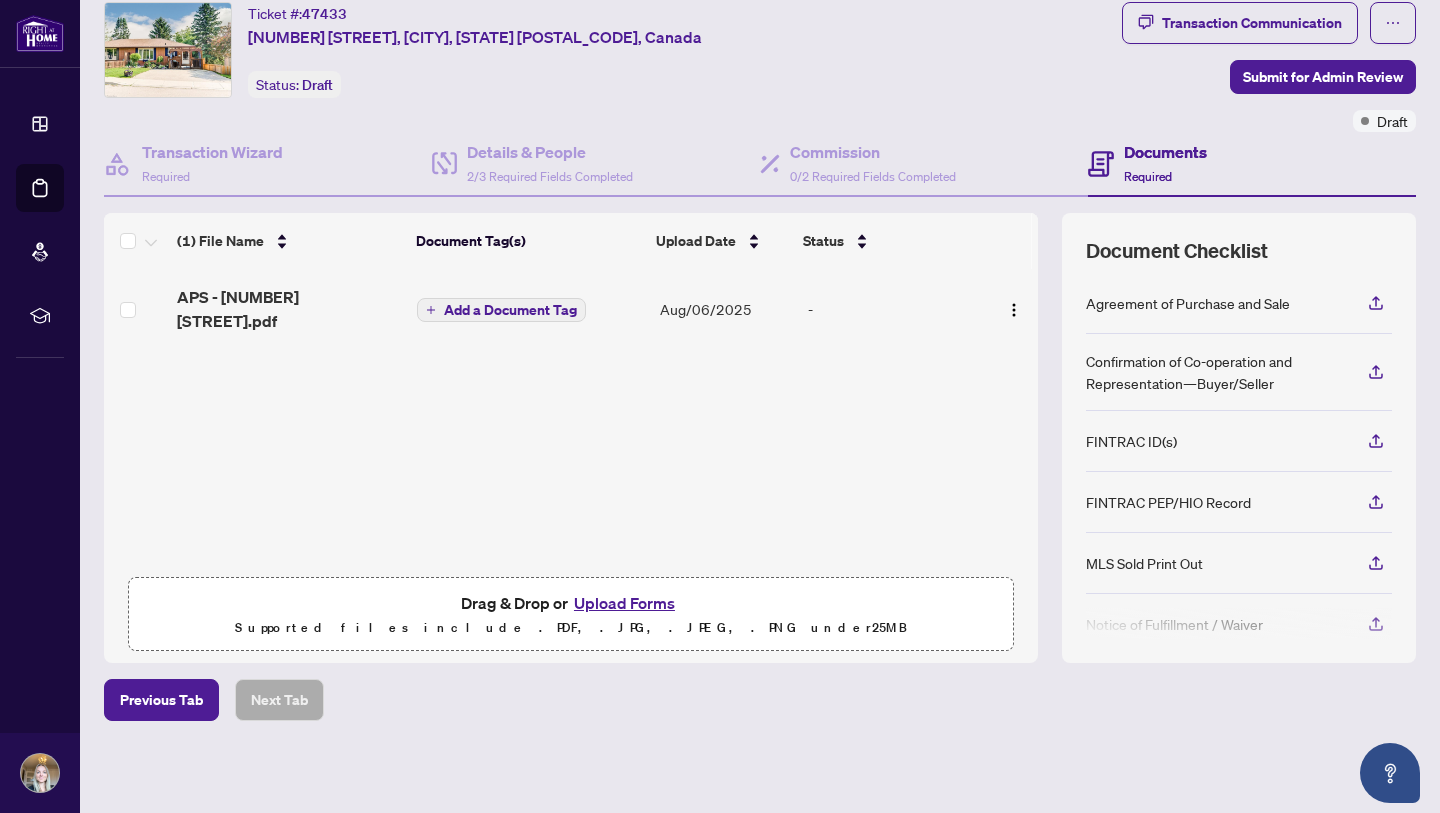 click on "Add a Document Tag" at bounding box center (510, 310) 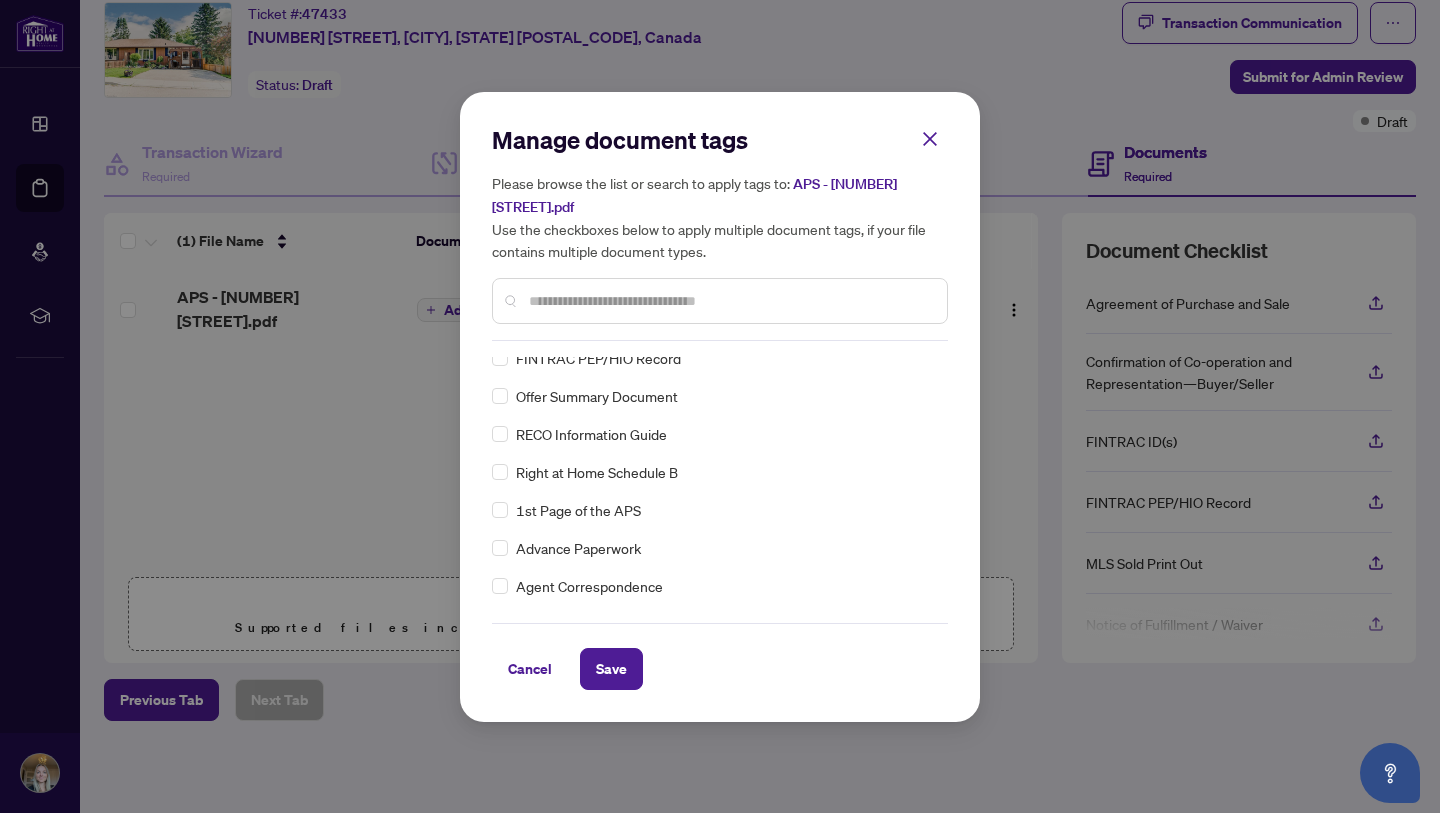 scroll, scrollTop: 224, scrollLeft: 0, axis: vertical 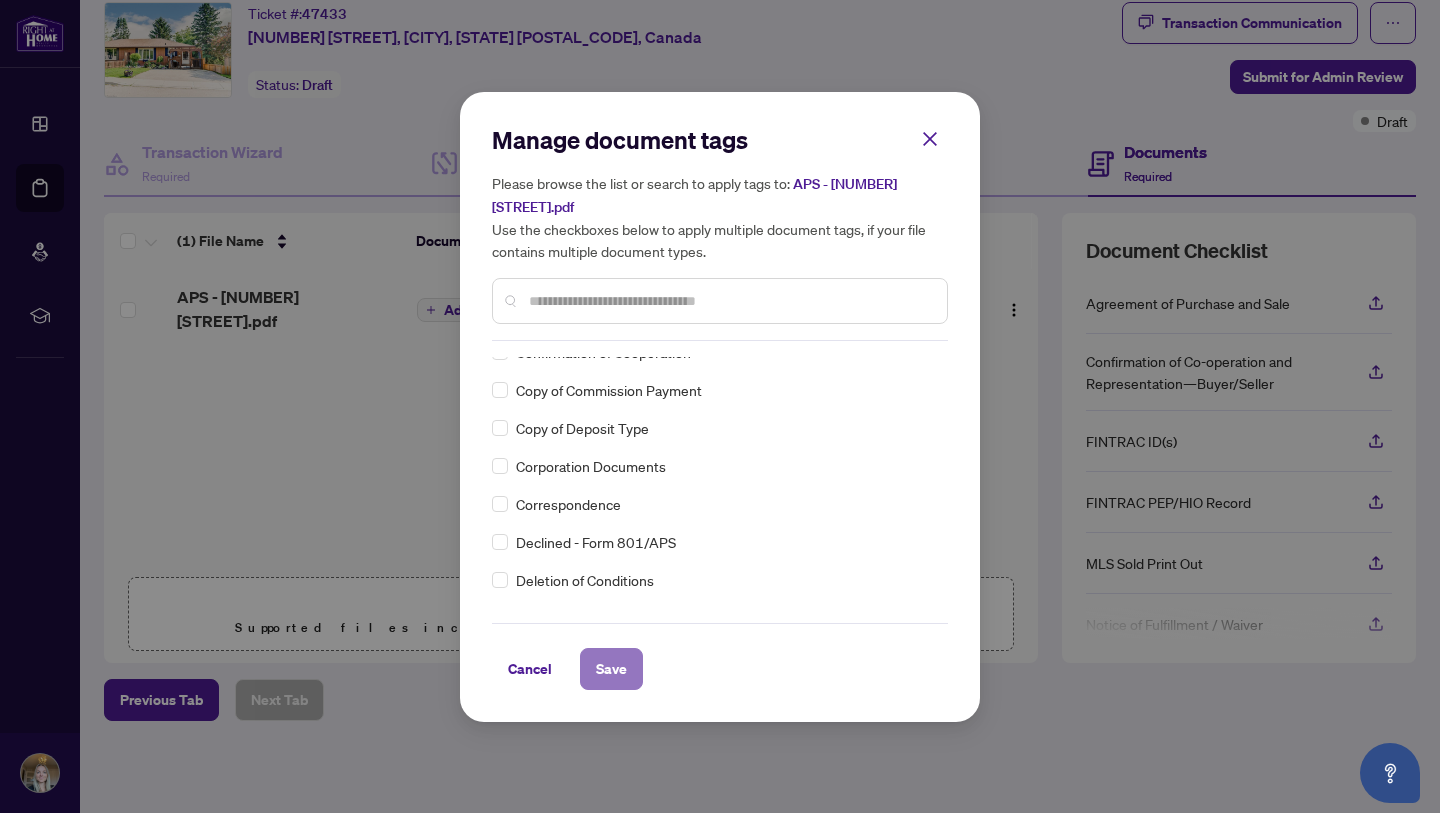 click on "Save" at bounding box center [611, 669] 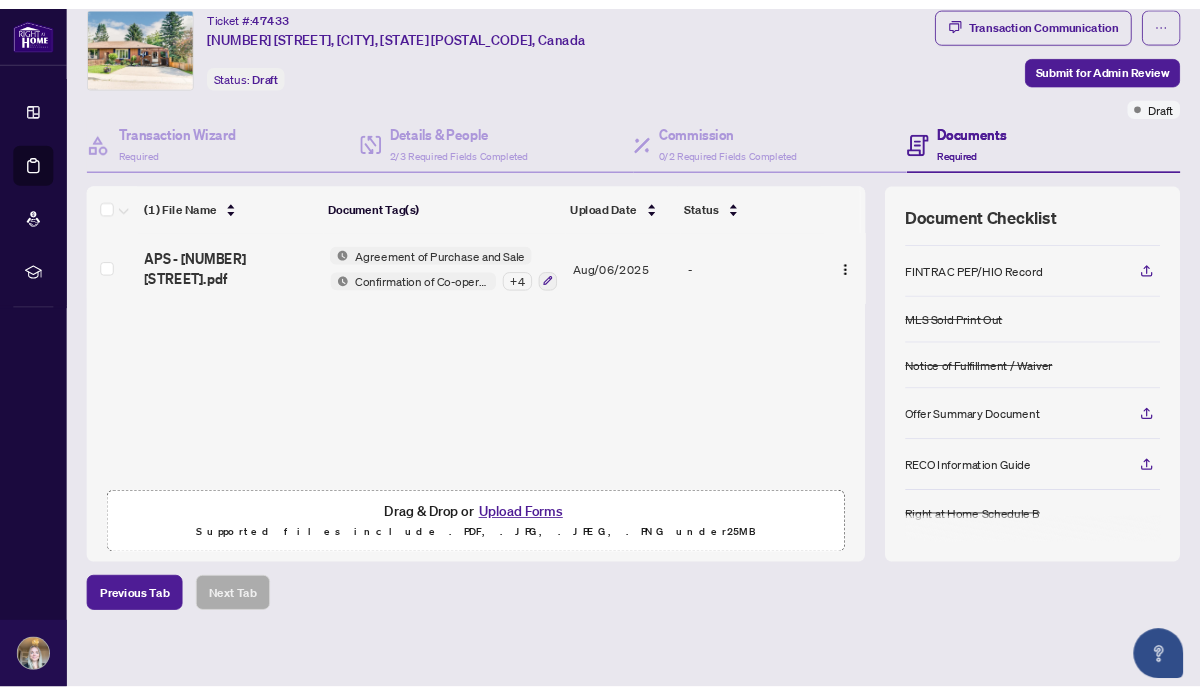 scroll, scrollTop: 176, scrollLeft: 0, axis: vertical 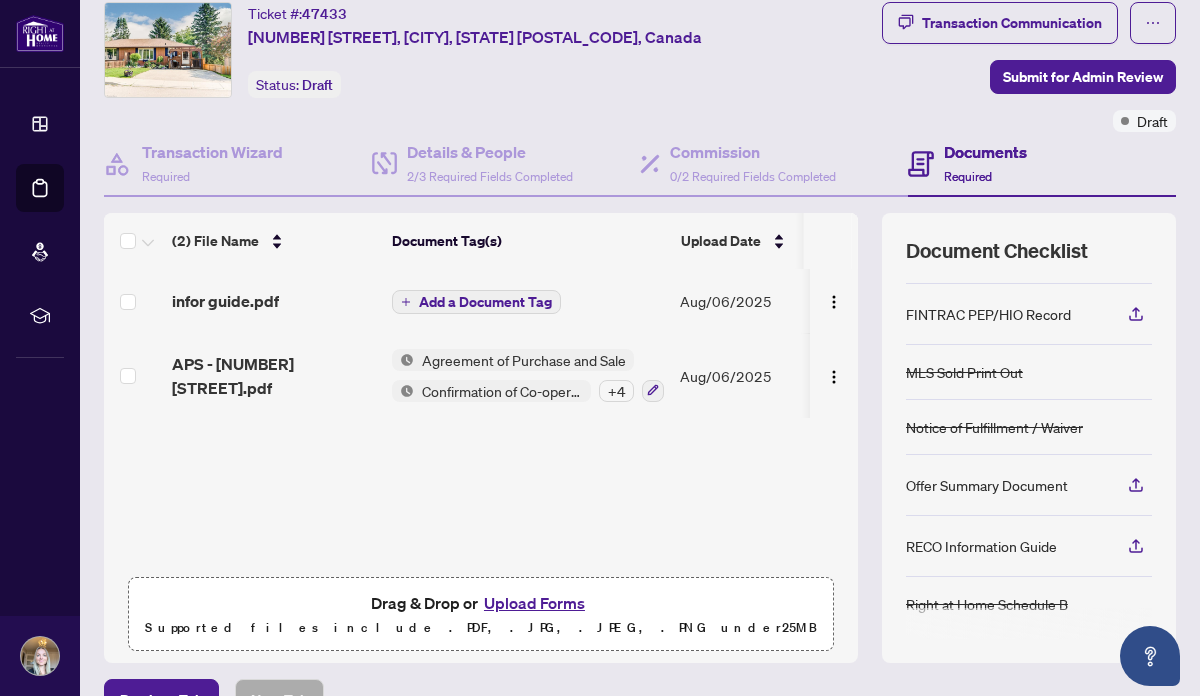 click on "Add a Document Tag" at bounding box center (485, 302) 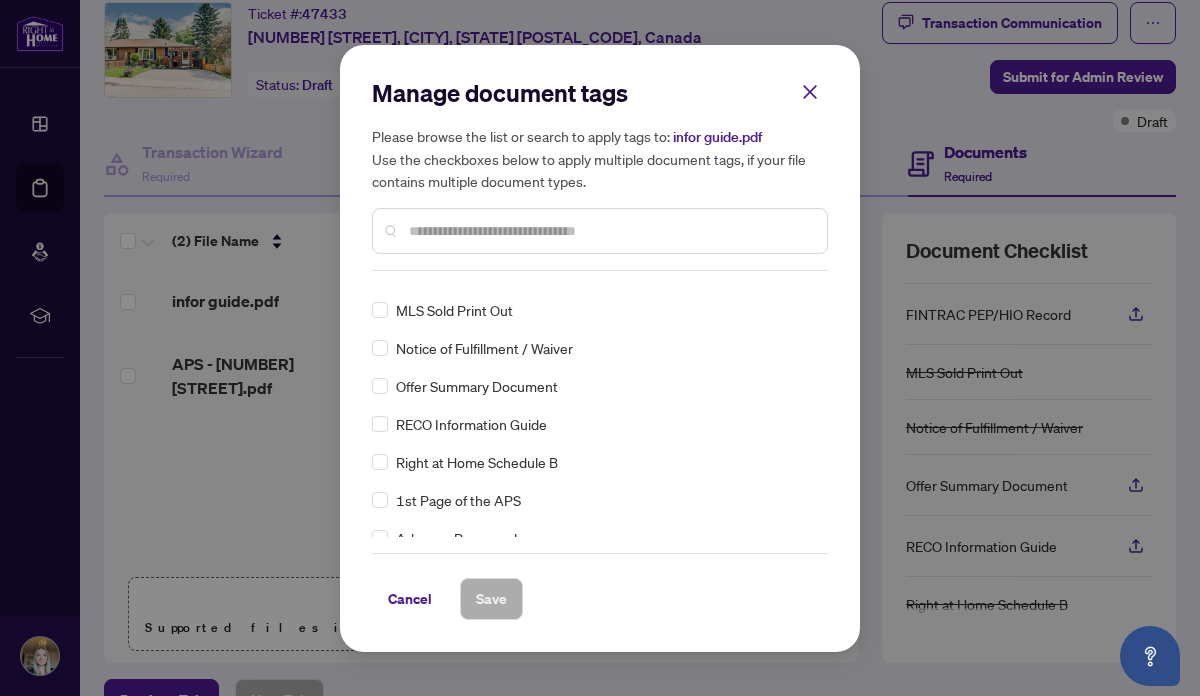 scroll, scrollTop: 152, scrollLeft: 0, axis: vertical 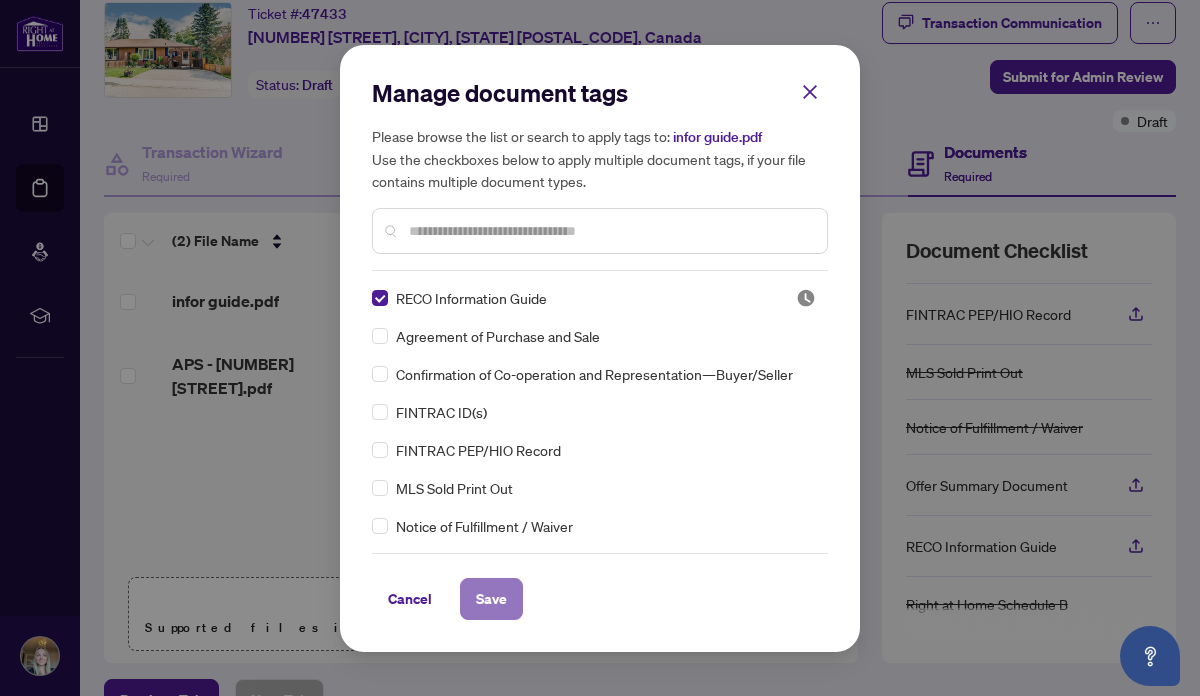 click on "Save" at bounding box center (491, 599) 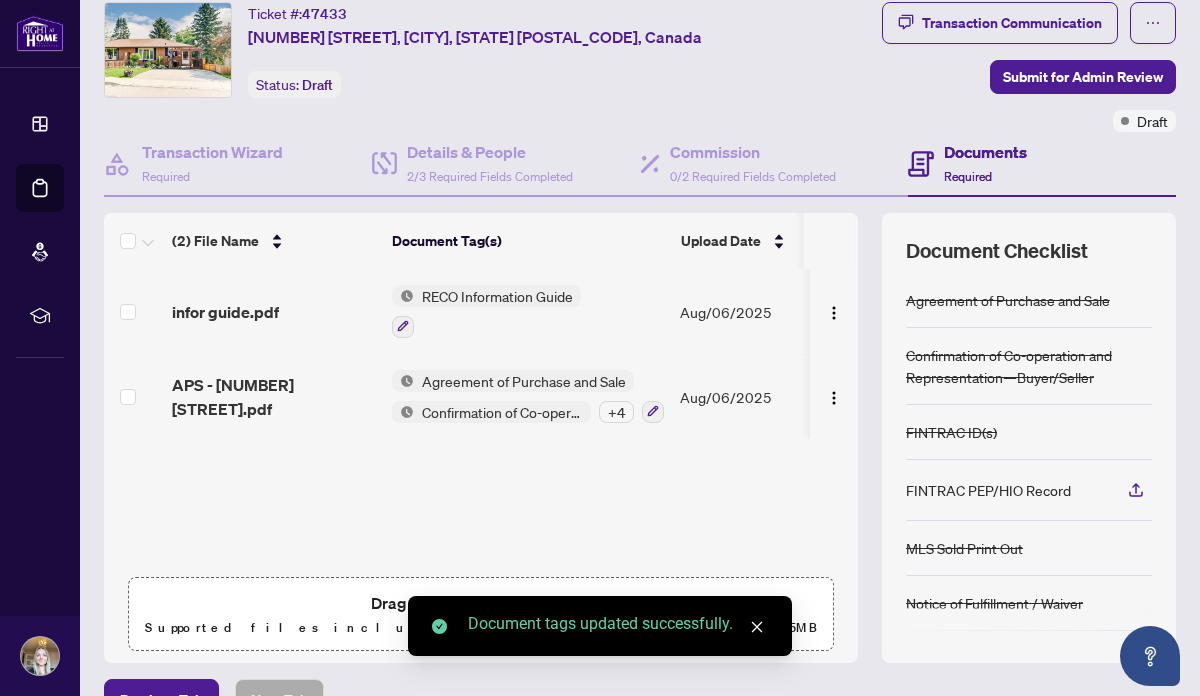 click on "(2) File Name Document Tag(s) Upload Date Status             infor guide.pdf RECO Information Guide Aug/06/2025 - APS - [NUMBER] [STREET].pdf Agreement of Purchase and Sale Confirmation of Co-operation and Representation—Buyer/Seller + 4 Aug/06/2025 - Drag & Drop or Upload Forms Supported files include   .PDF, .JPG, .JPEG, .PNG   under  25 MB" at bounding box center (481, 438) 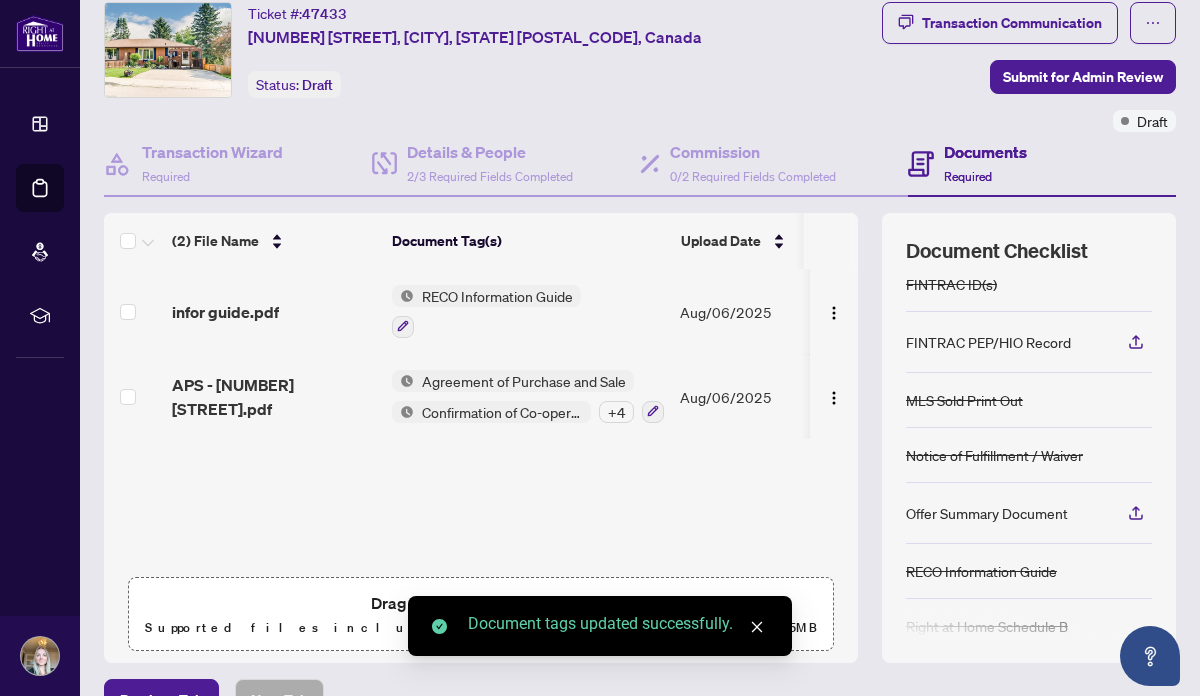 scroll, scrollTop: 170, scrollLeft: 0, axis: vertical 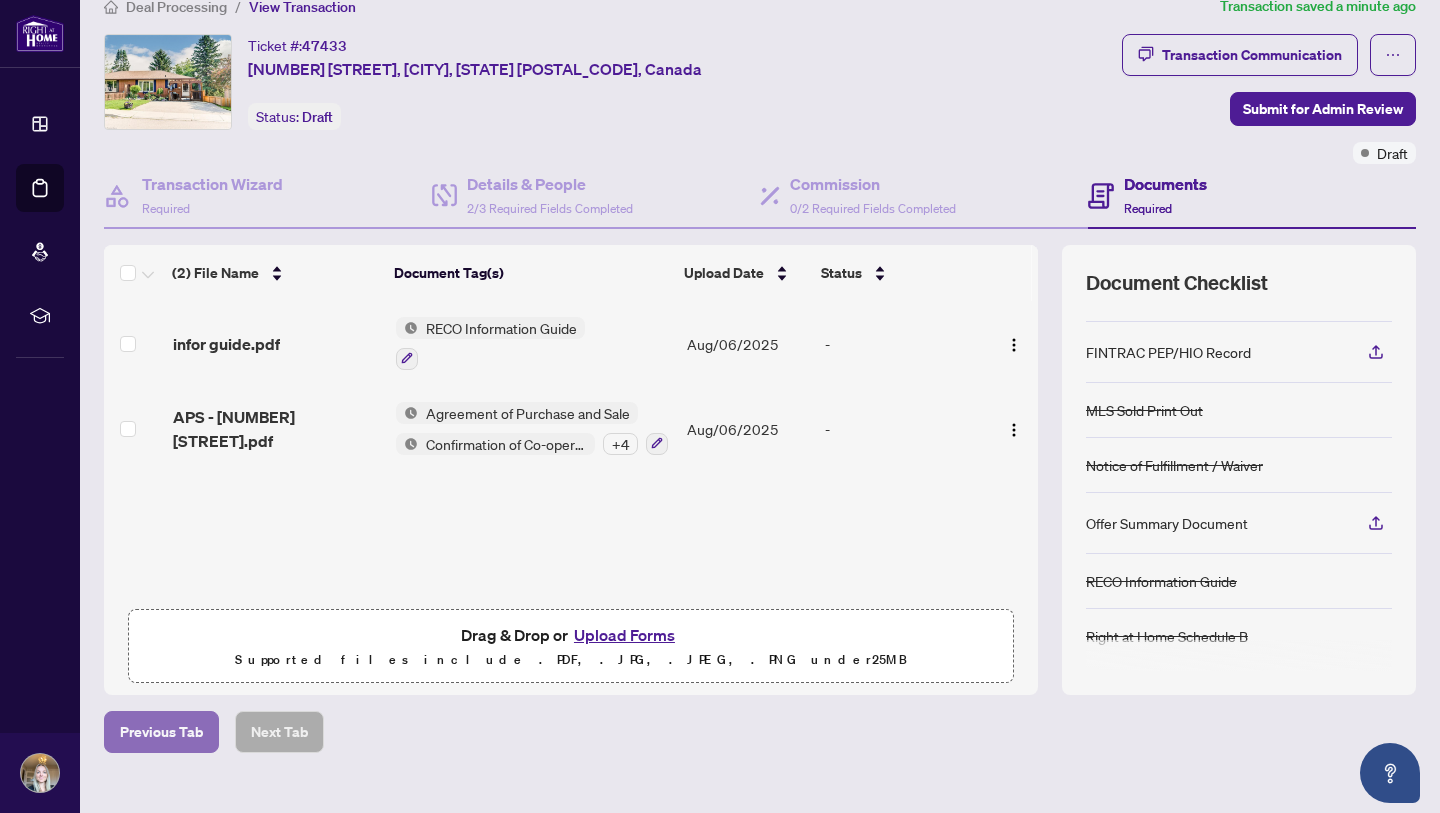 click on "Previous Tab" at bounding box center [161, 732] 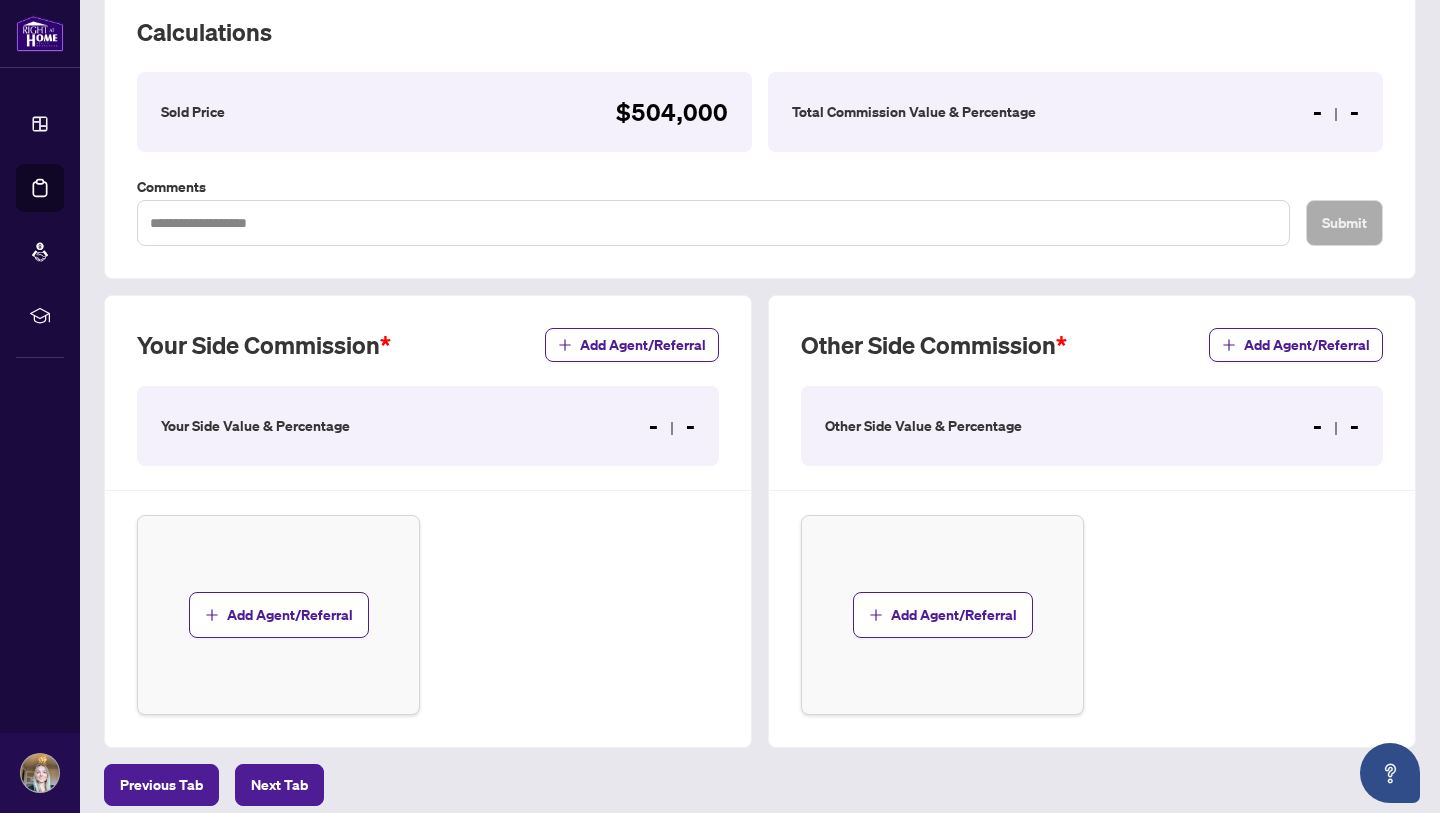 scroll, scrollTop: 376, scrollLeft: 0, axis: vertical 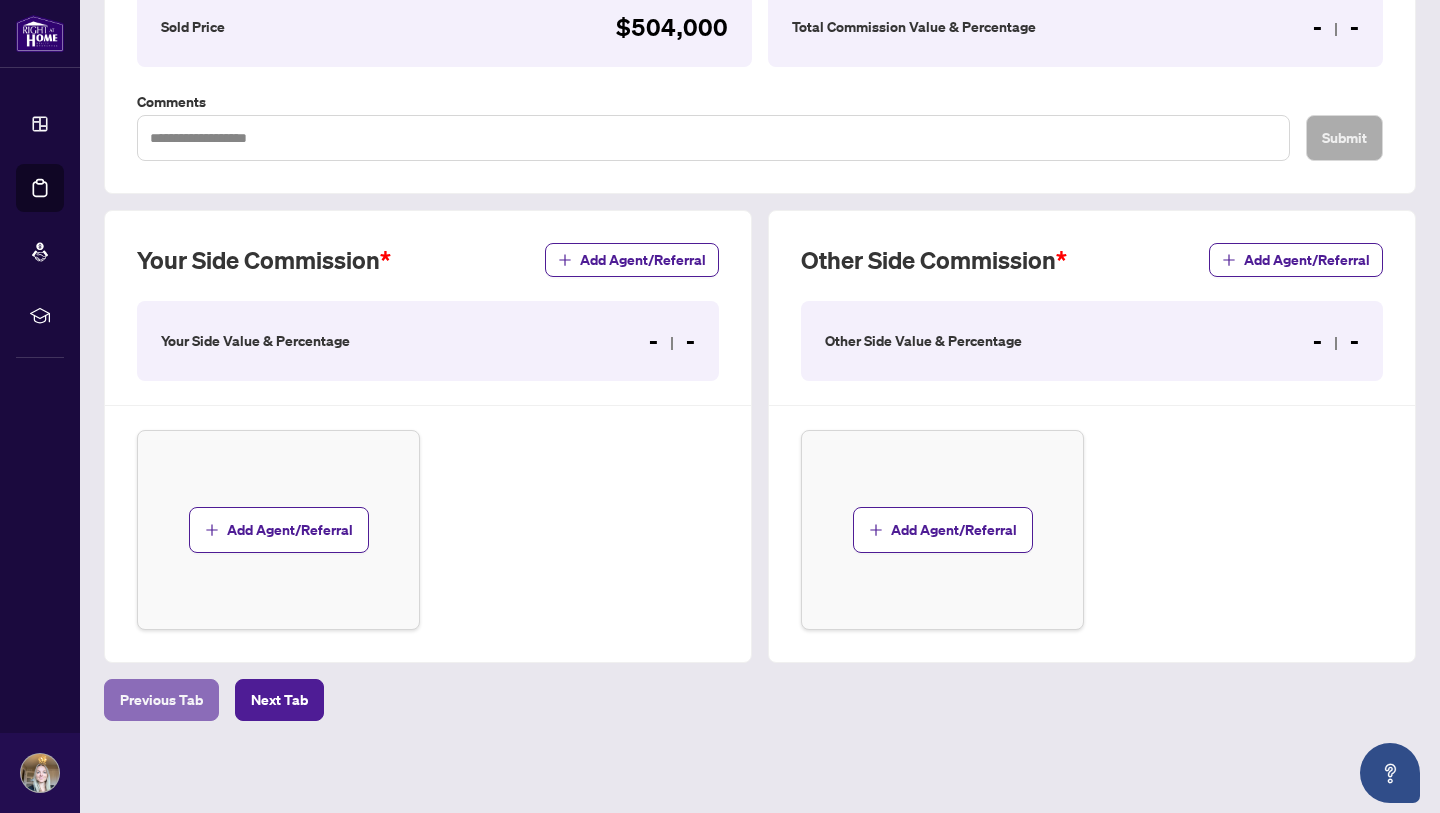 click on "Previous Tab" at bounding box center [161, 700] 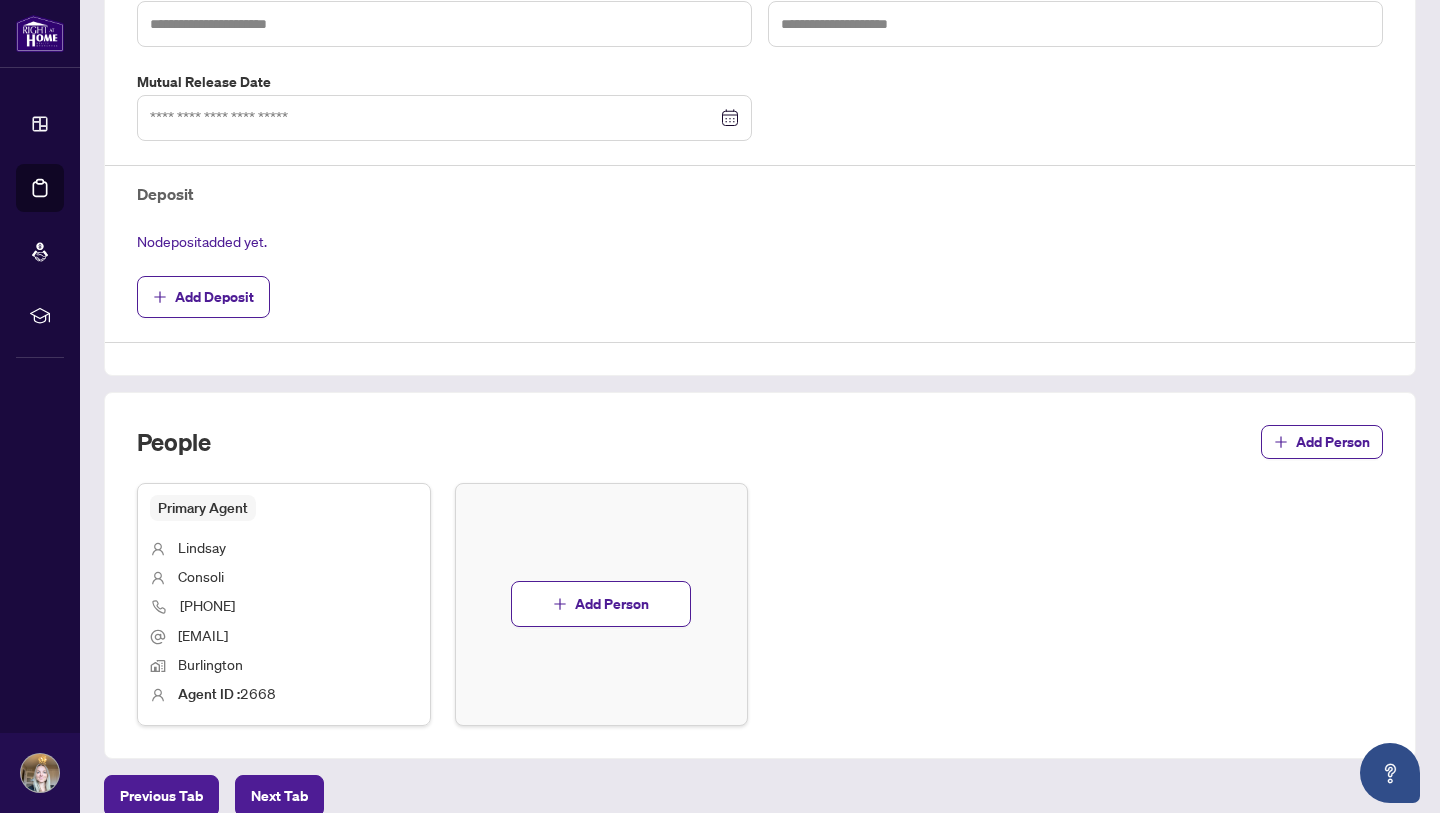 scroll, scrollTop: 763, scrollLeft: 0, axis: vertical 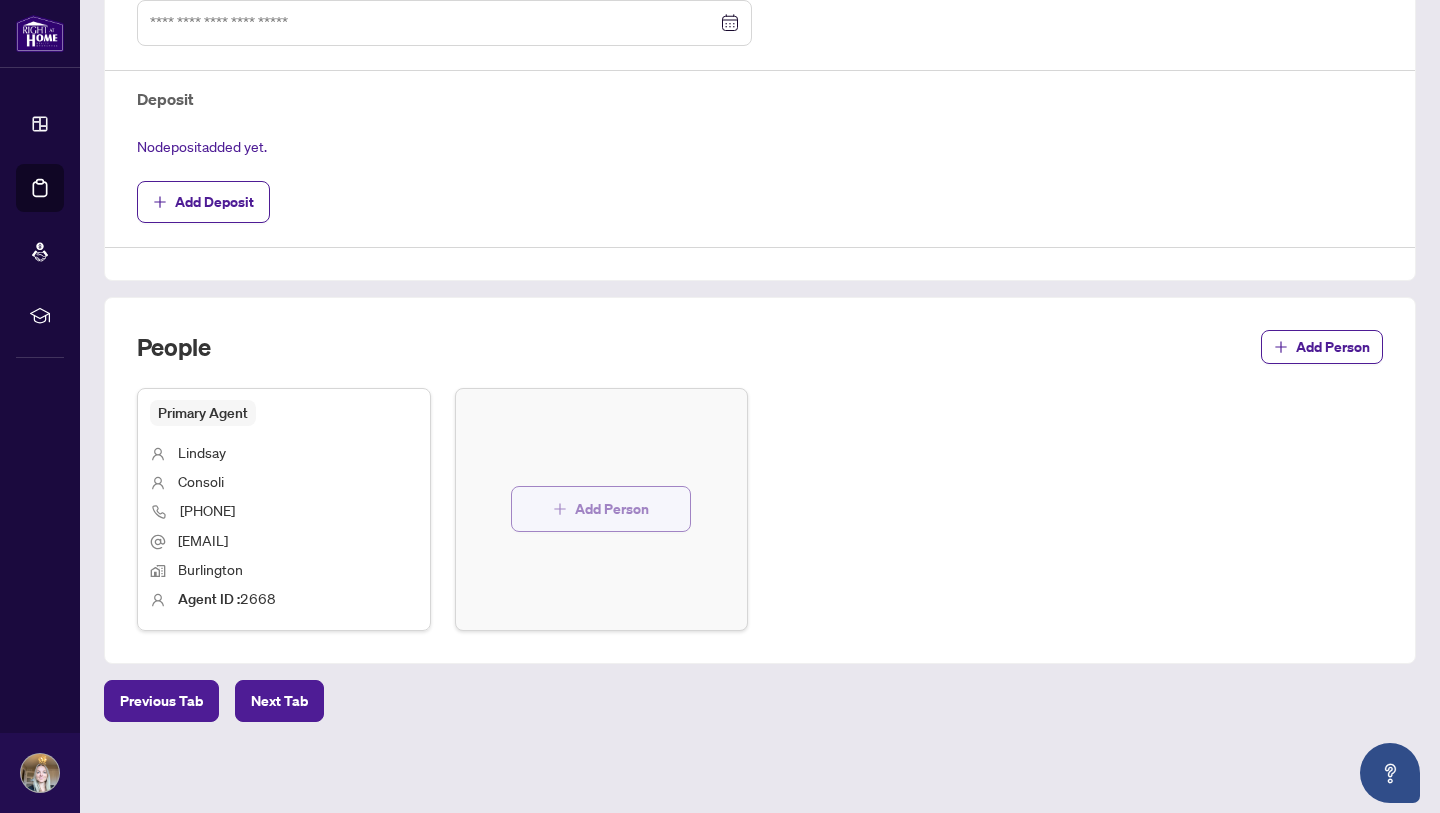 click on "Add Person" at bounding box center (612, 509) 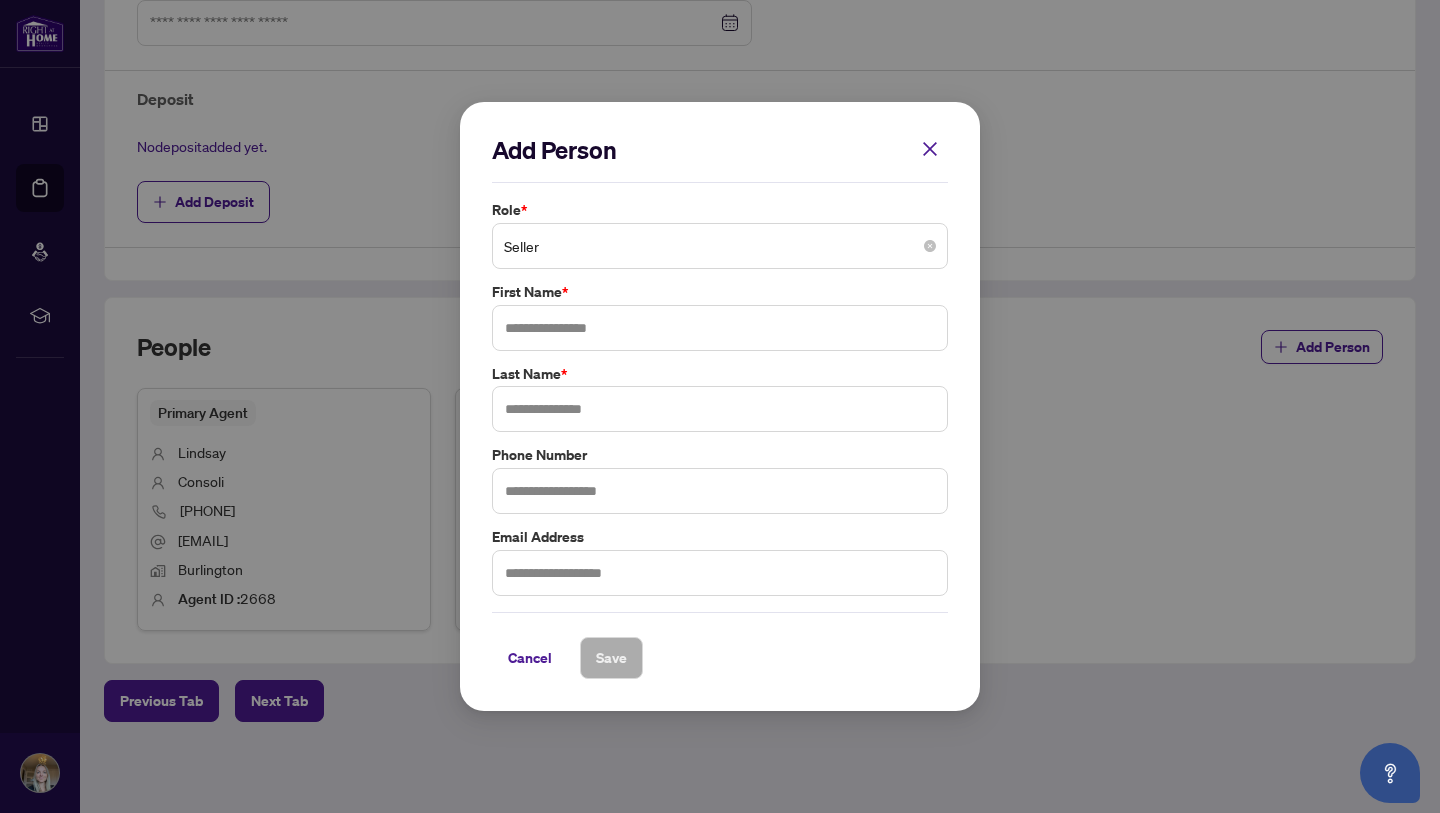 click on "Seller" at bounding box center [720, 246] 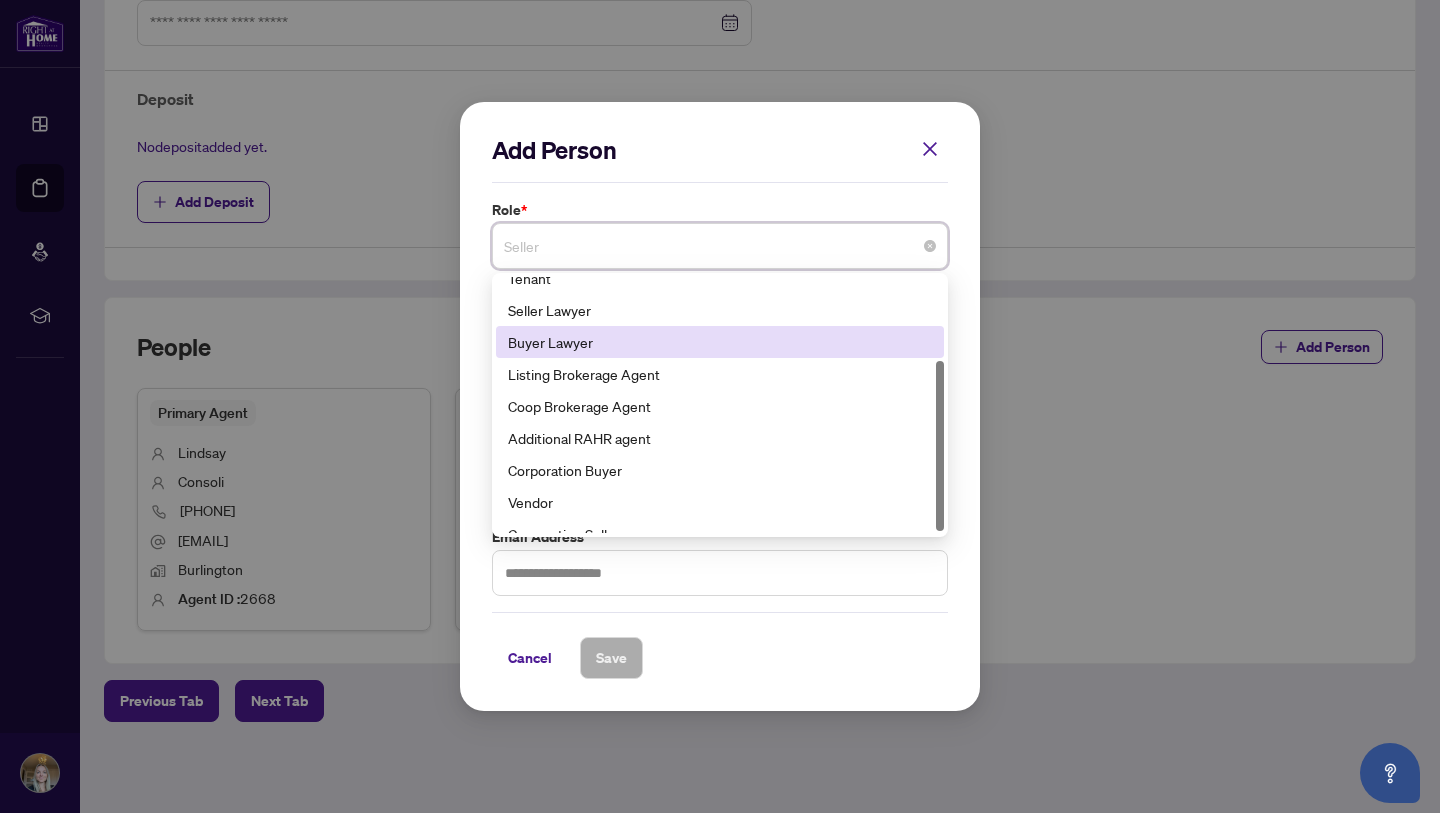 scroll, scrollTop: 128, scrollLeft: 0, axis: vertical 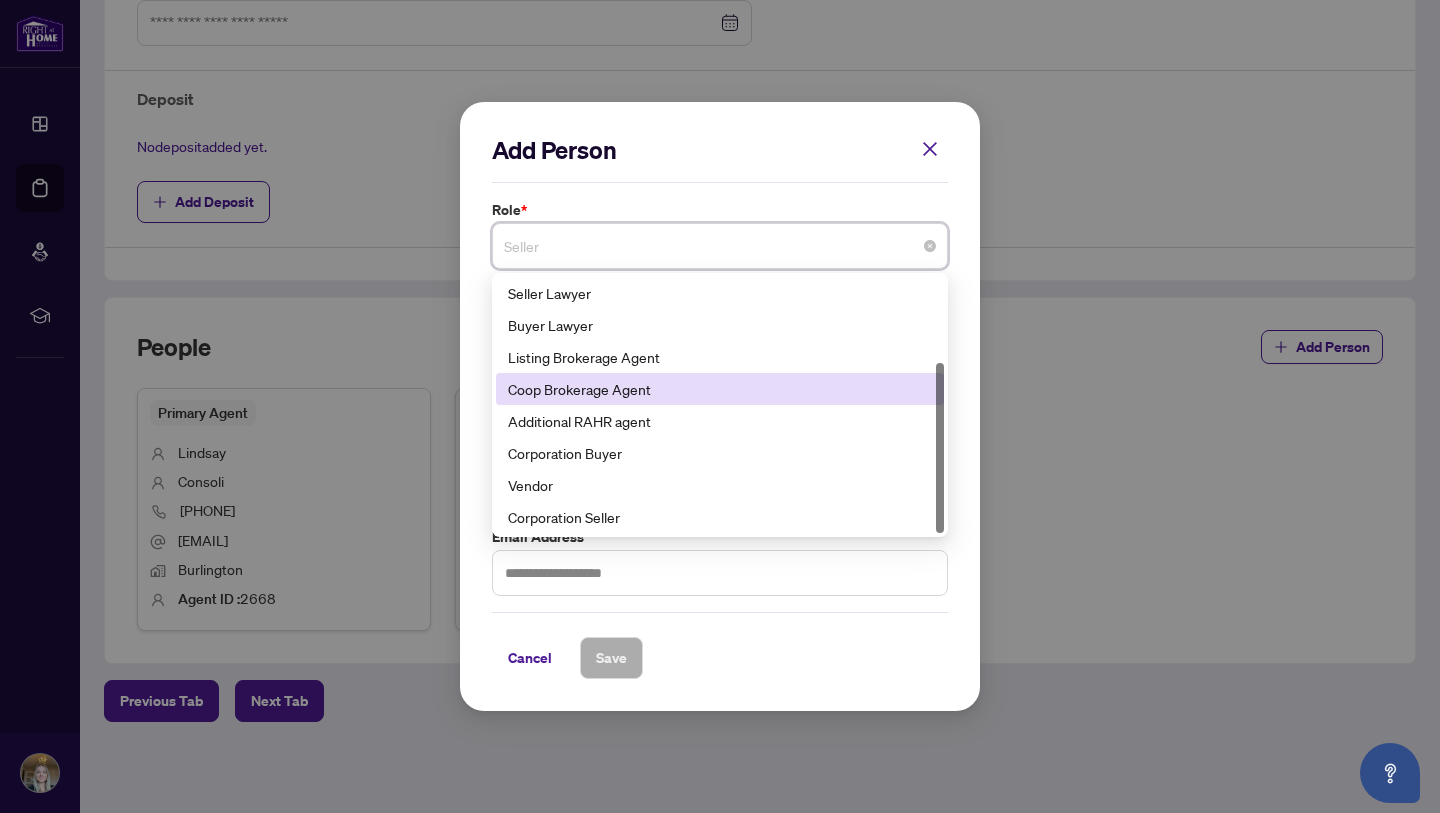 click on "Coop Brokerage Agent" at bounding box center [720, 389] 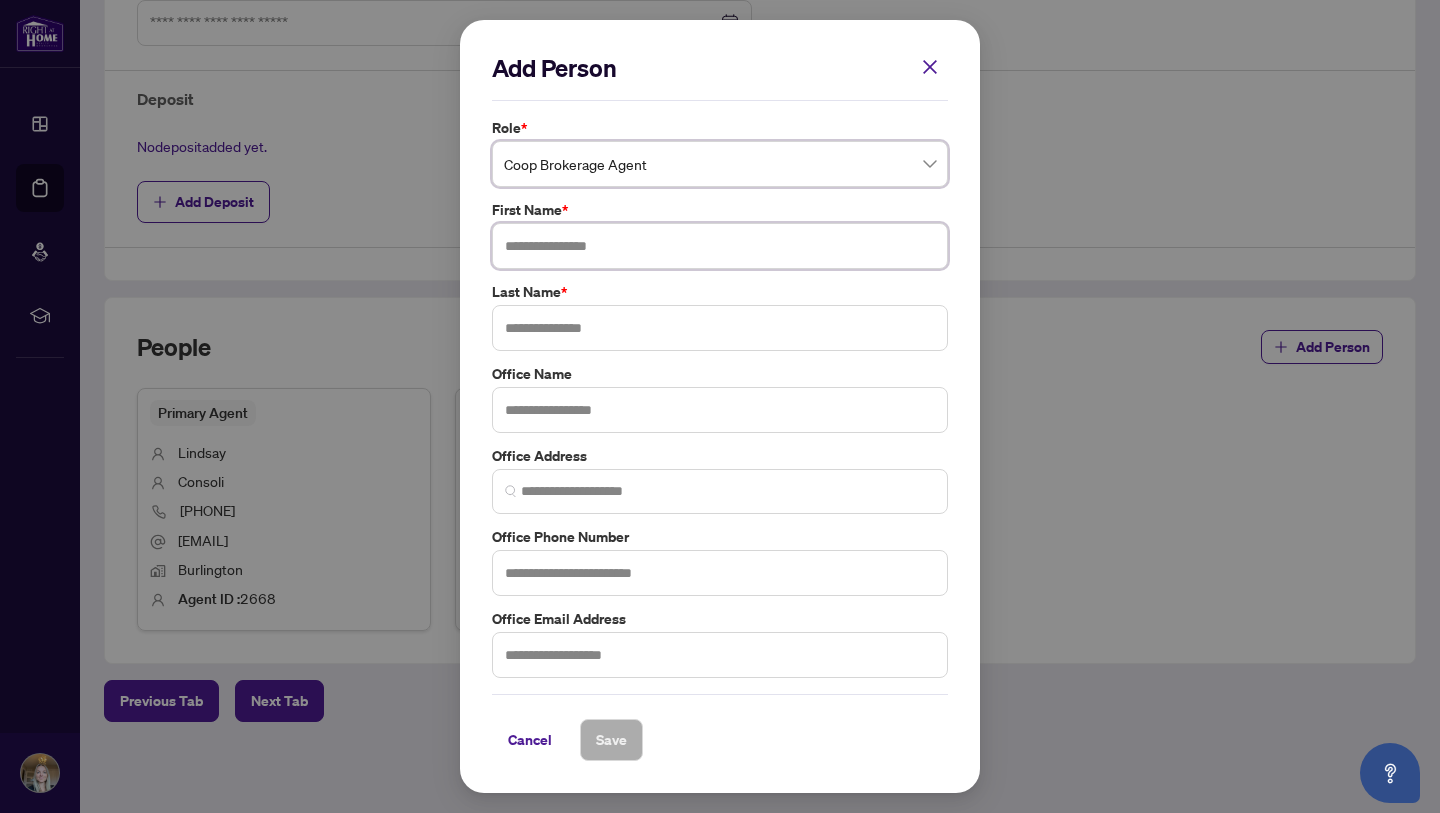 click at bounding box center [720, 246] 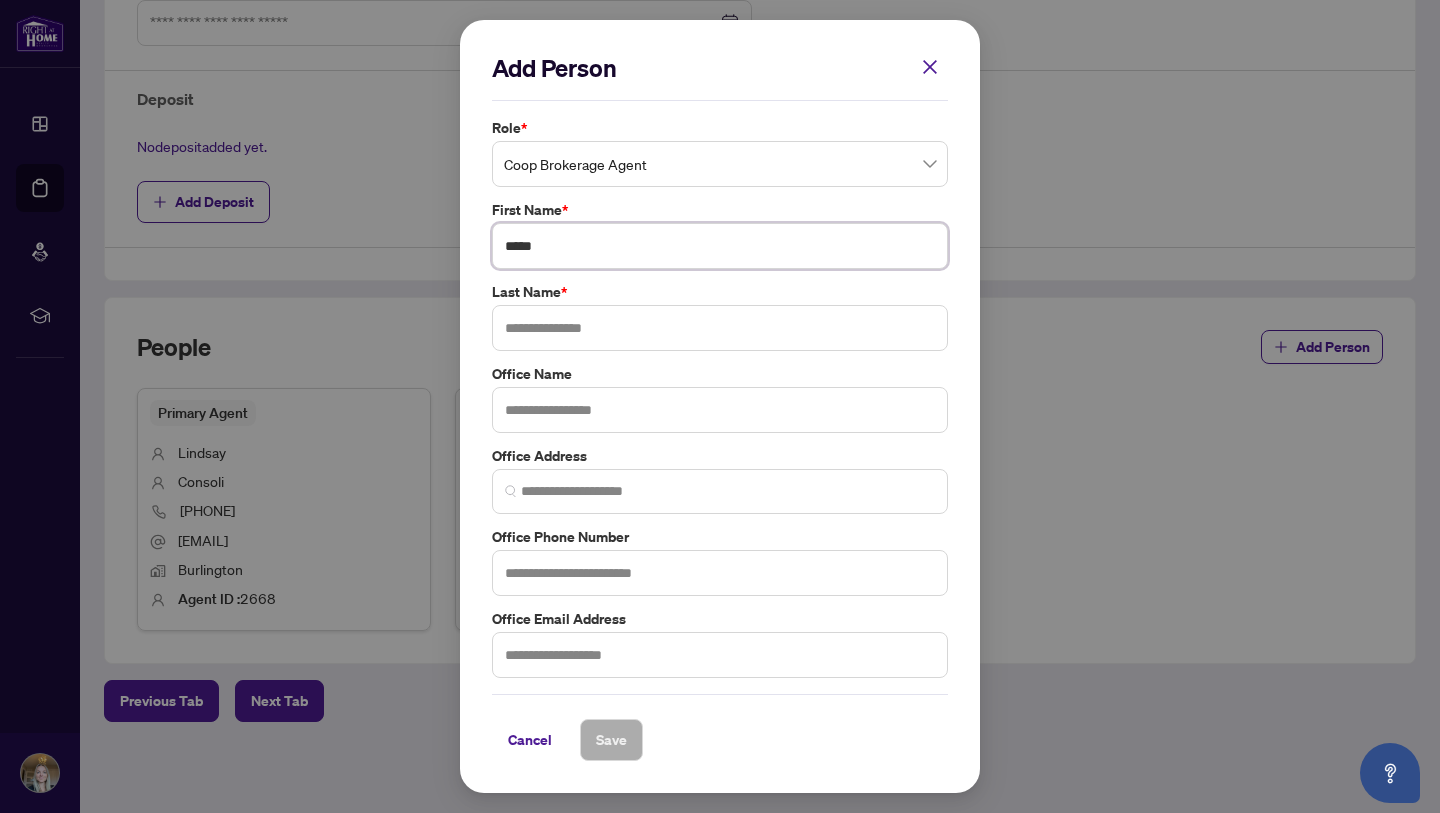 type on "*****" 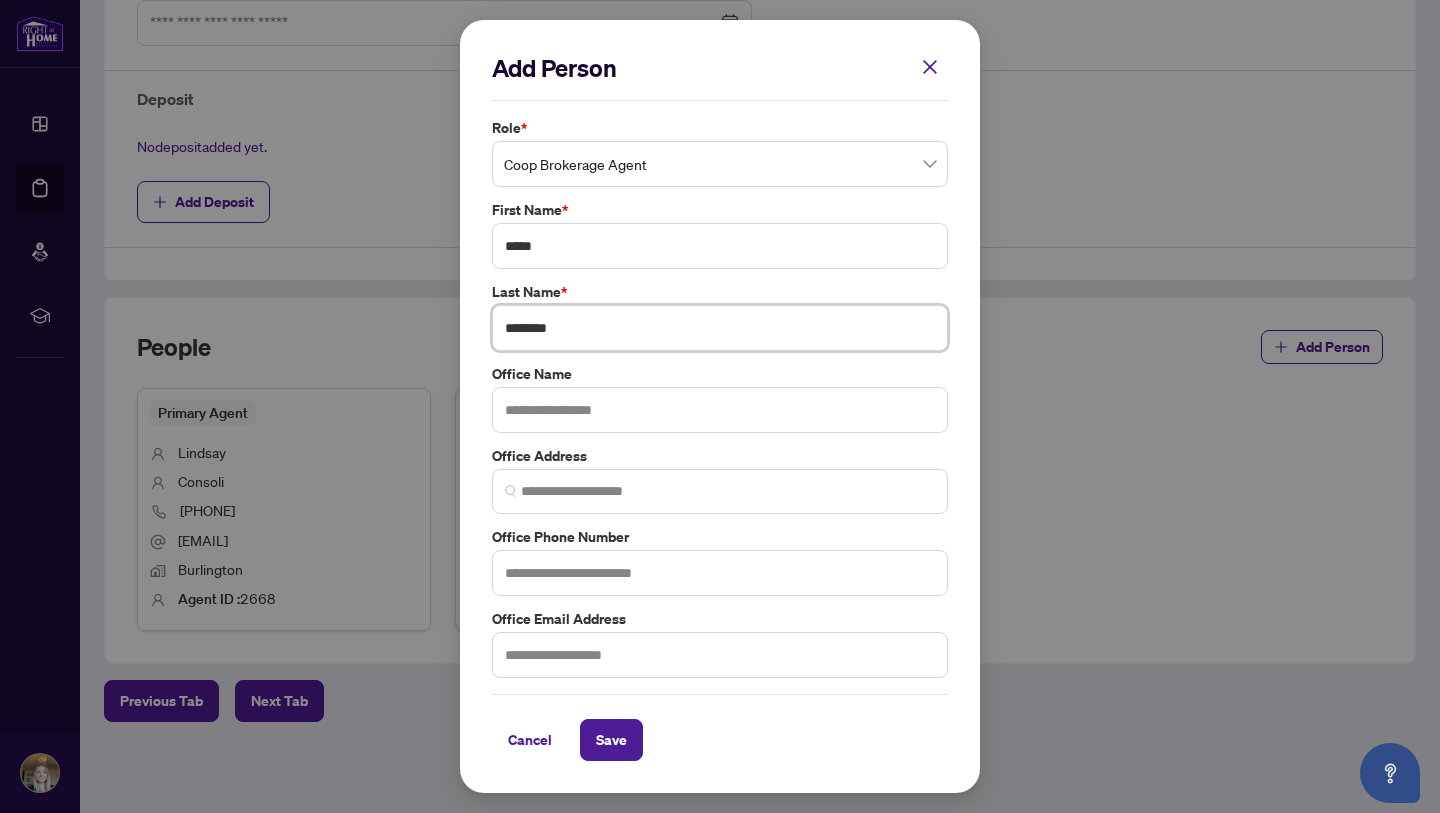 type on "********" 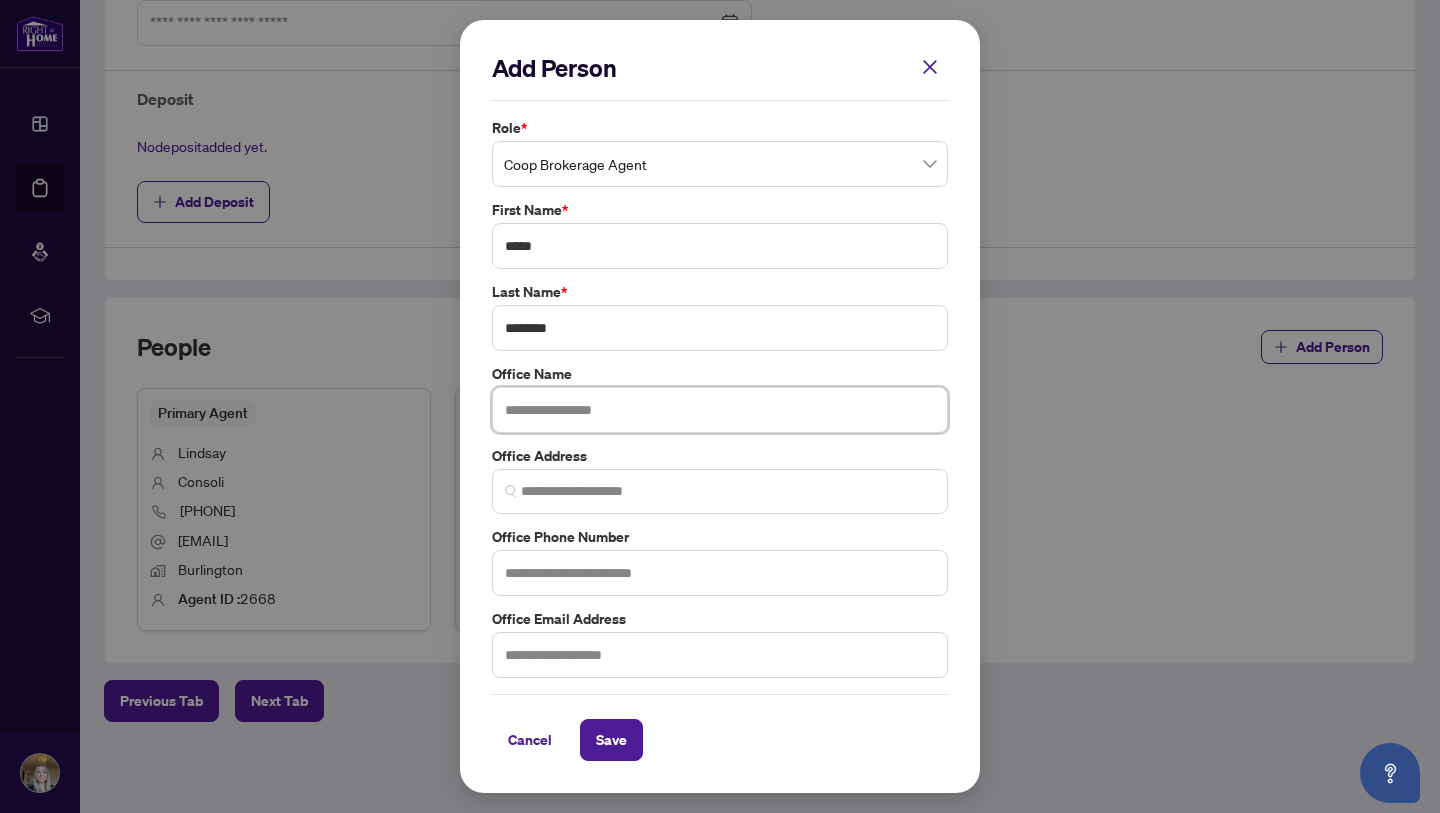 click at bounding box center (720, 410) 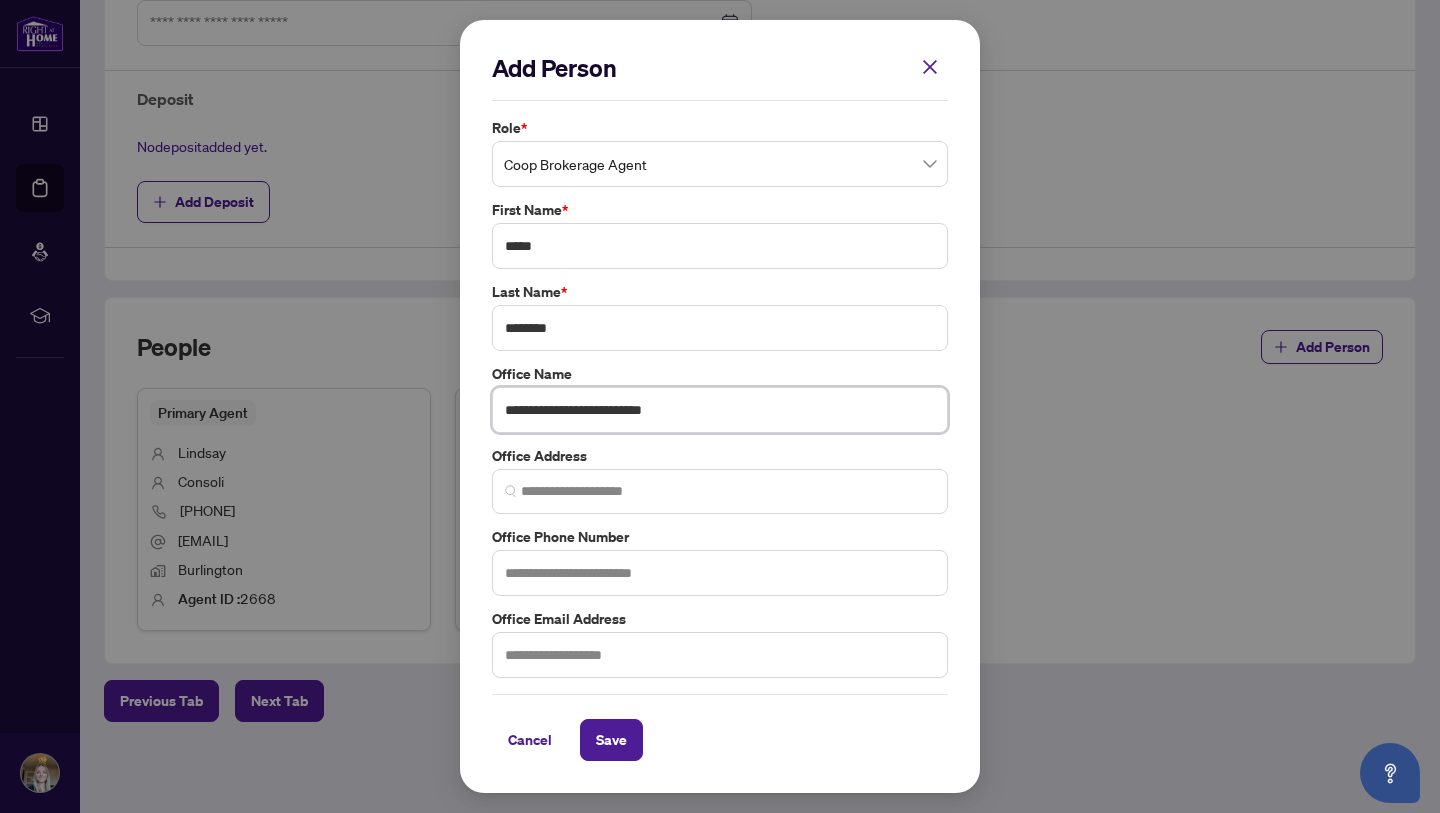 type on "**********" 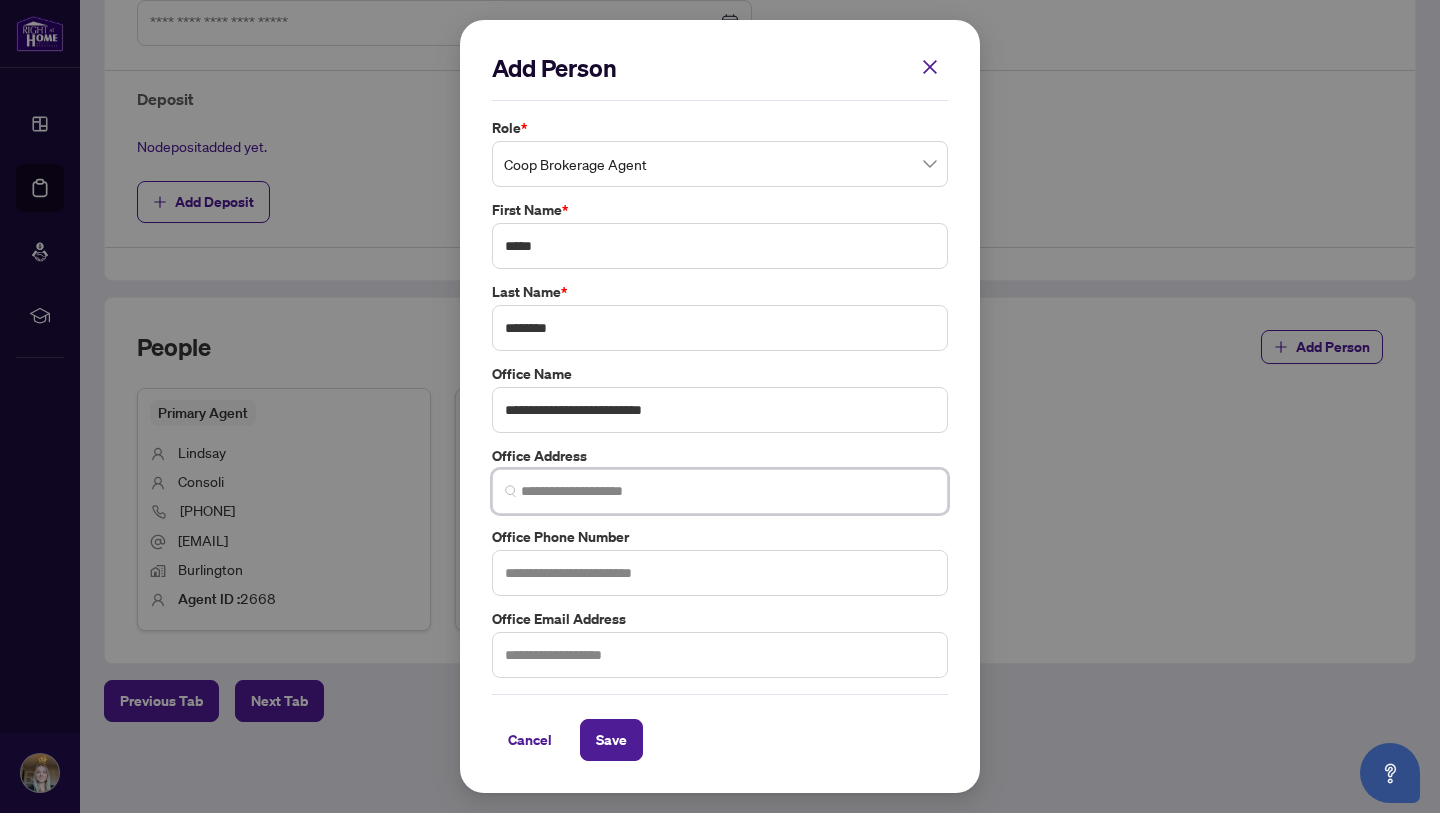 click at bounding box center [728, 491] 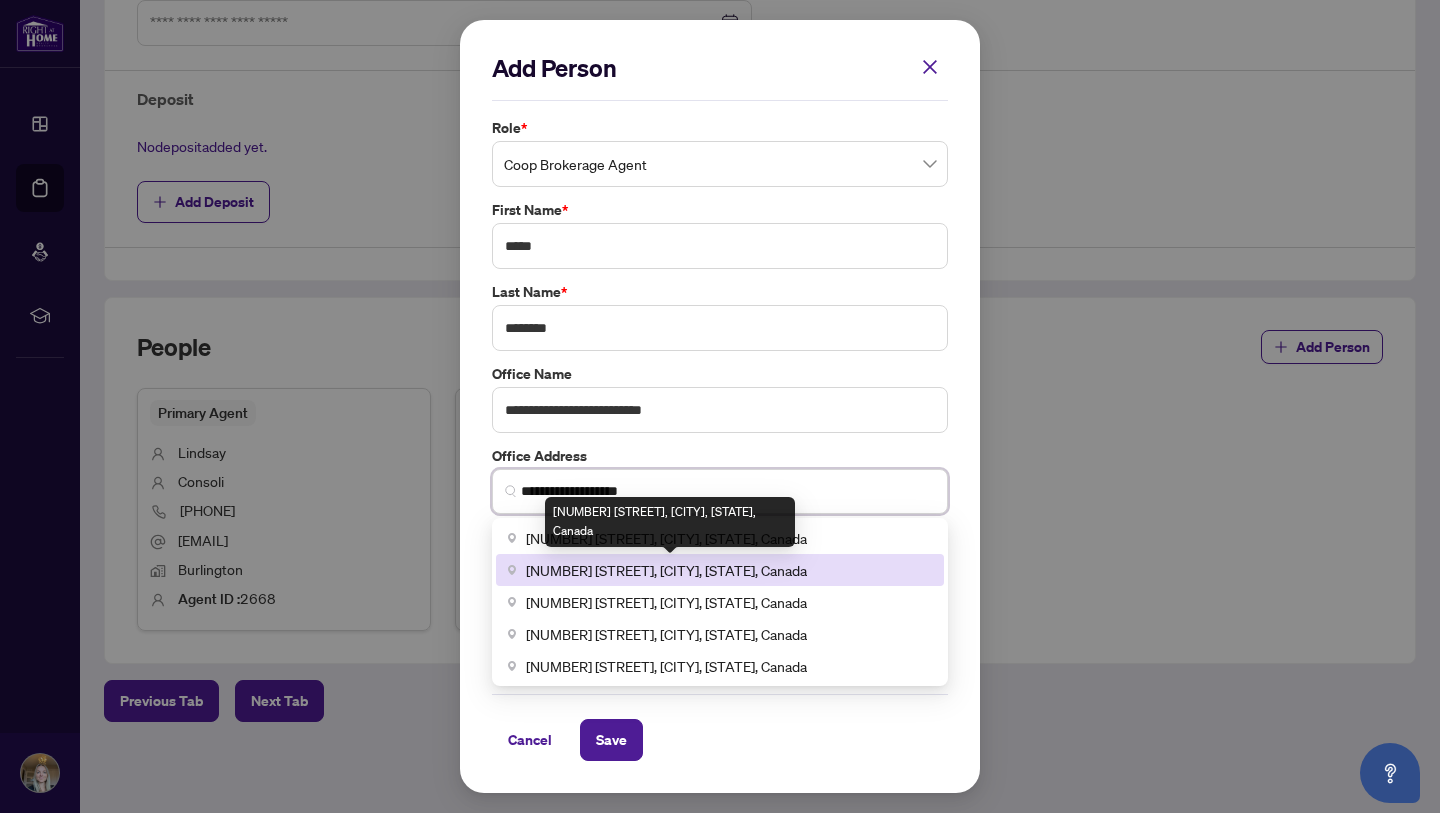 click on "[NUMBER] [STREET], [CITY], [STATE], Canada" at bounding box center (666, 570) 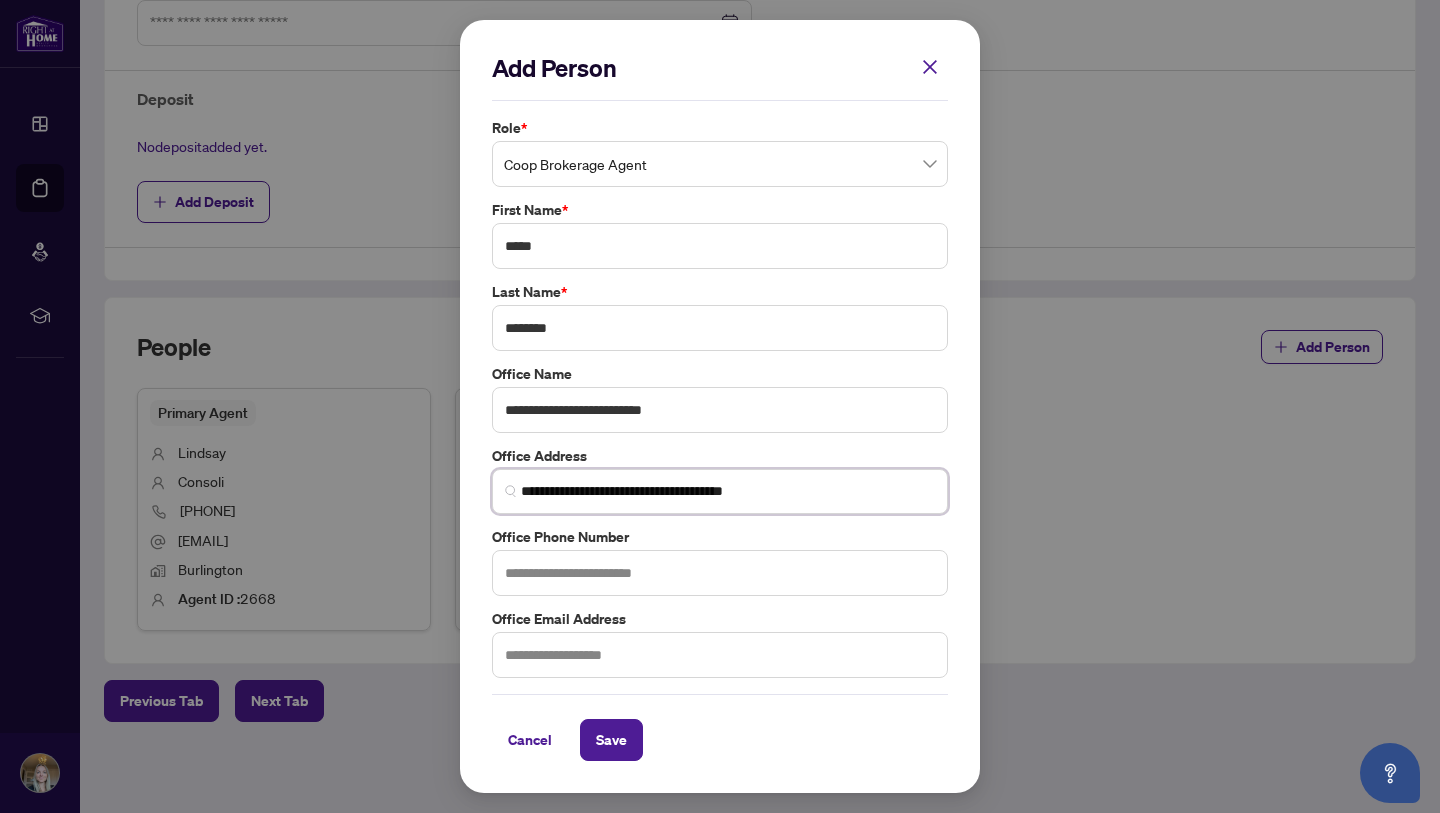 type on "**********" 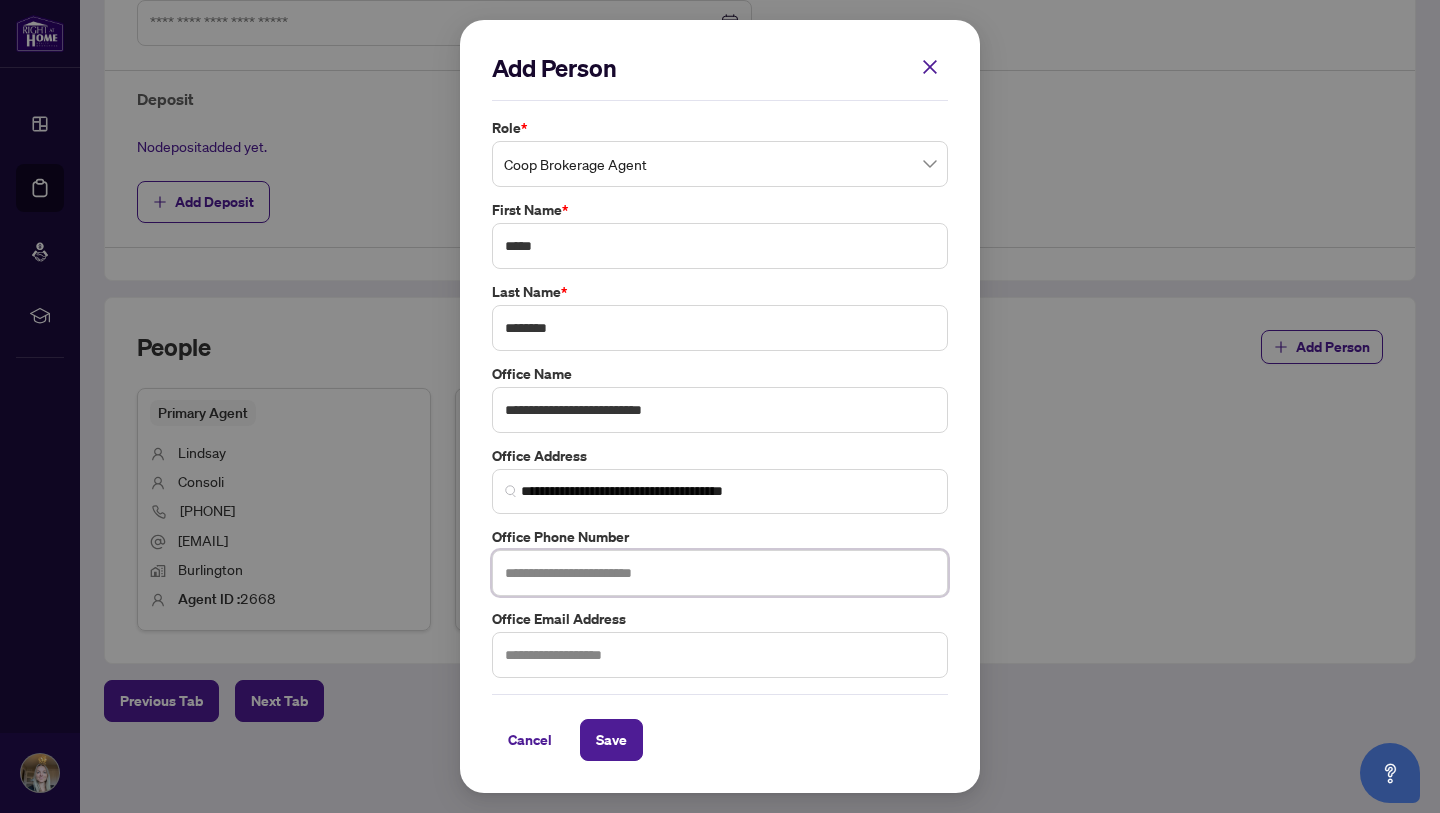 click at bounding box center (720, 573) 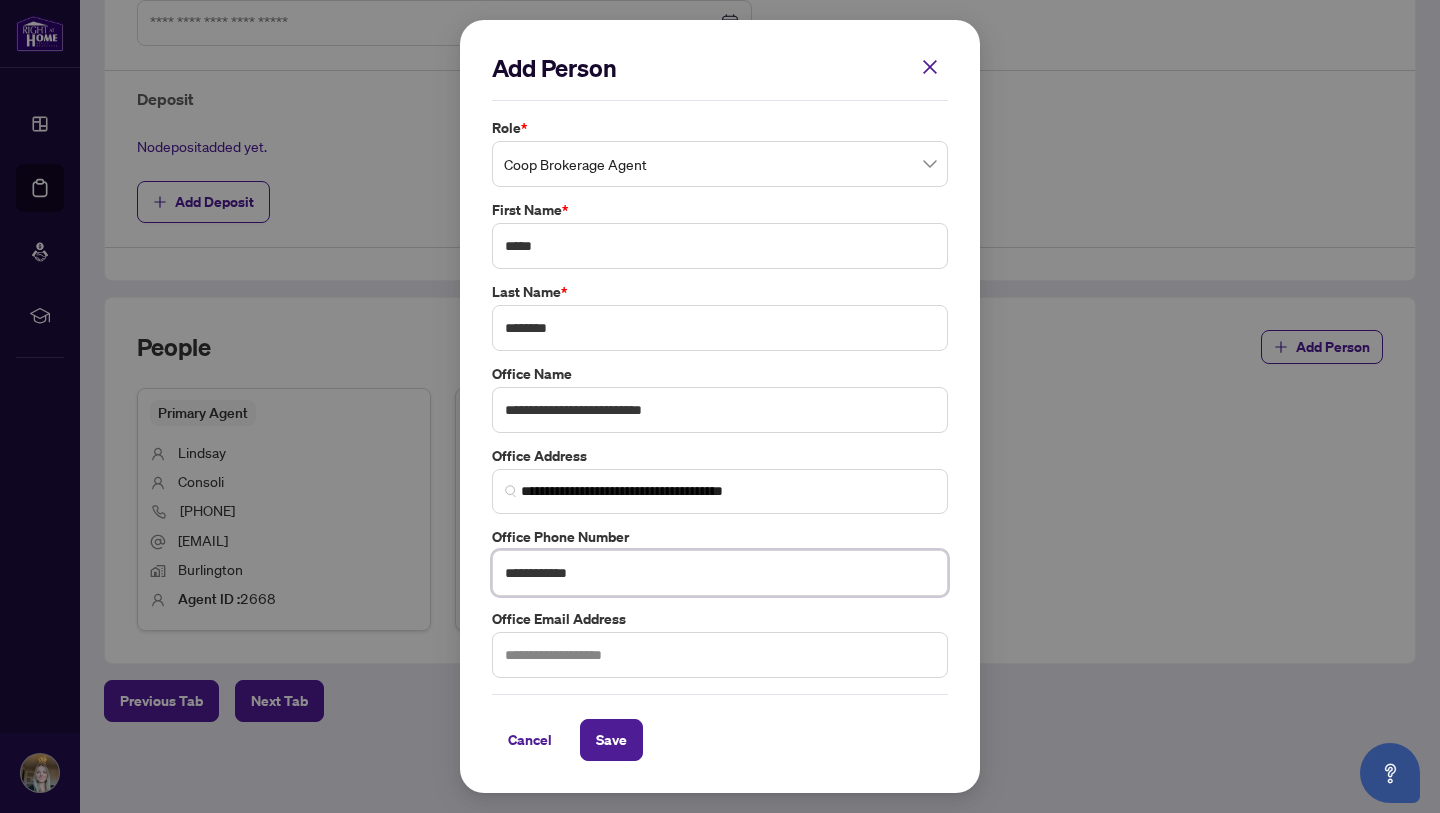 type on "**********" 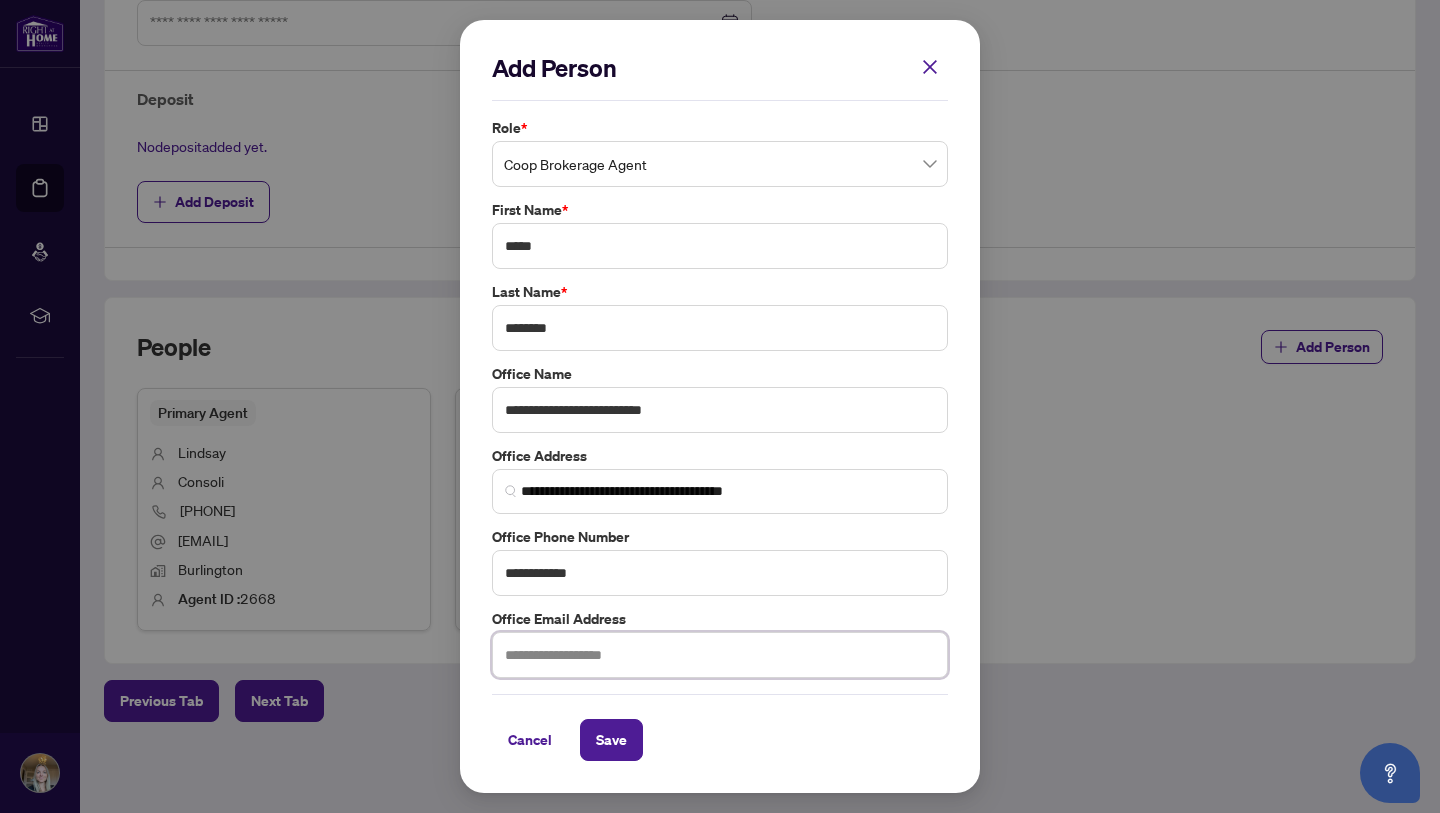 click at bounding box center [720, 655] 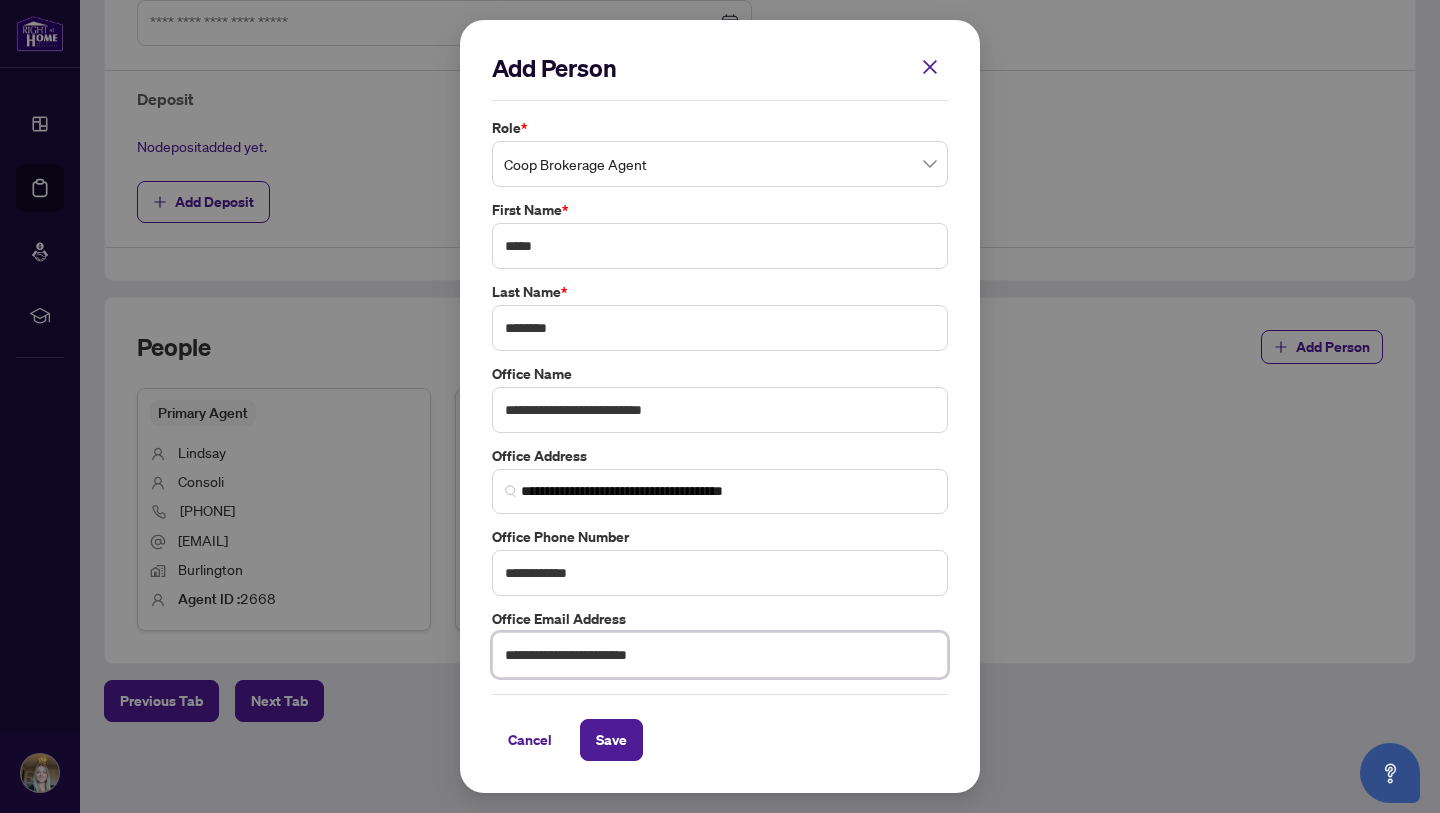type on "**********" 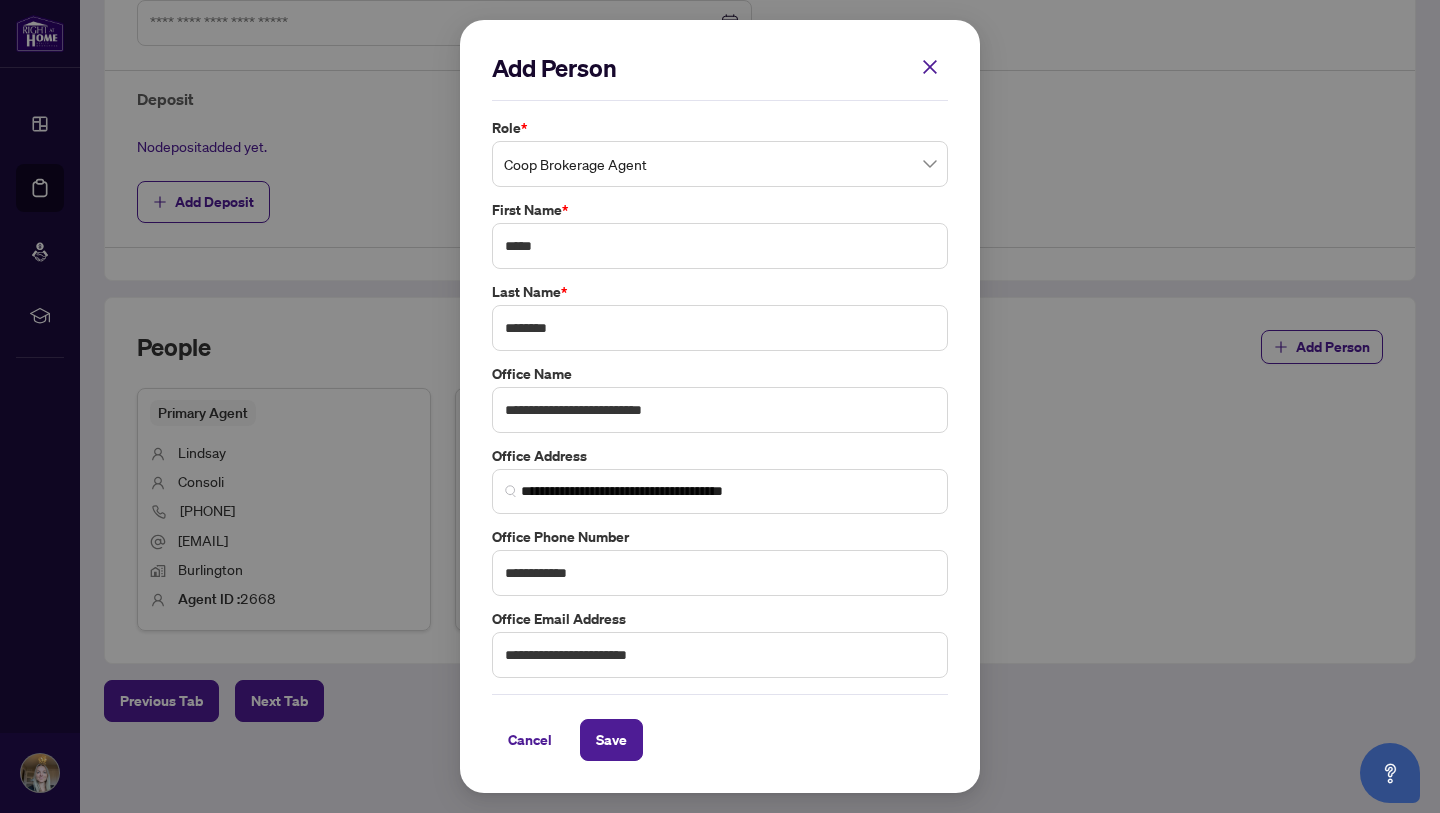 click on "Cancel Save" at bounding box center [720, 740] 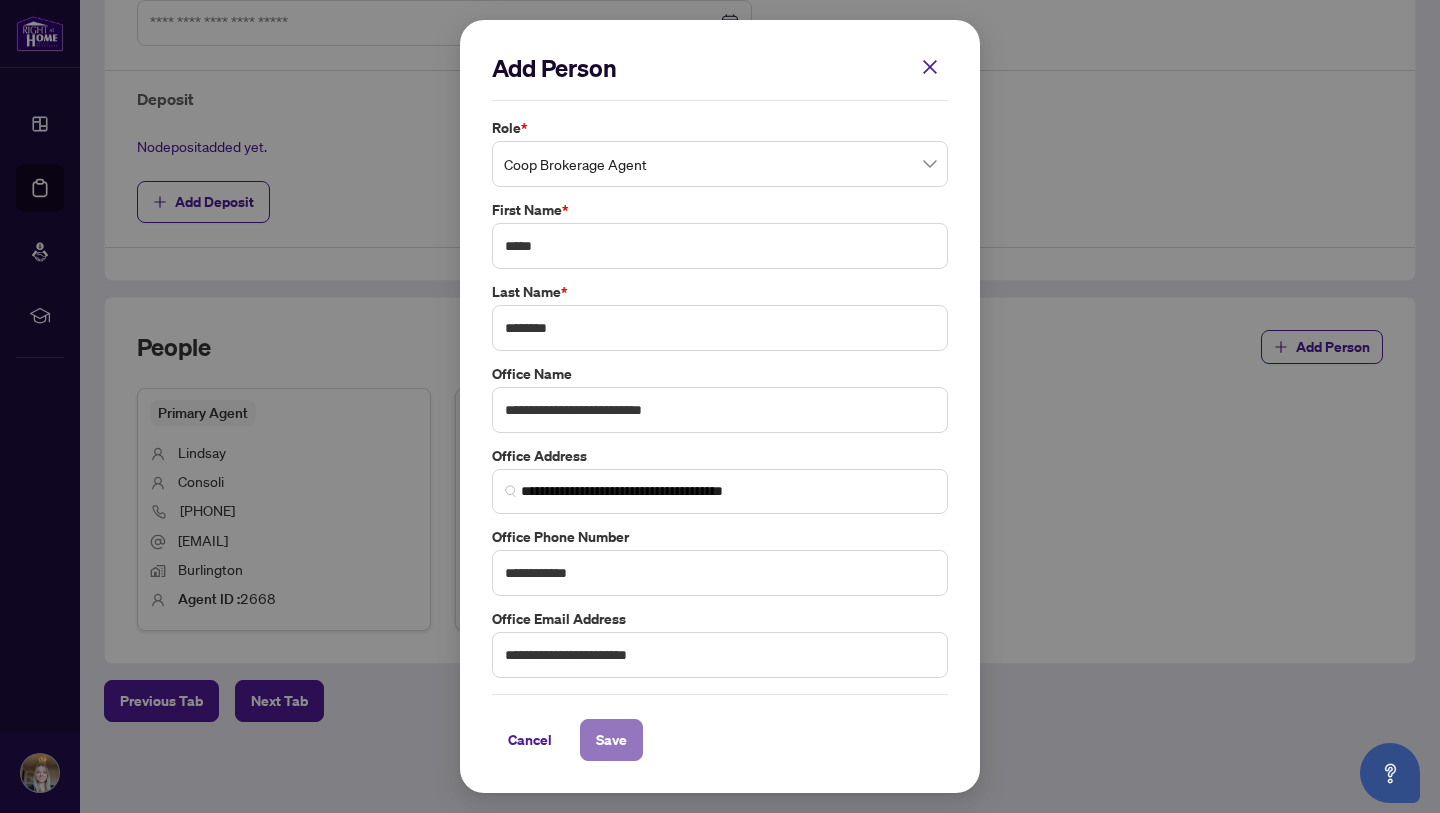 click on "Save" at bounding box center (611, 740) 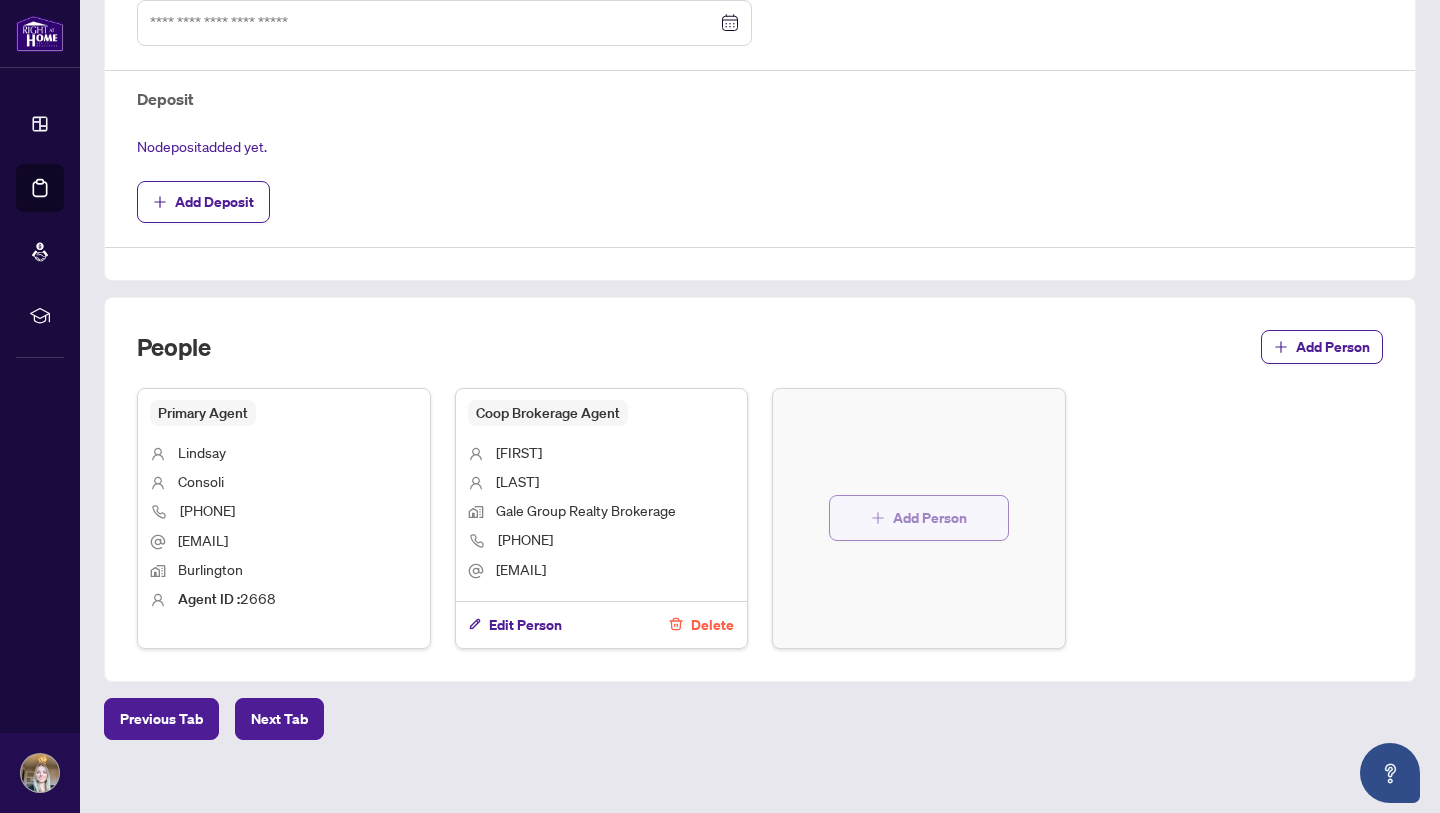 click 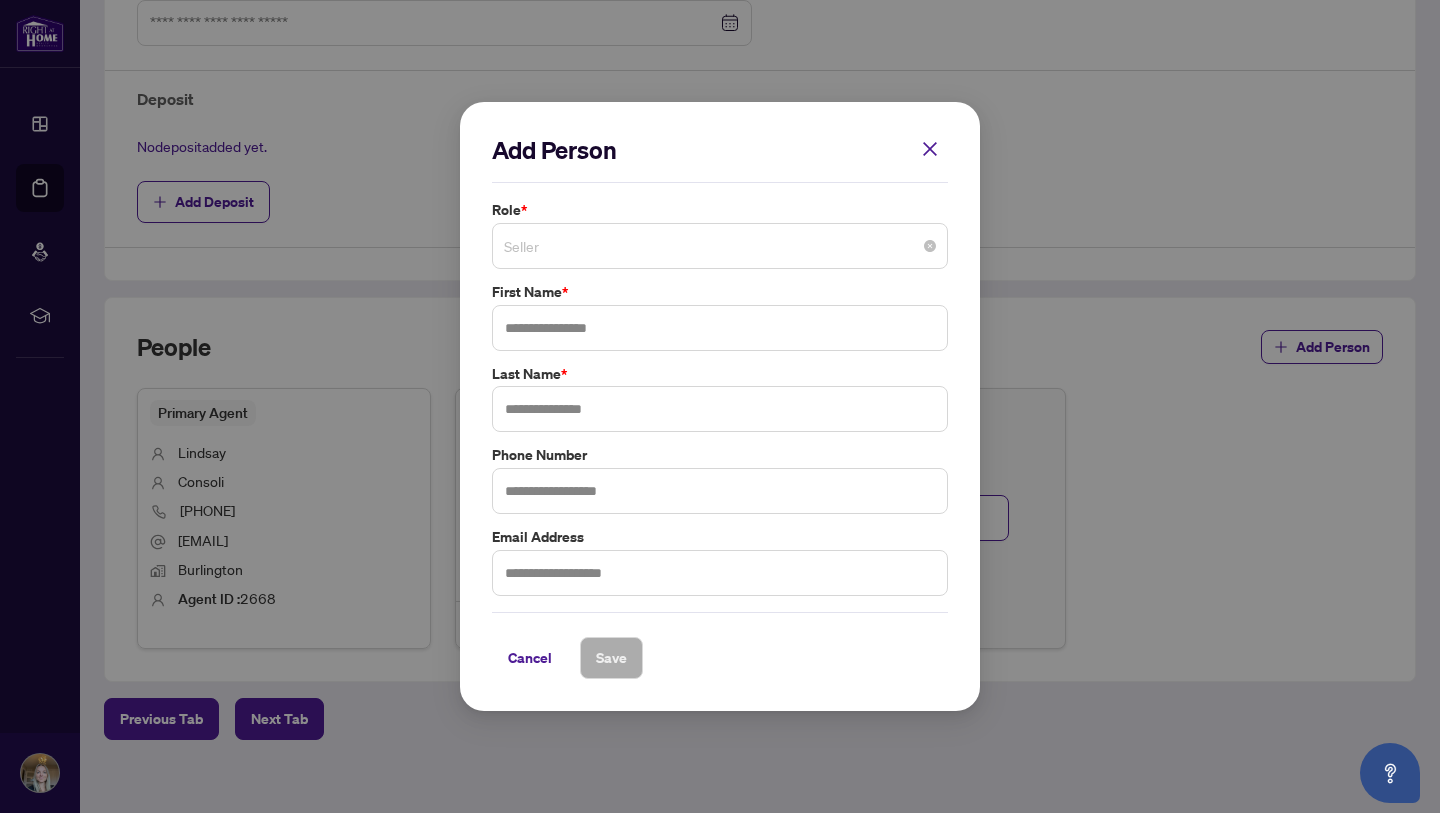 click on "Seller" at bounding box center [720, 246] 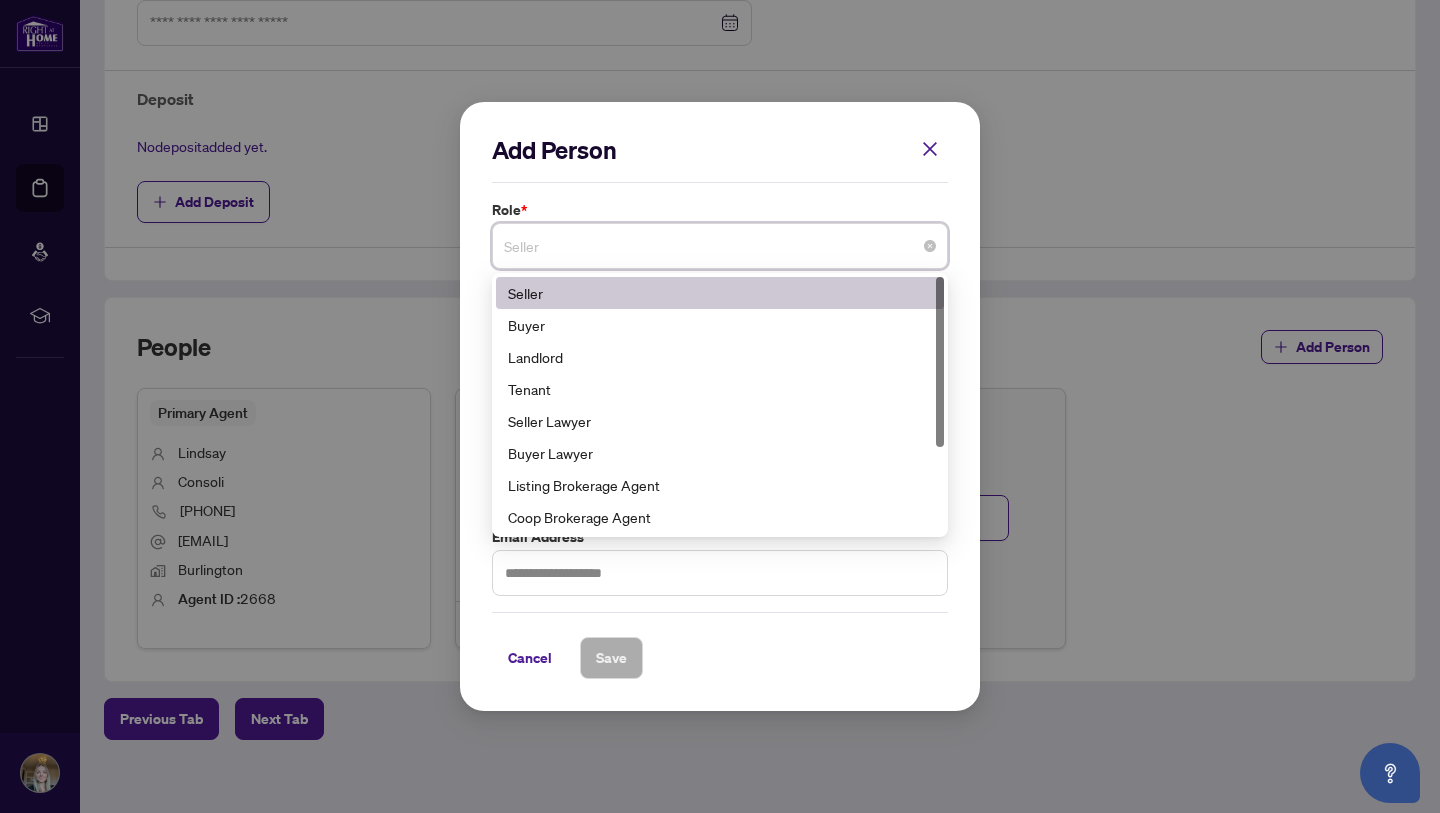 click on "Seller" at bounding box center (720, 293) 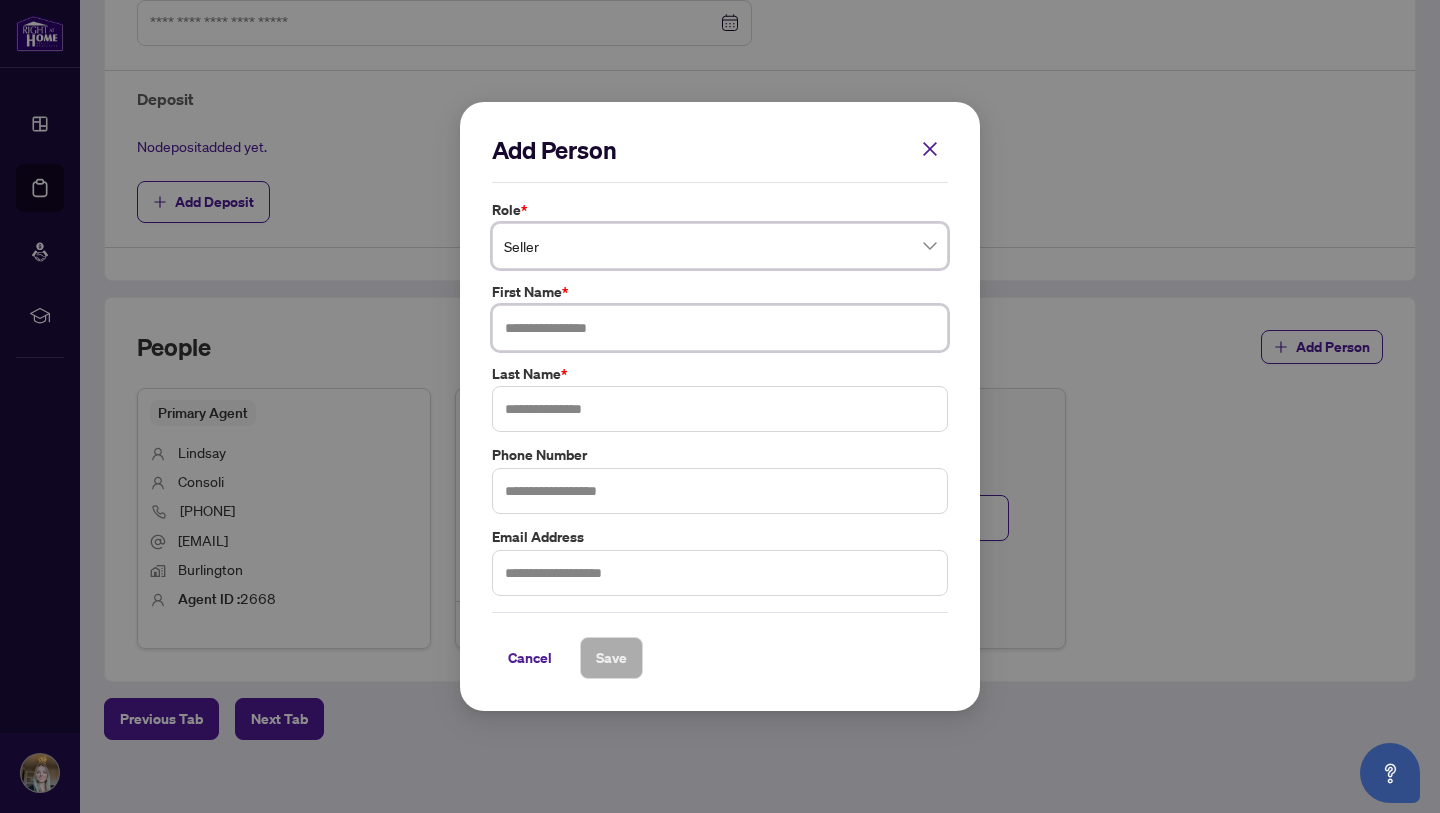 click at bounding box center (720, 328) 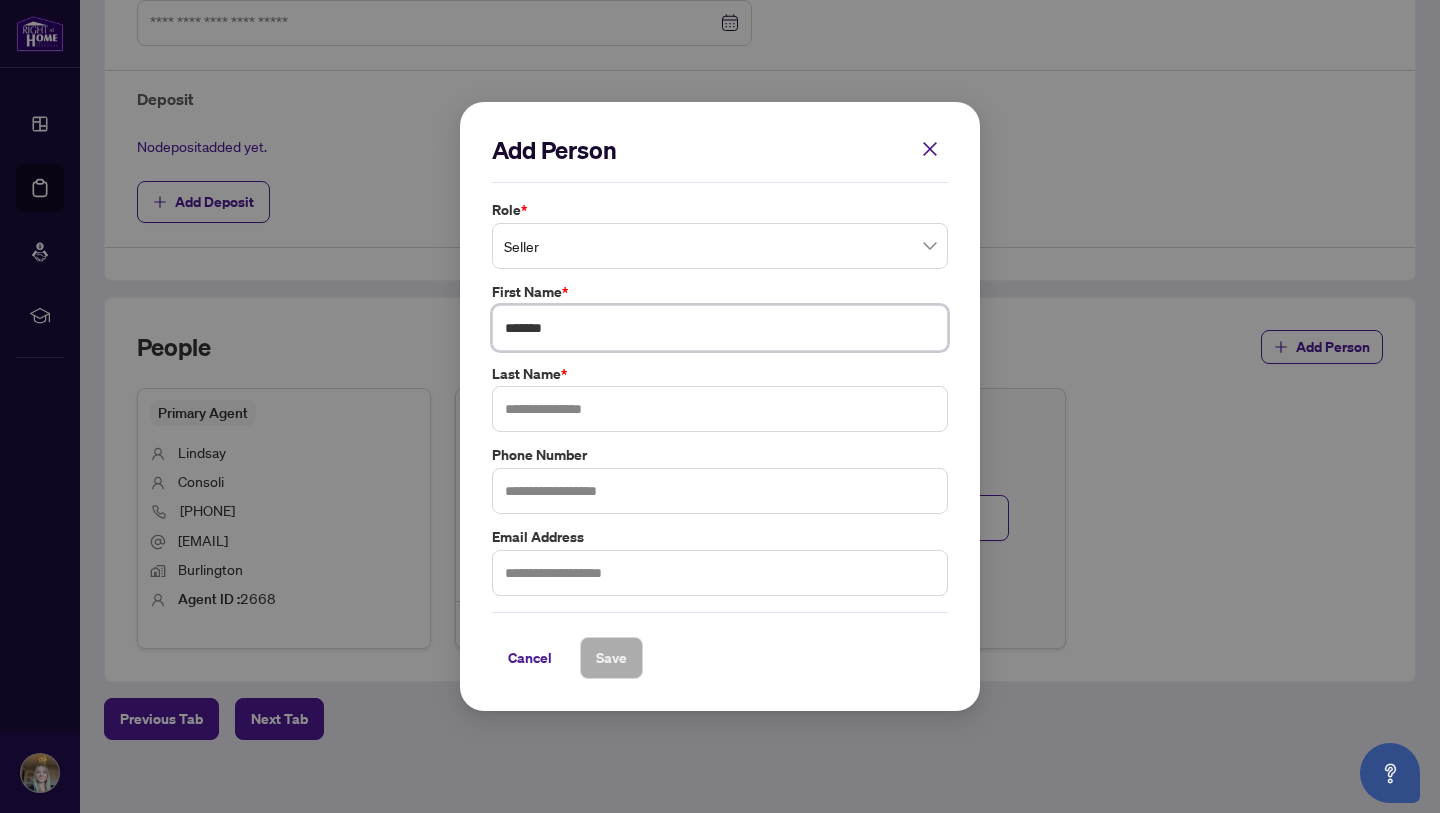 type on "******" 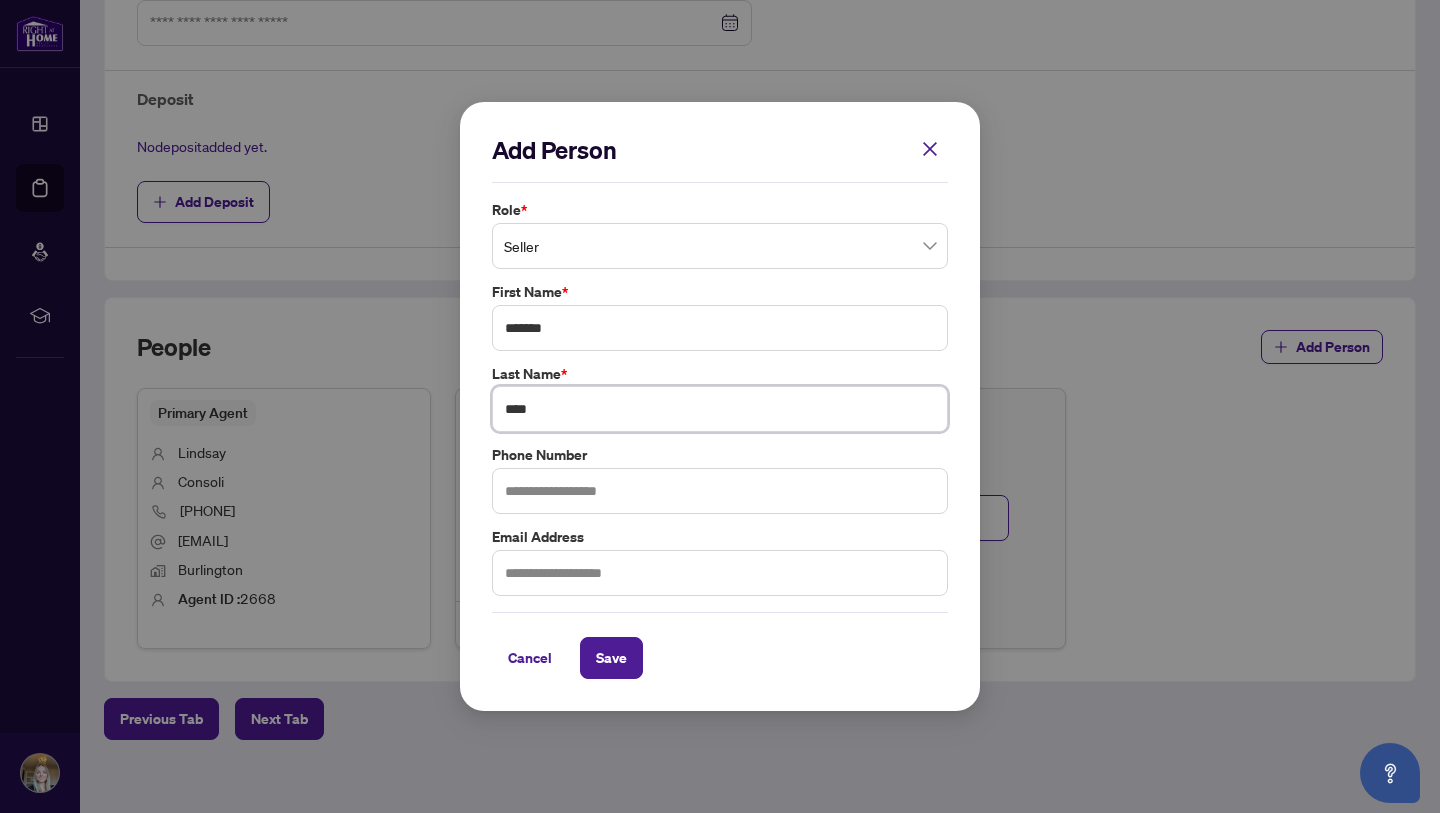type on "****" 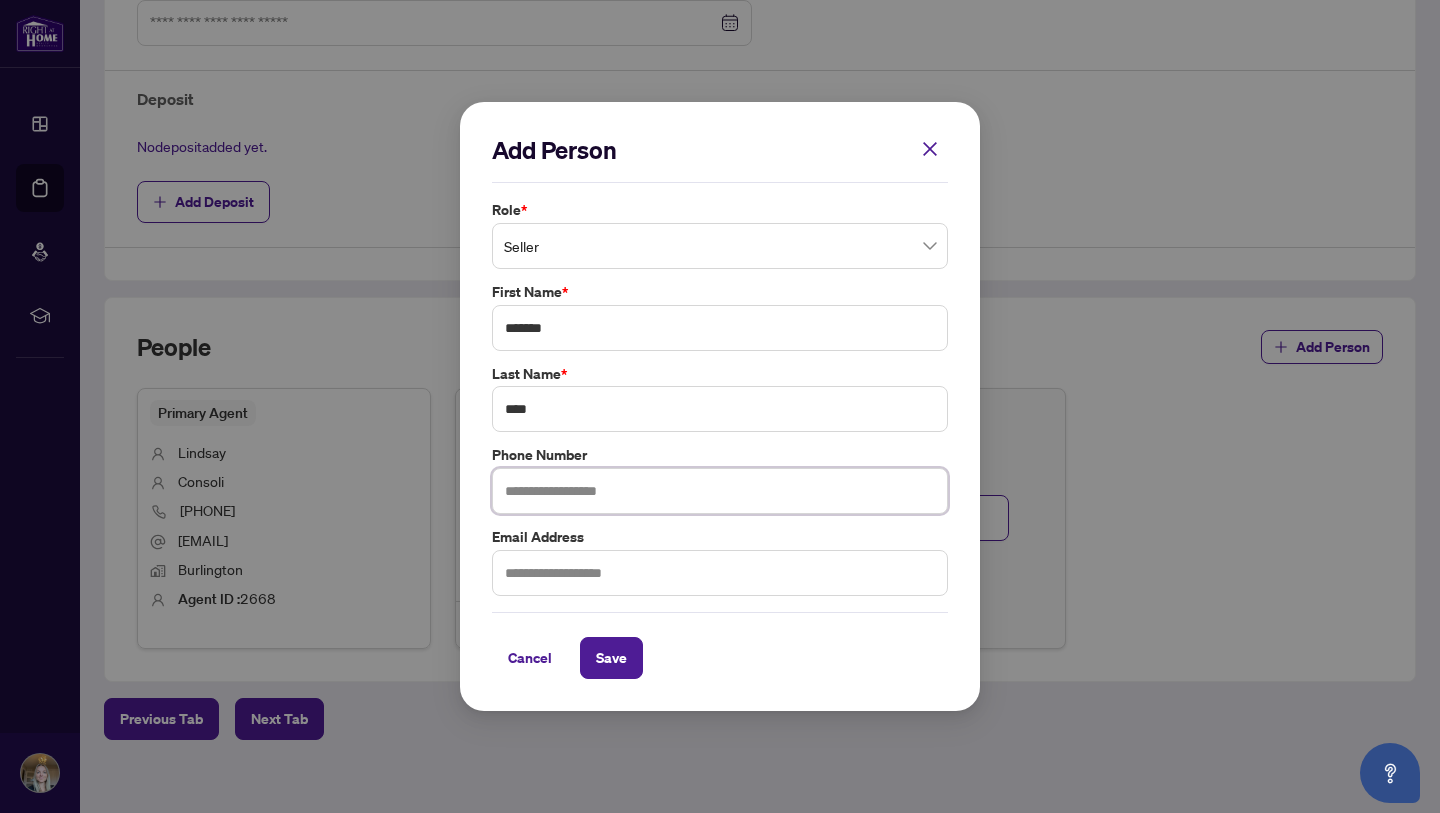 click at bounding box center (720, 491) 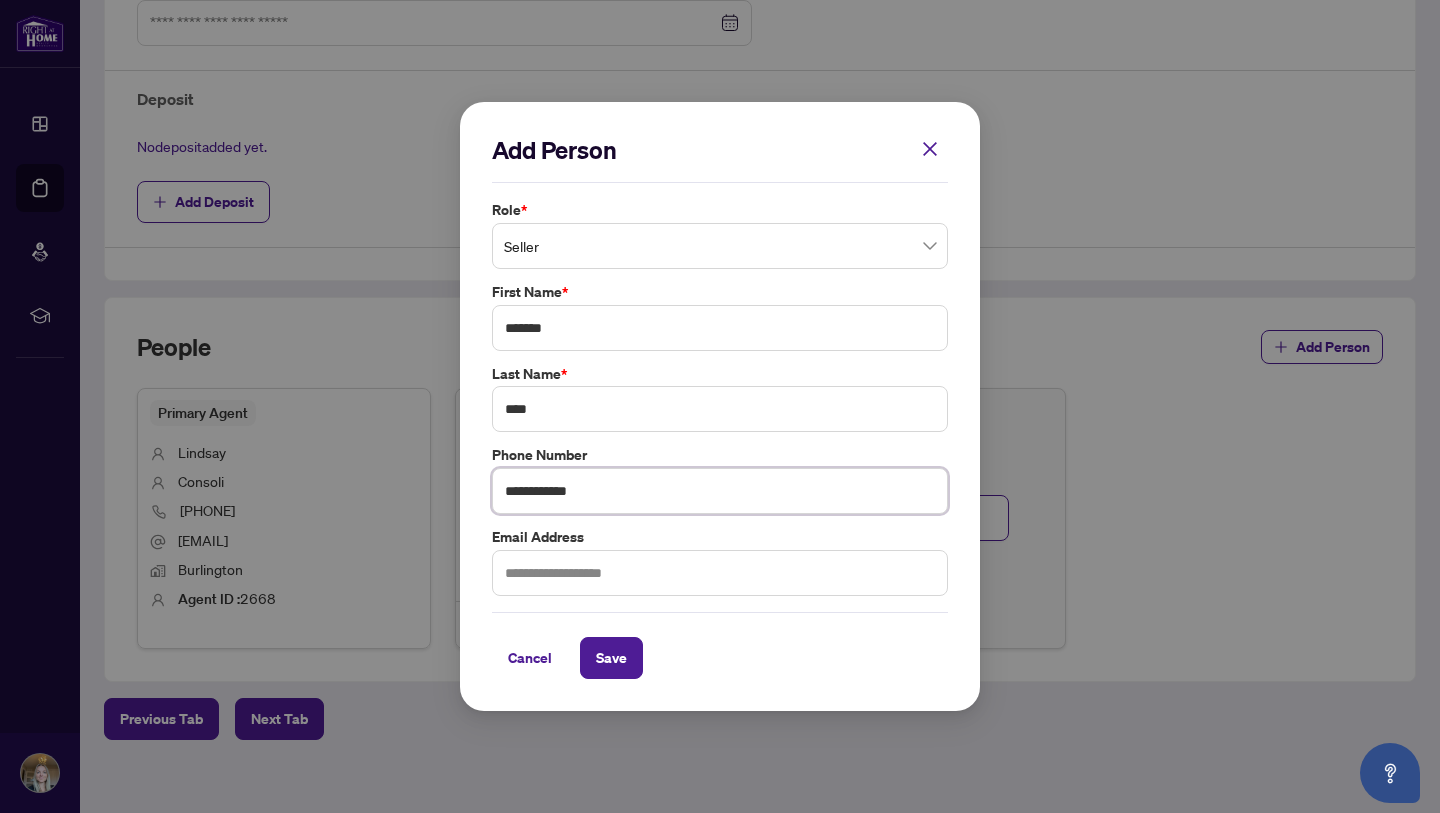 type on "**********" 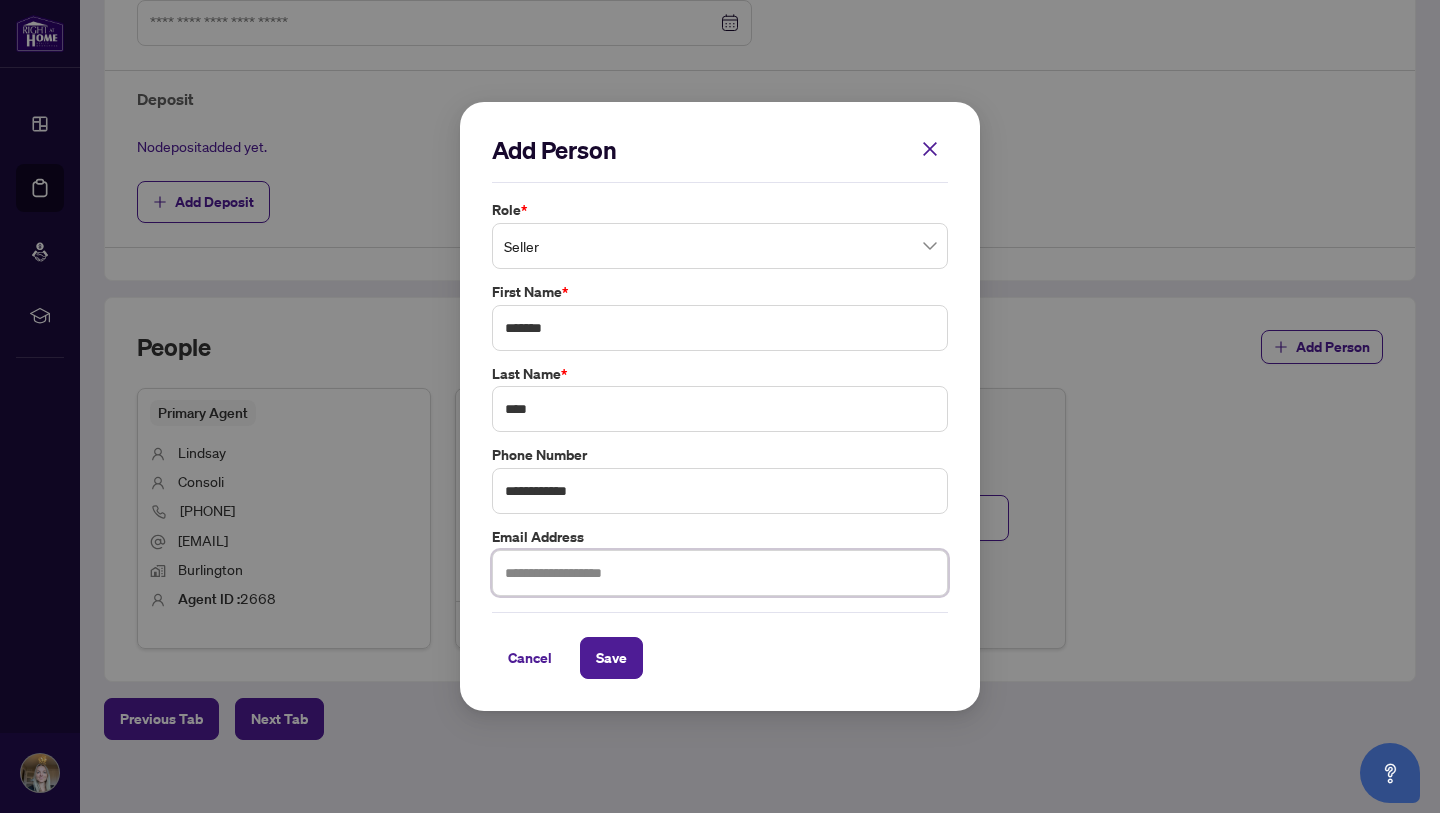 click at bounding box center [720, 573] 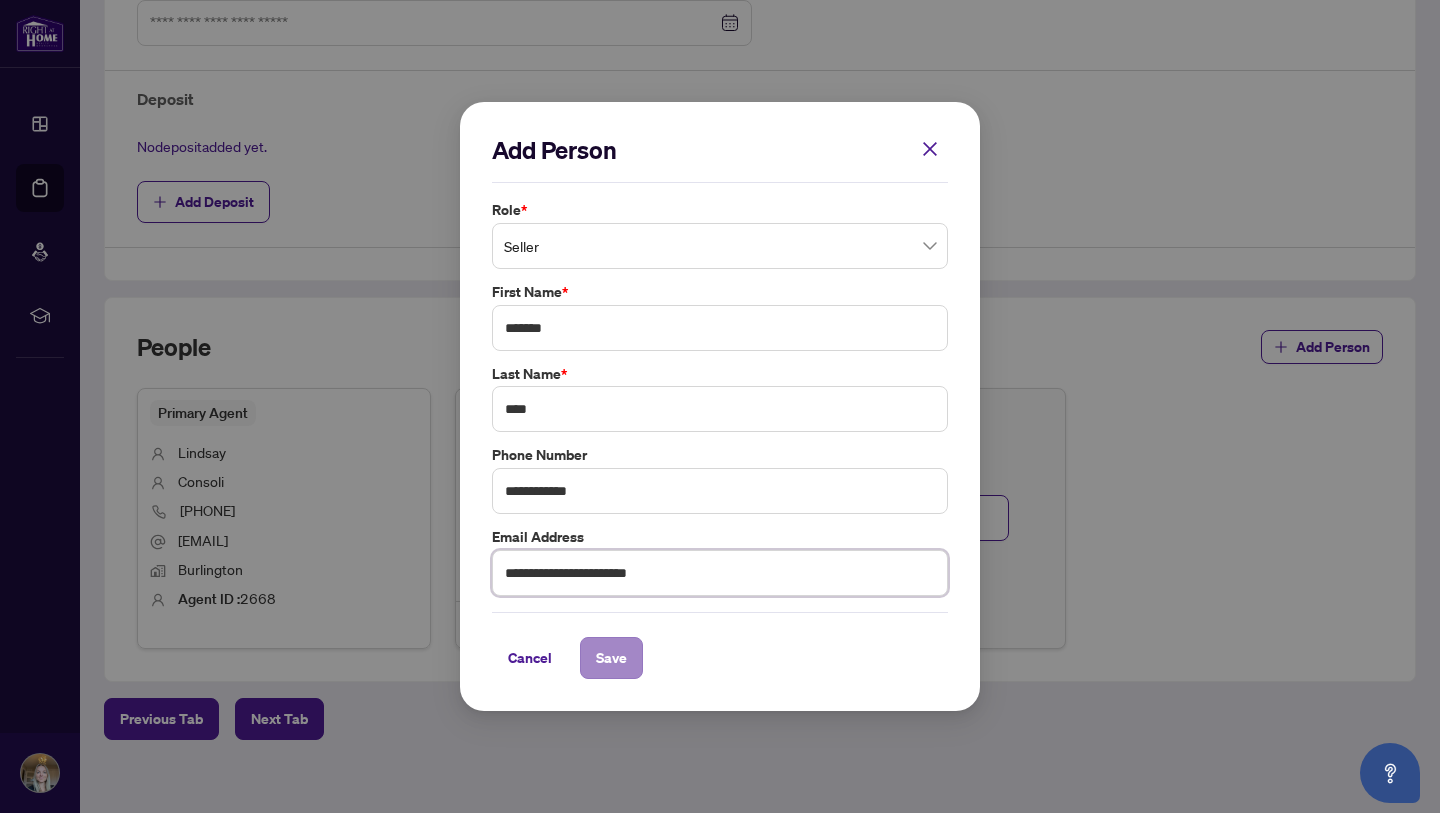 type on "**********" 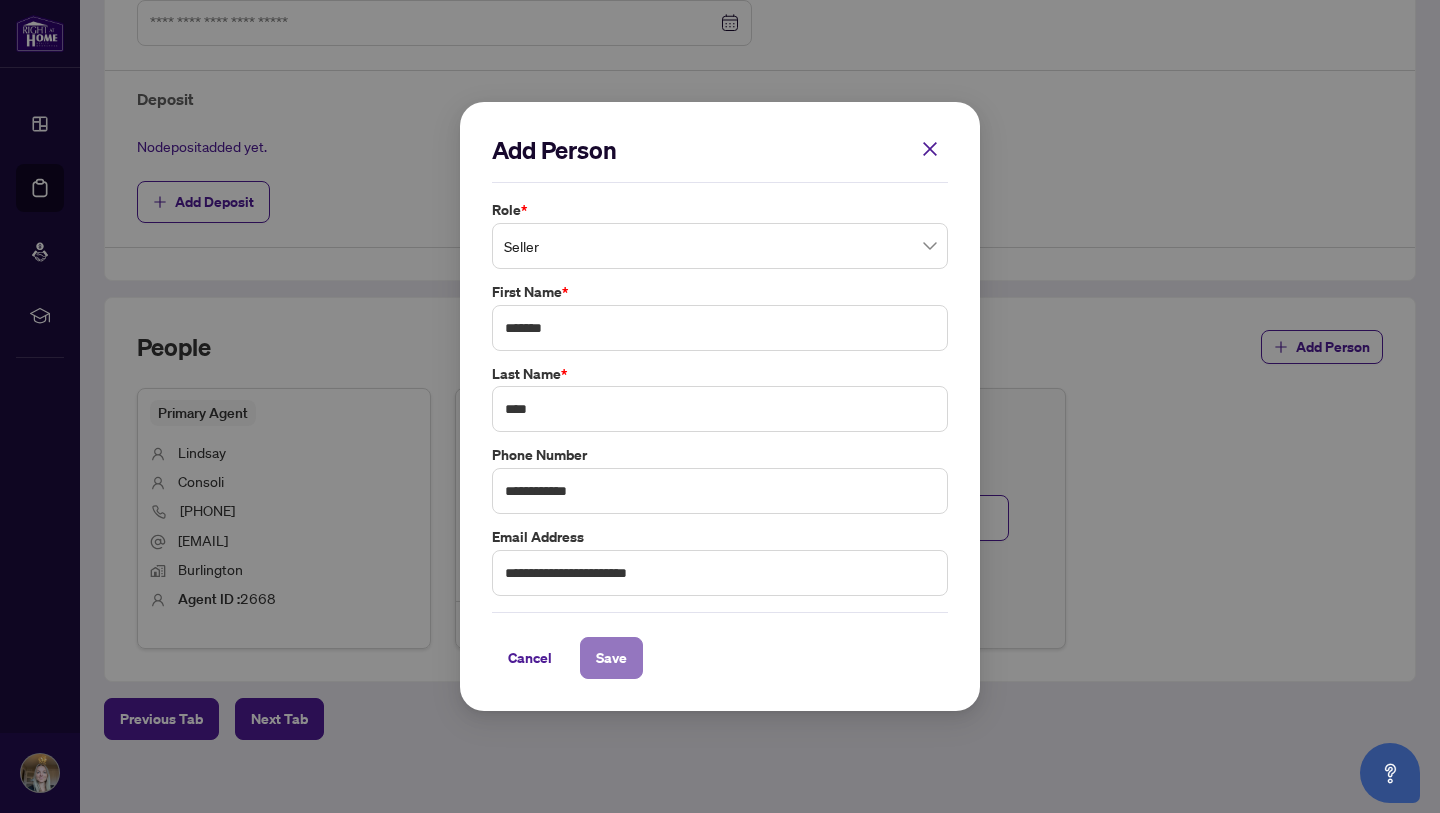 click on "Save" at bounding box center [611, 658] 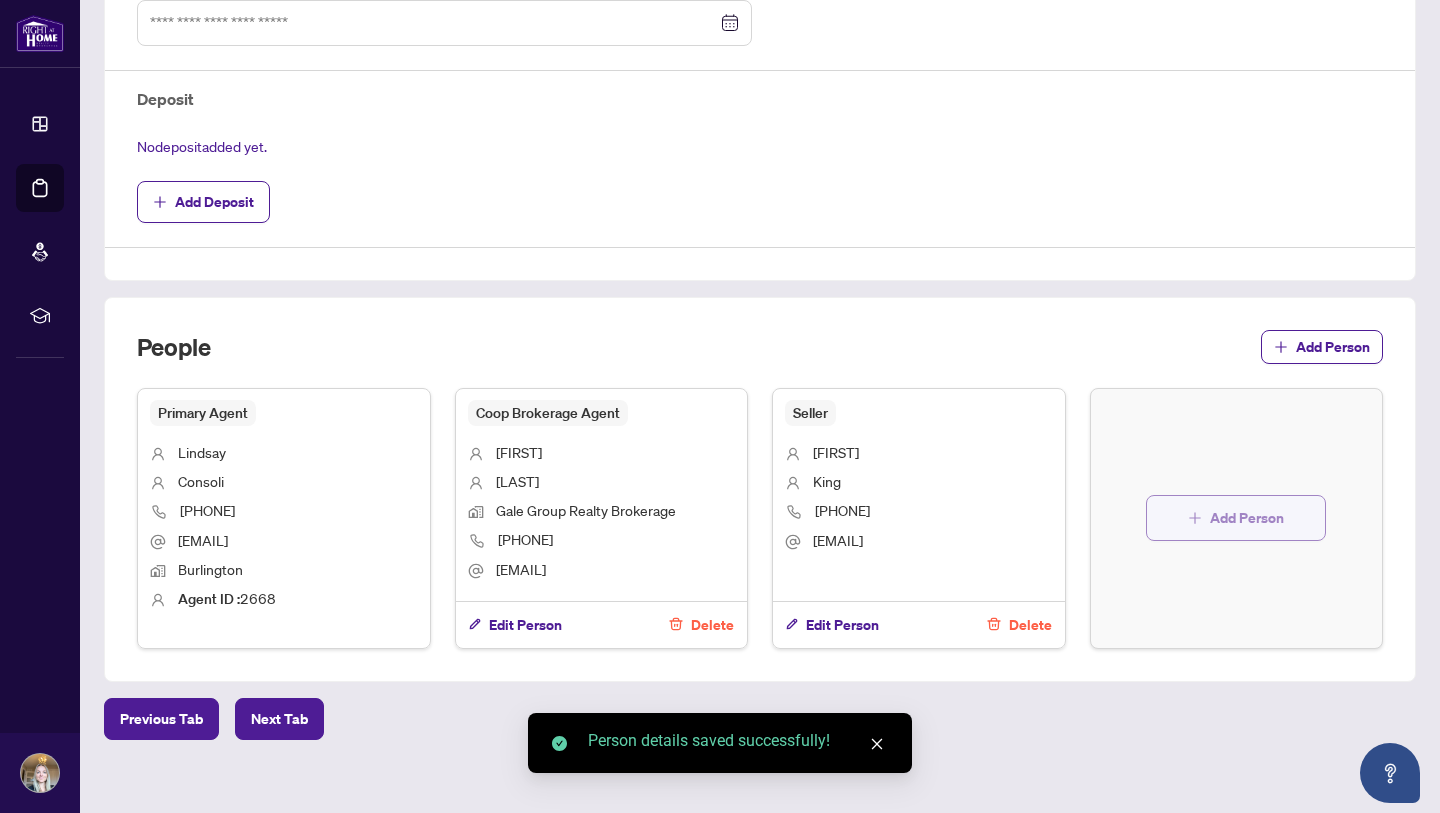 click on "Add Person" at bounding box center [1236, 518] 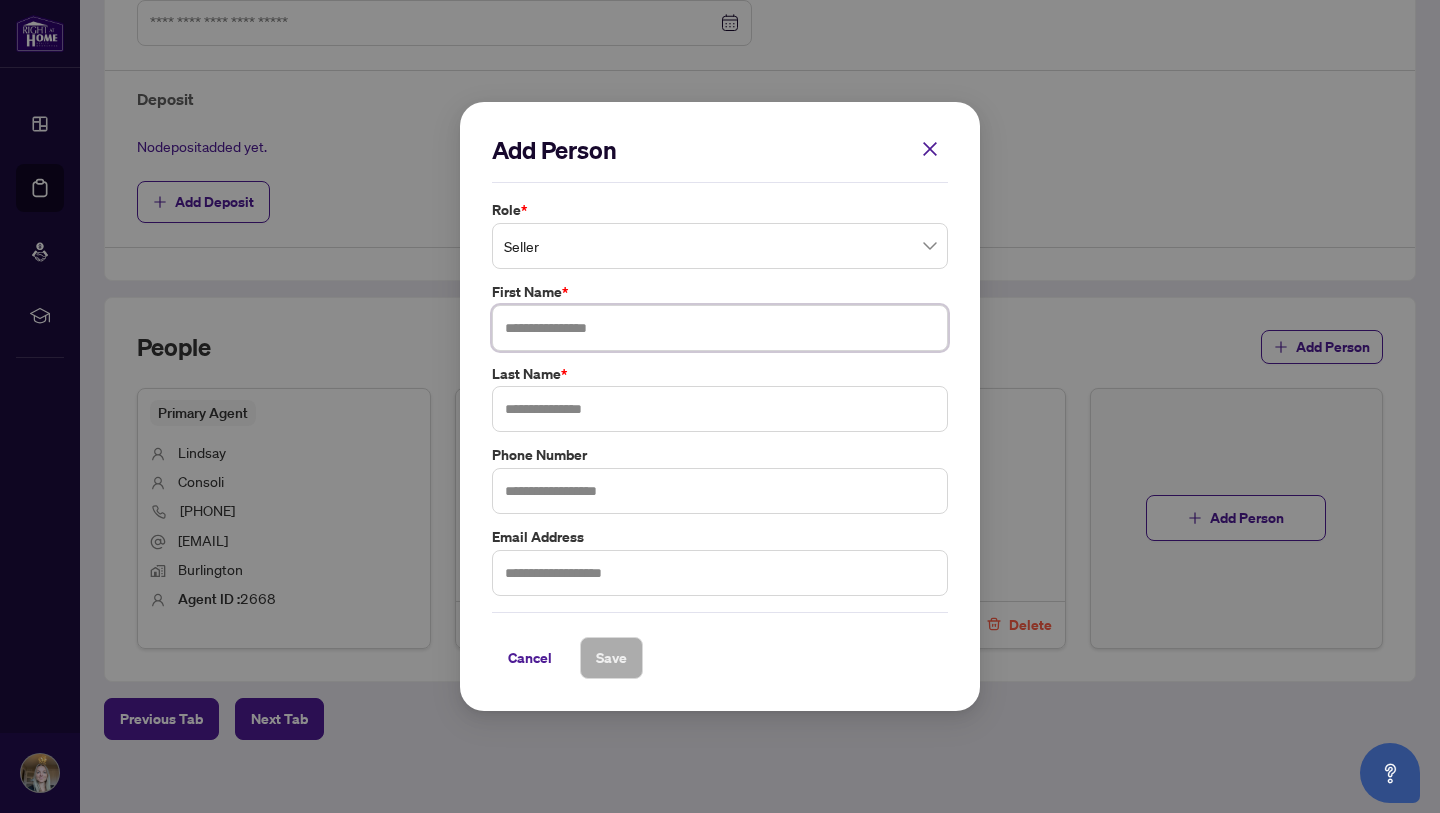 click at bounding box center (720, 328) 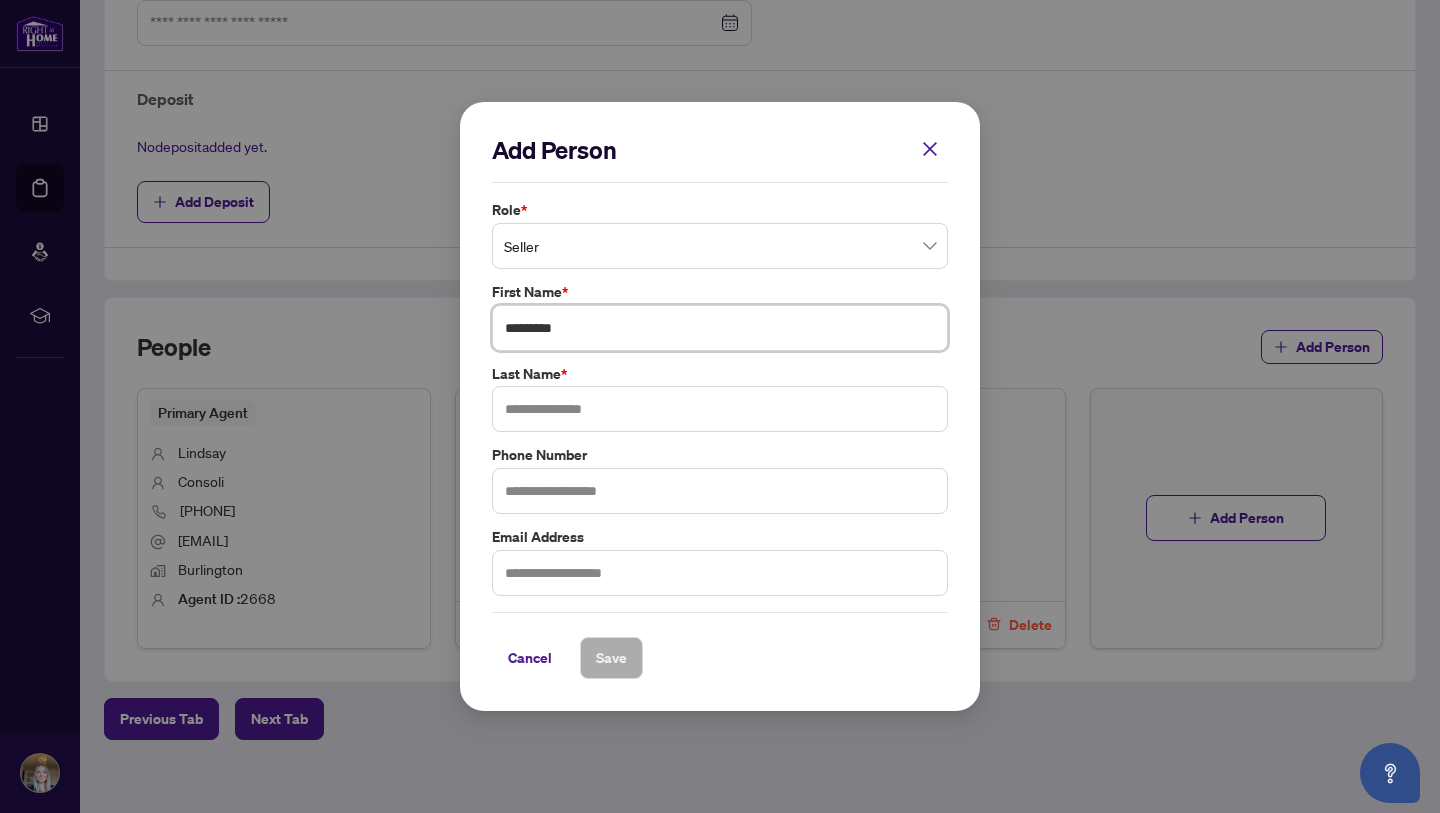 type on "*********" 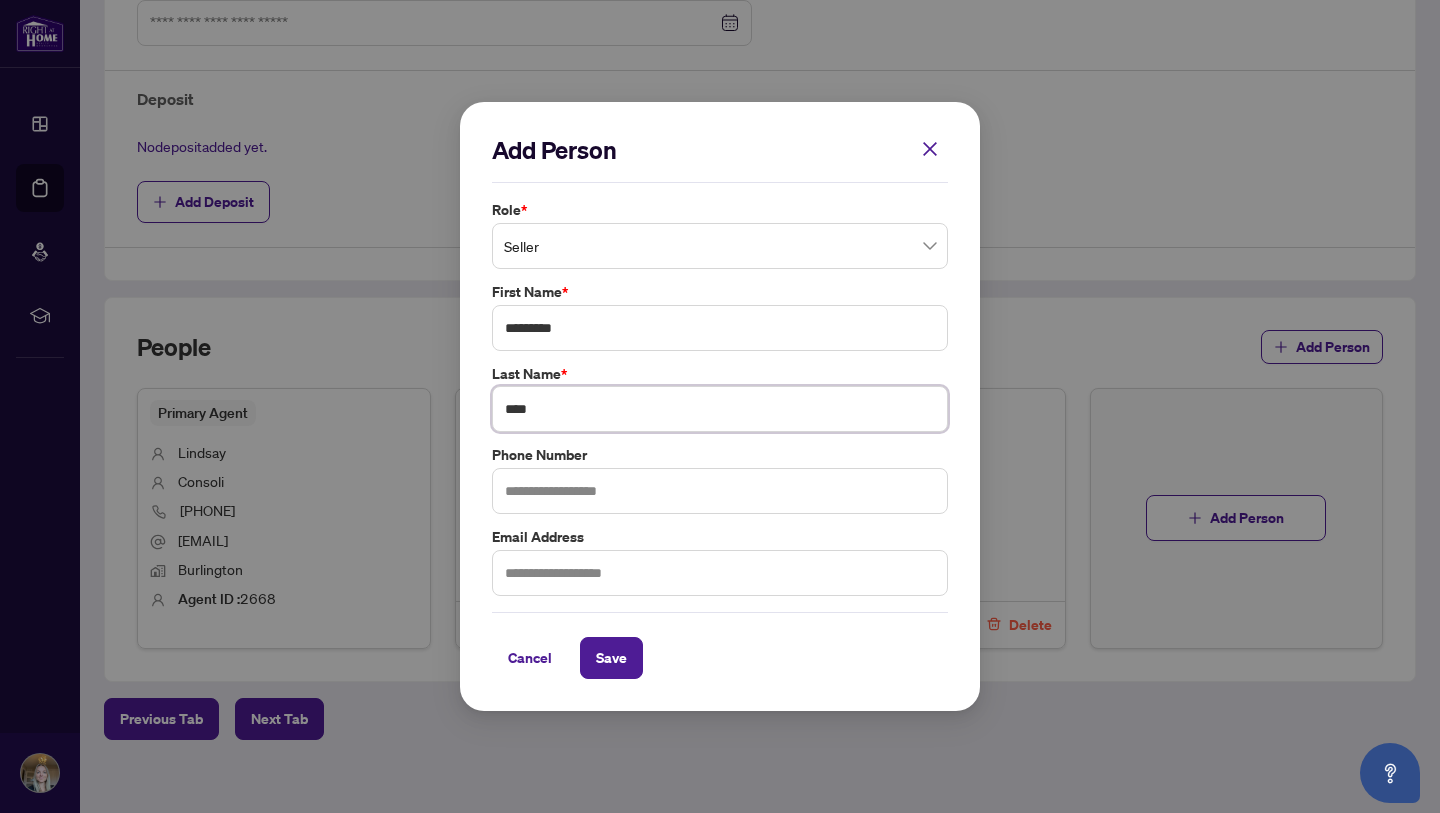 type on "****" 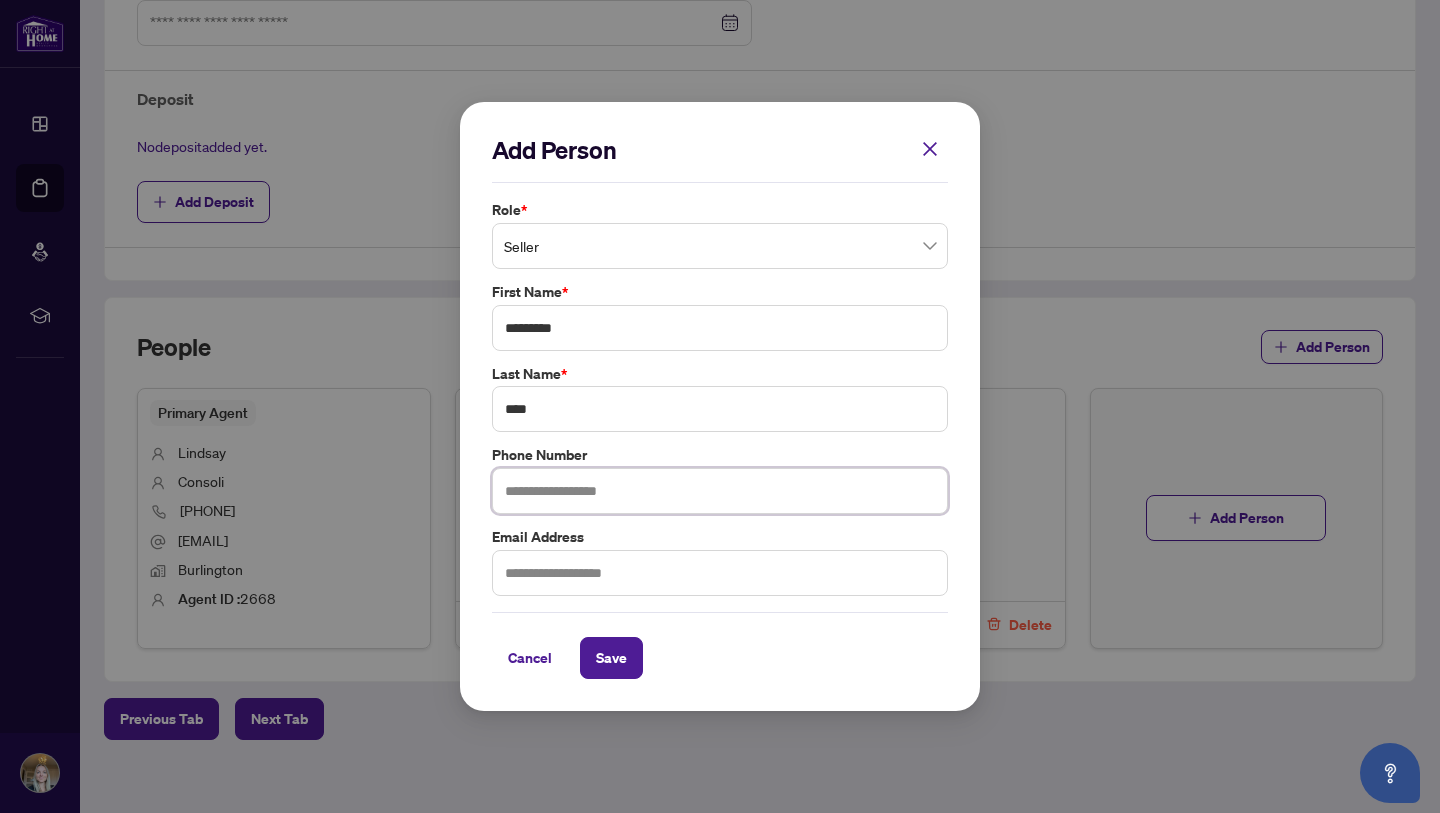 click at bounding box center [720, 491] 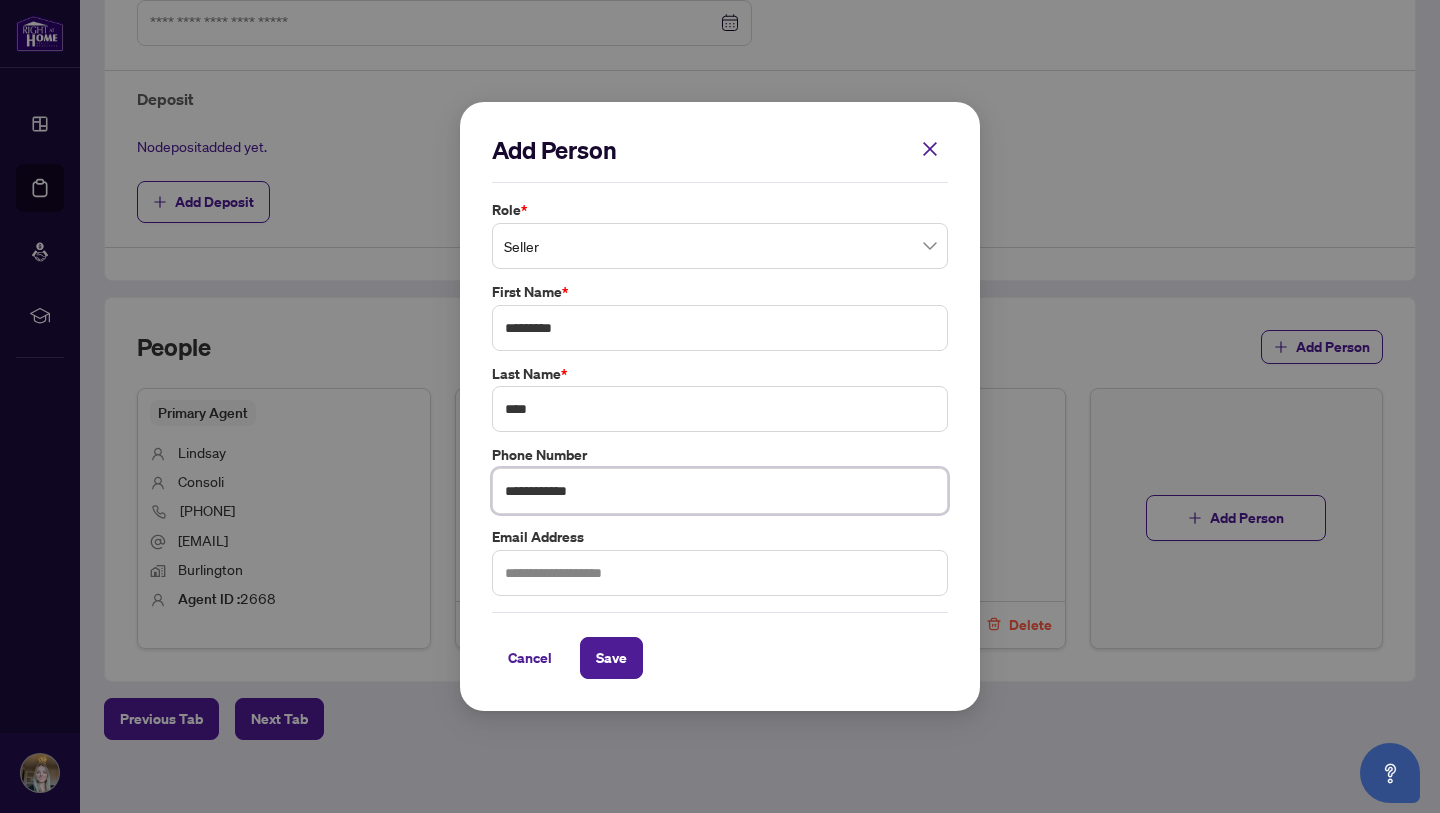 type on "**********" 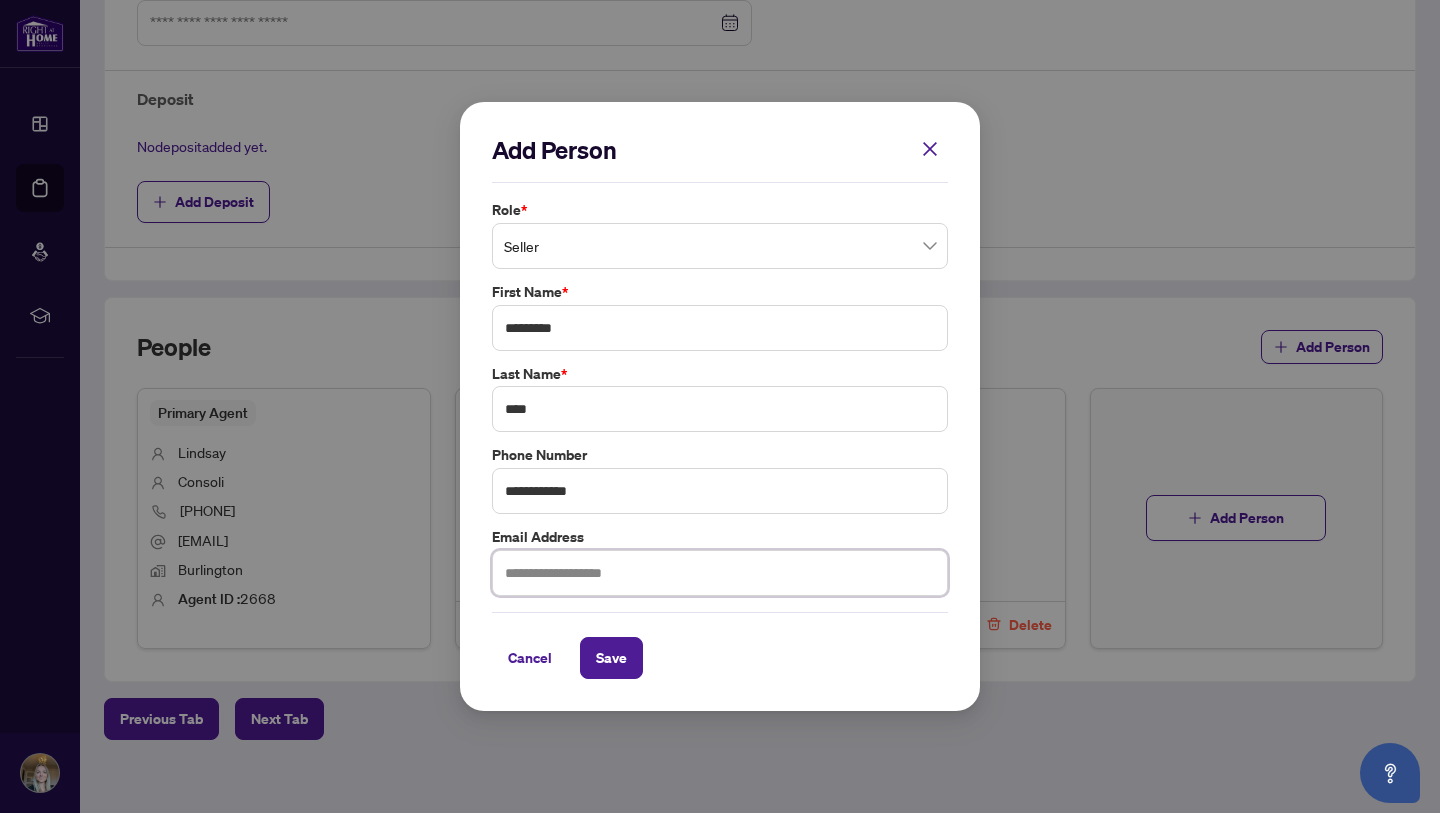 click at bounding box center [720, 573] 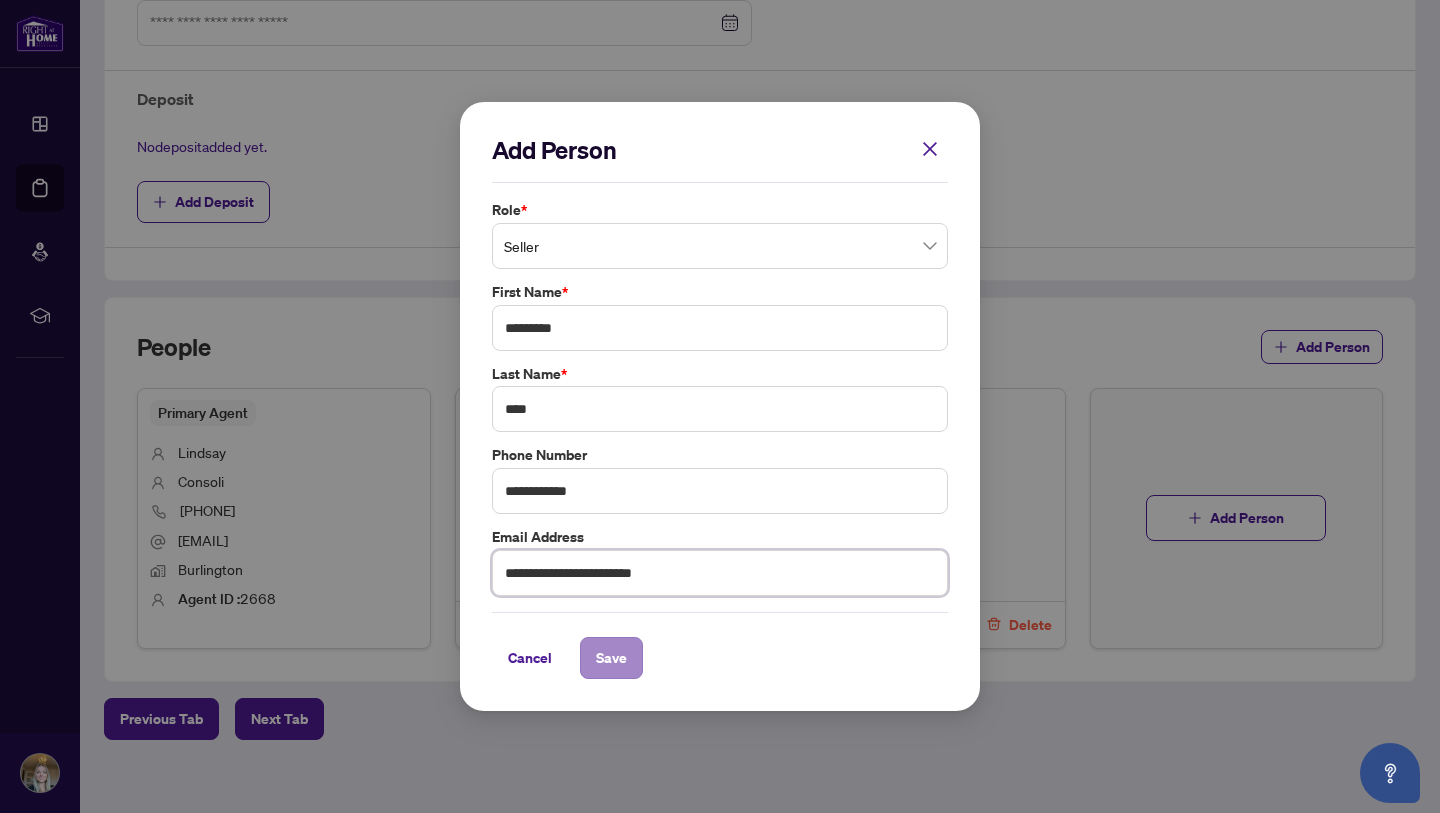 type on "**********" 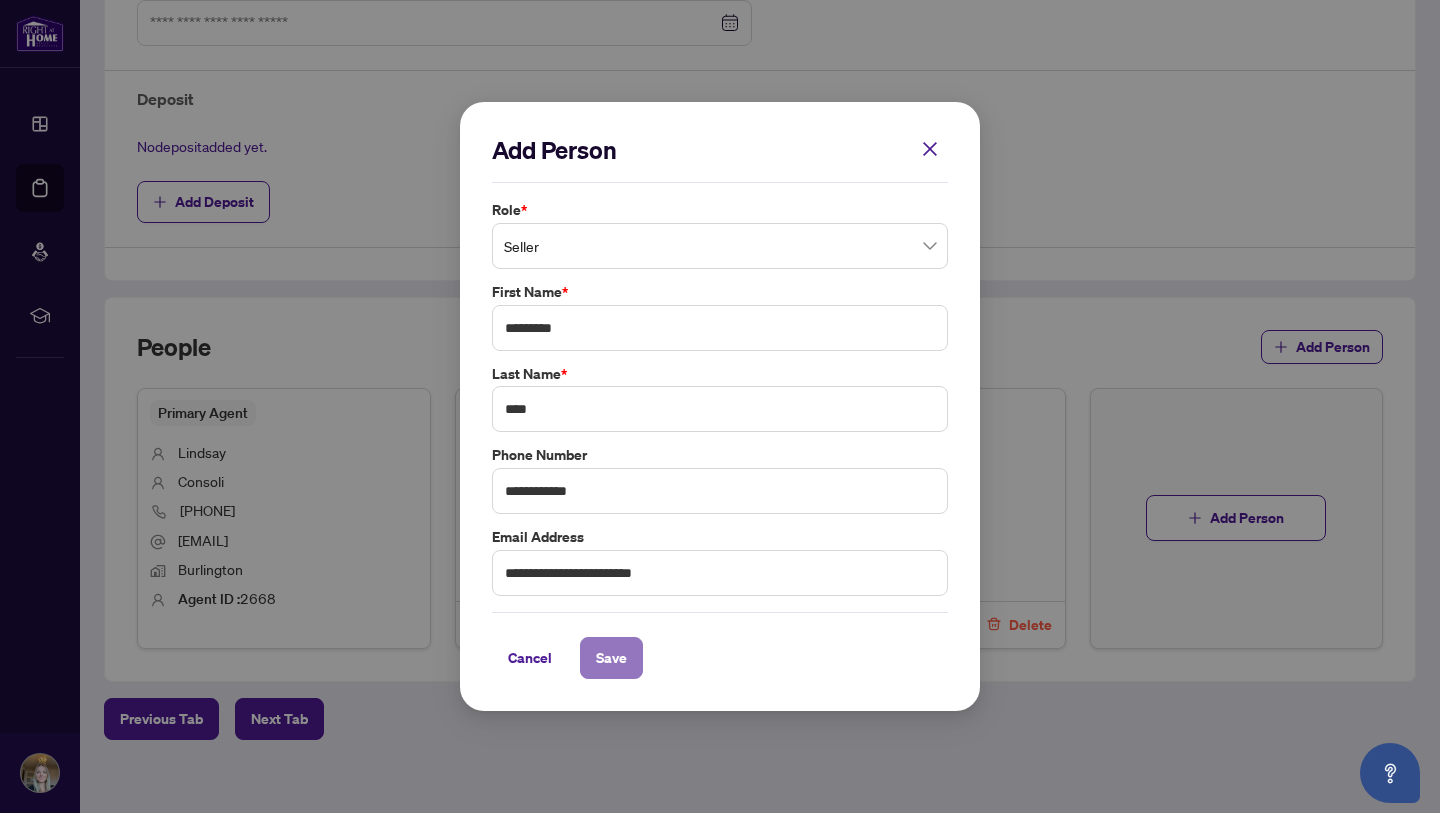 click on "Save" at bounding box center (611, 658) 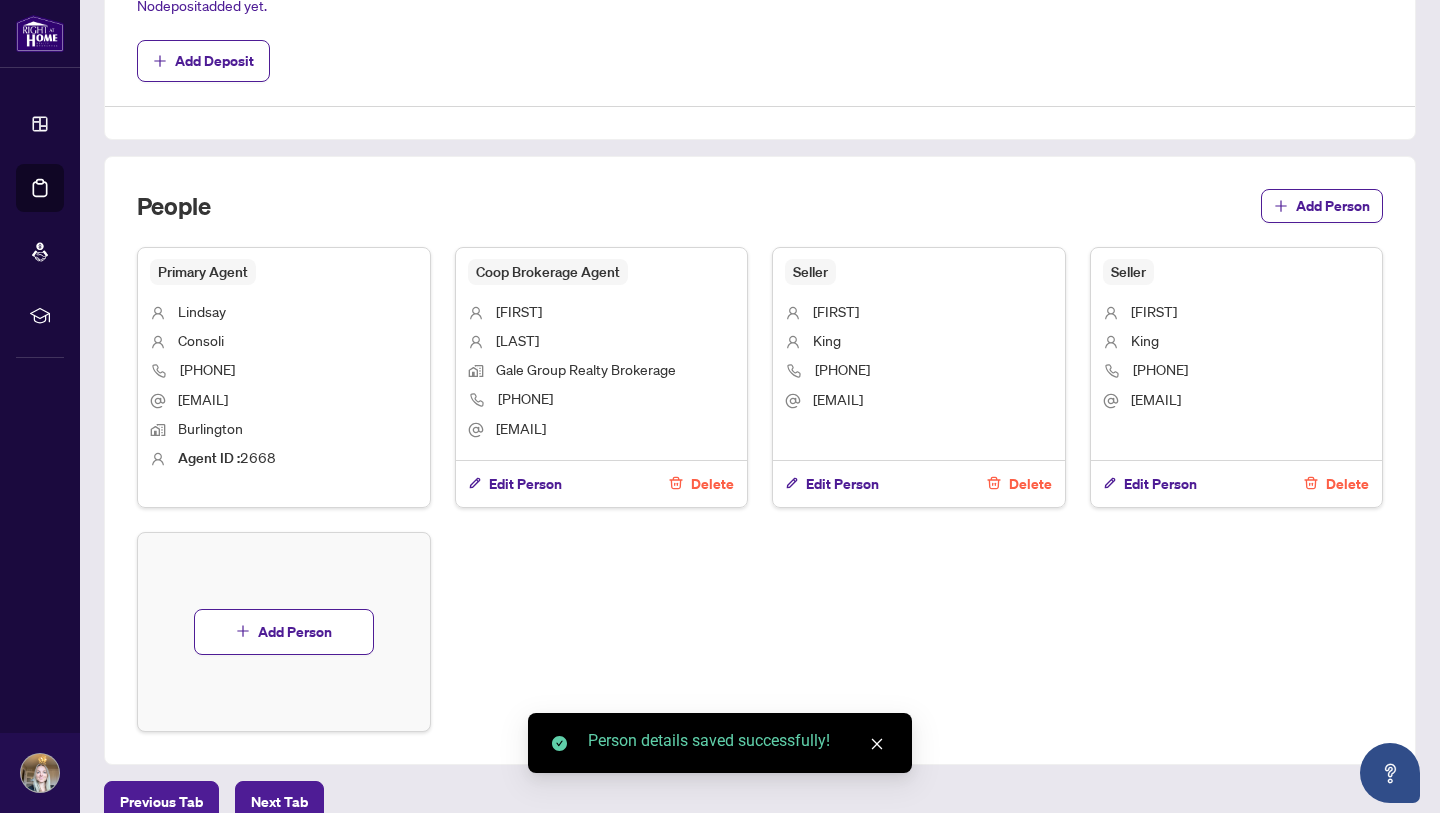 scroll, scrollTop: 917, scrollLeft: 0, axis: vertical 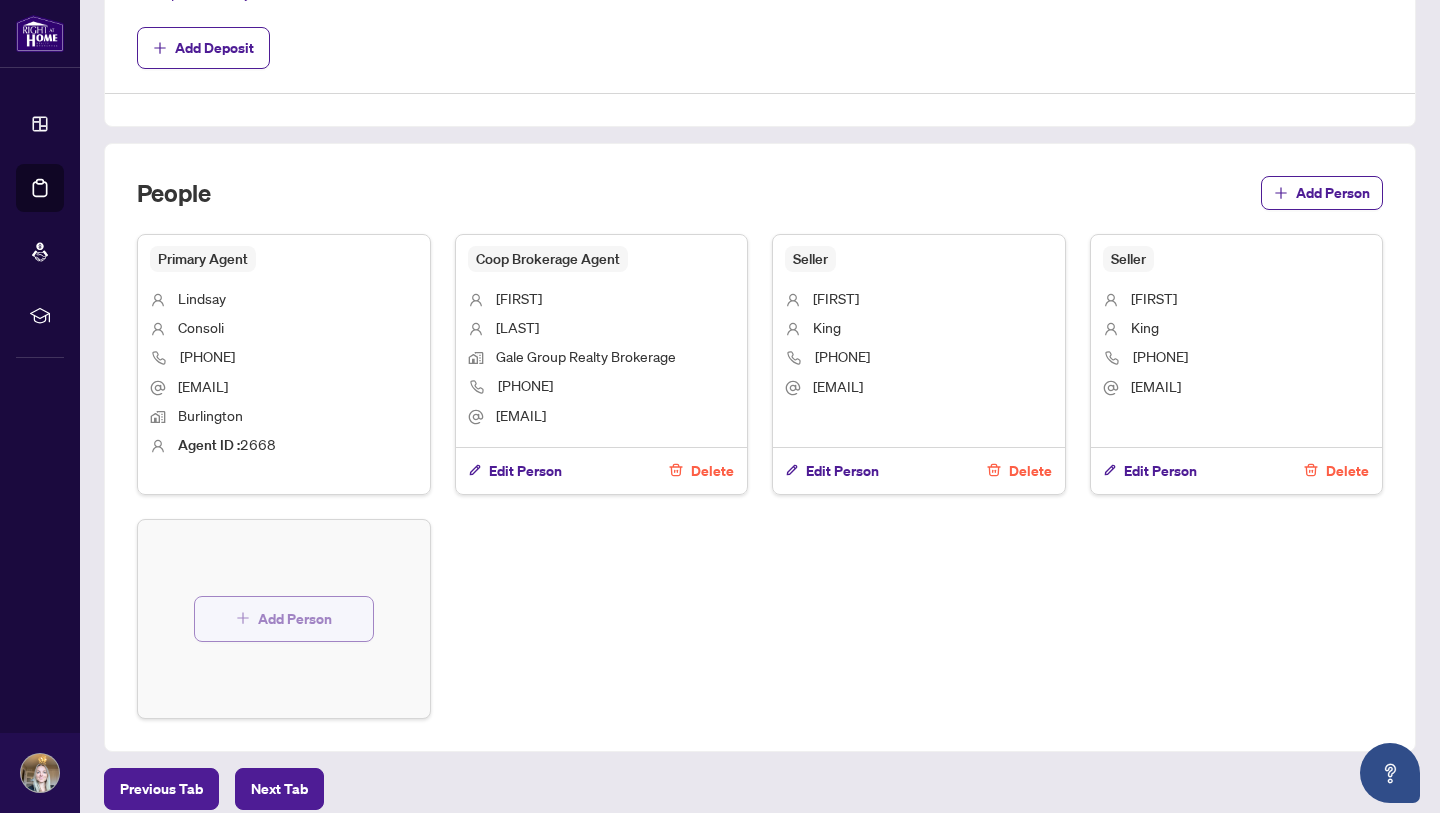 click on "Add Person" at bounding box center (295, 619) 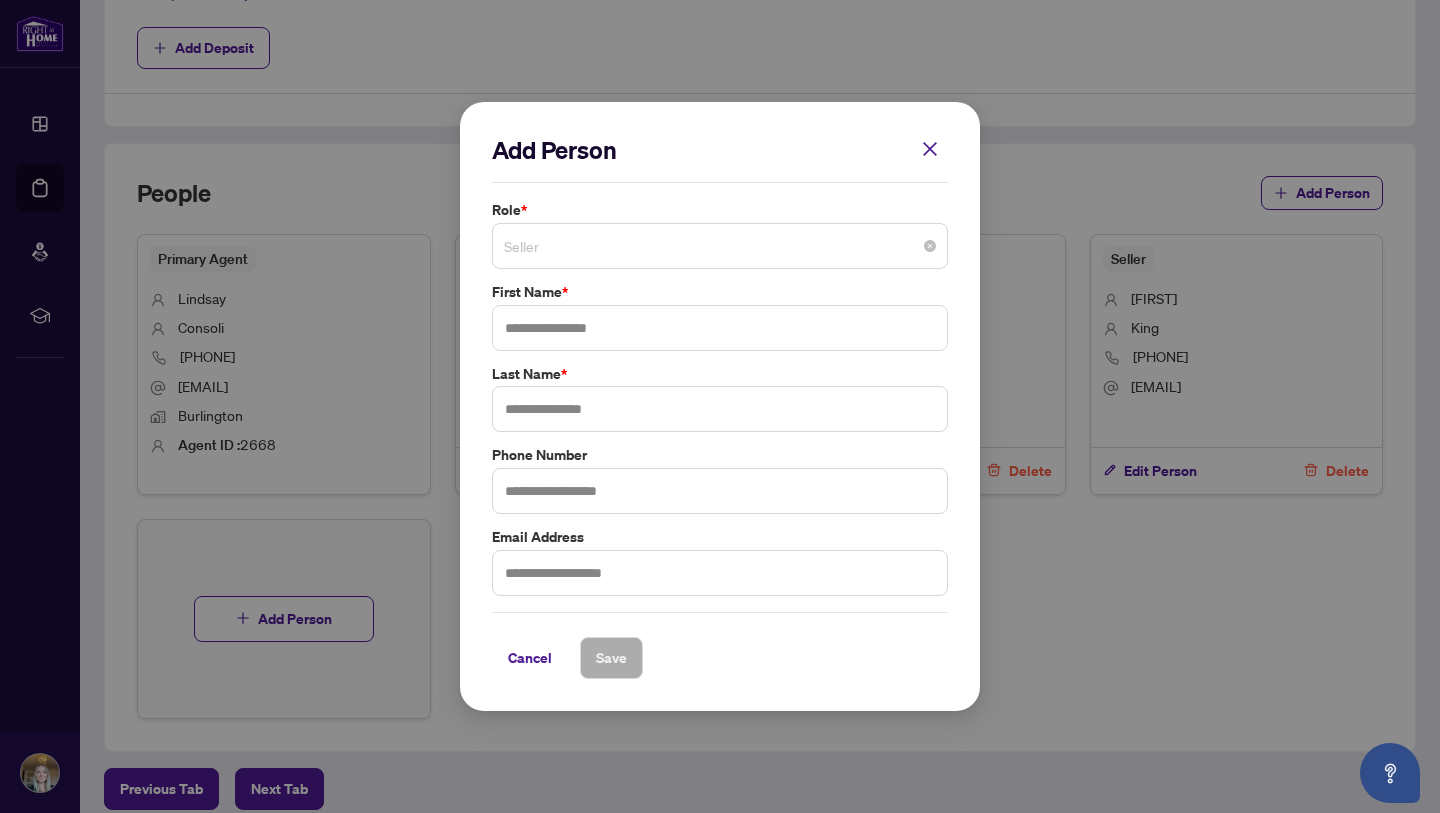 click on "Seller" at bounding box center (720, 246) 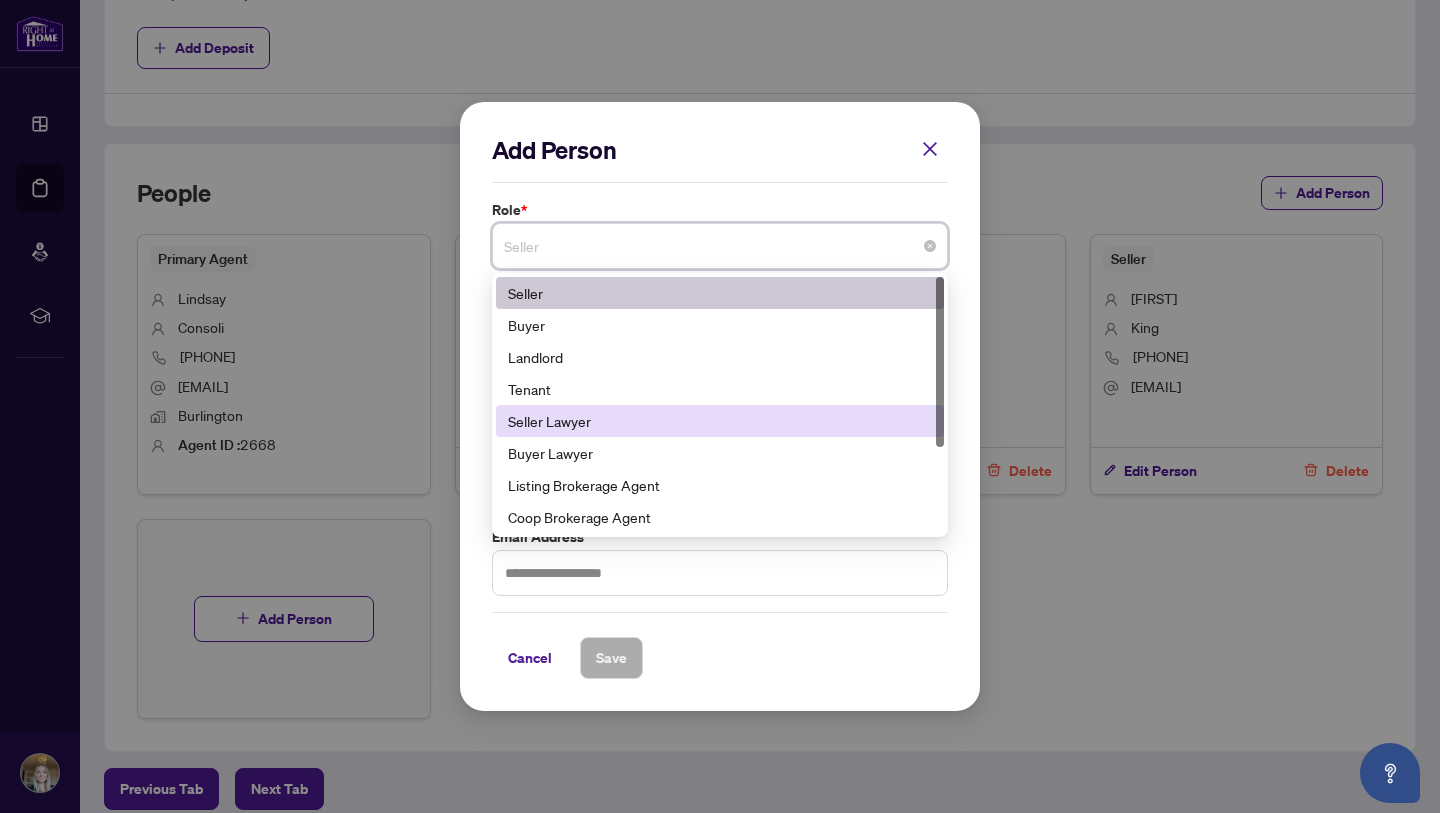 click on "Seller Lawyer" at bounding box center [720, 421] 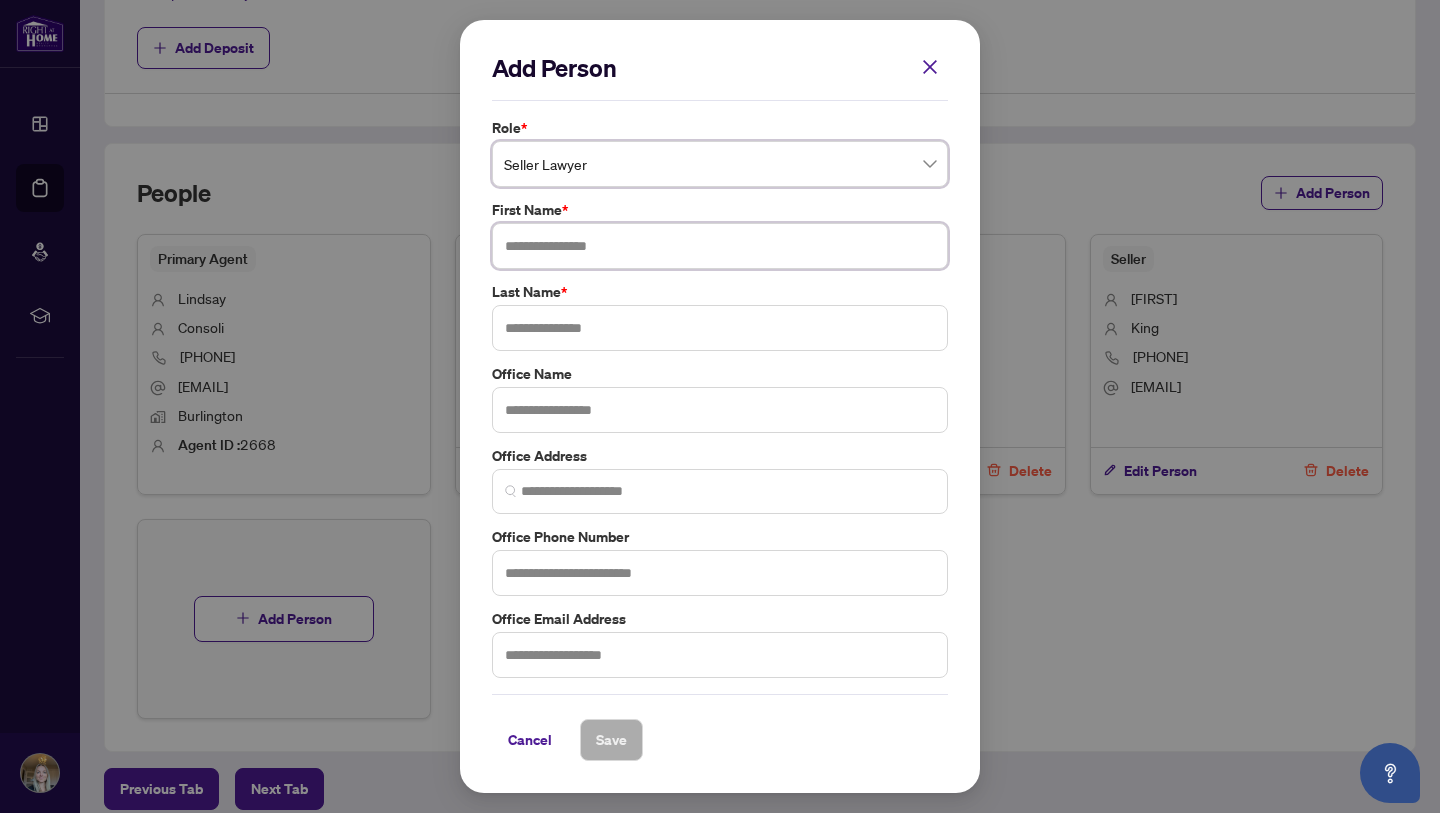 click at bounding box center (720, 246) 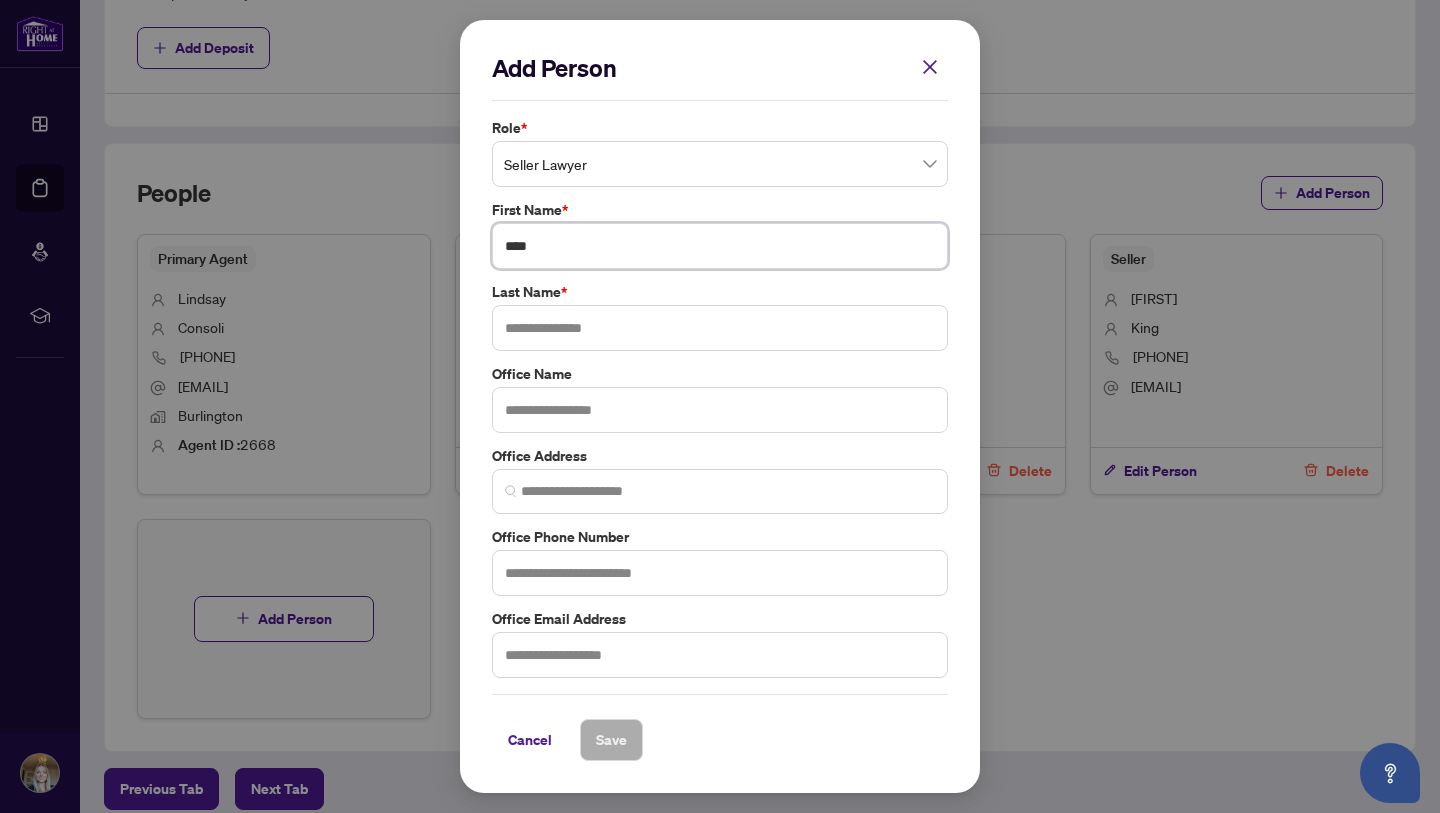 type on "****" 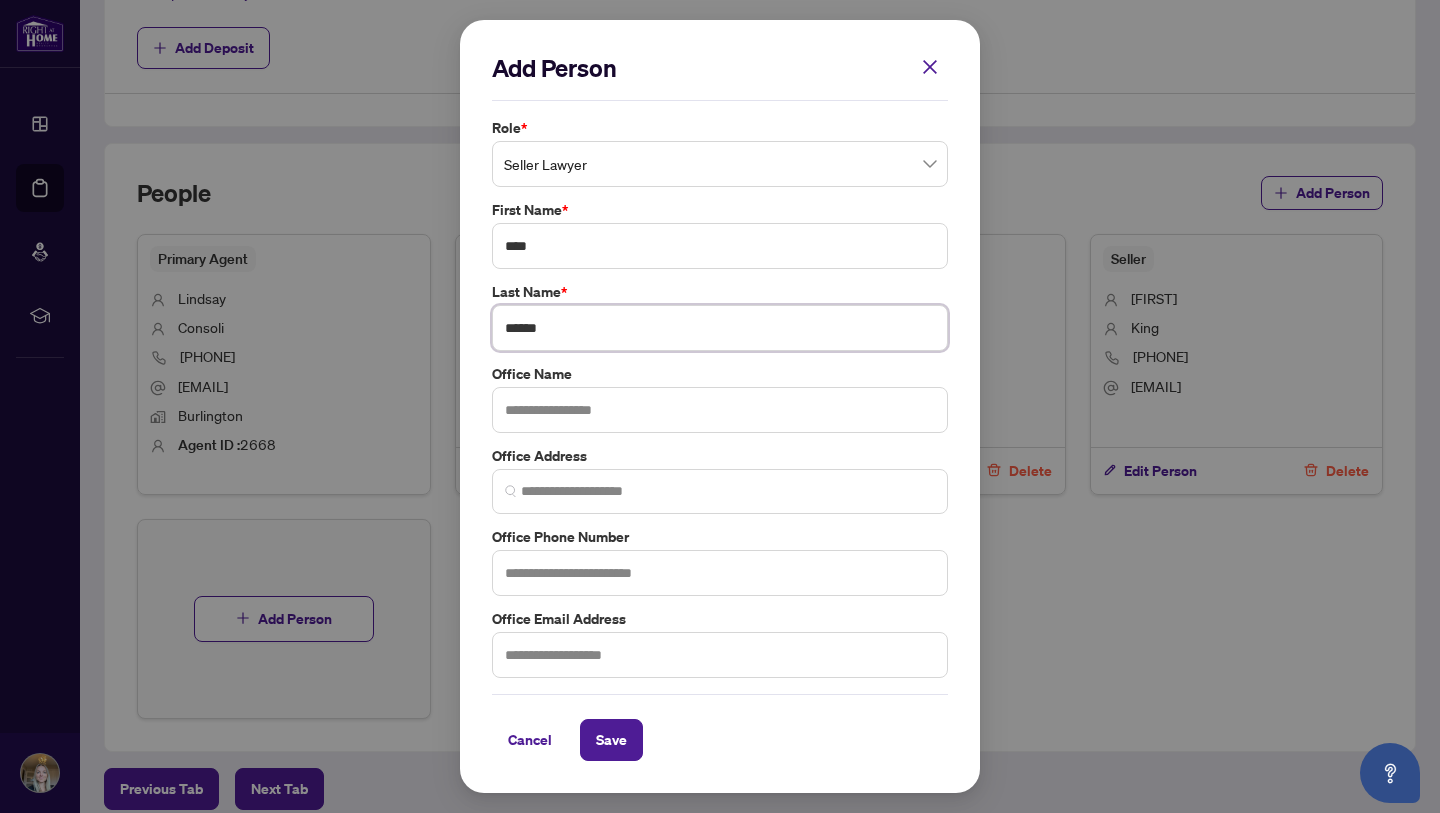 type on "******" 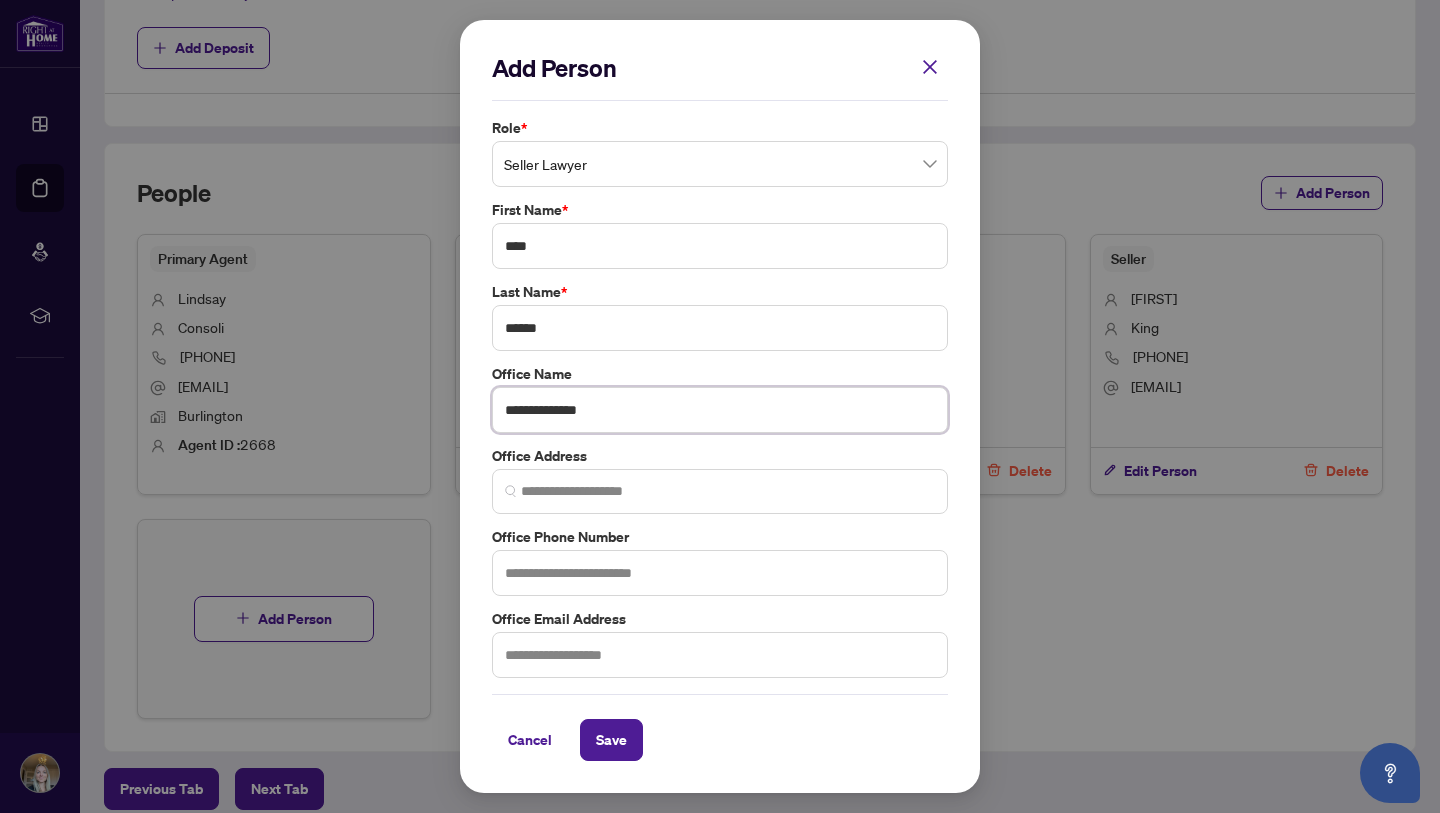 type on "**********" 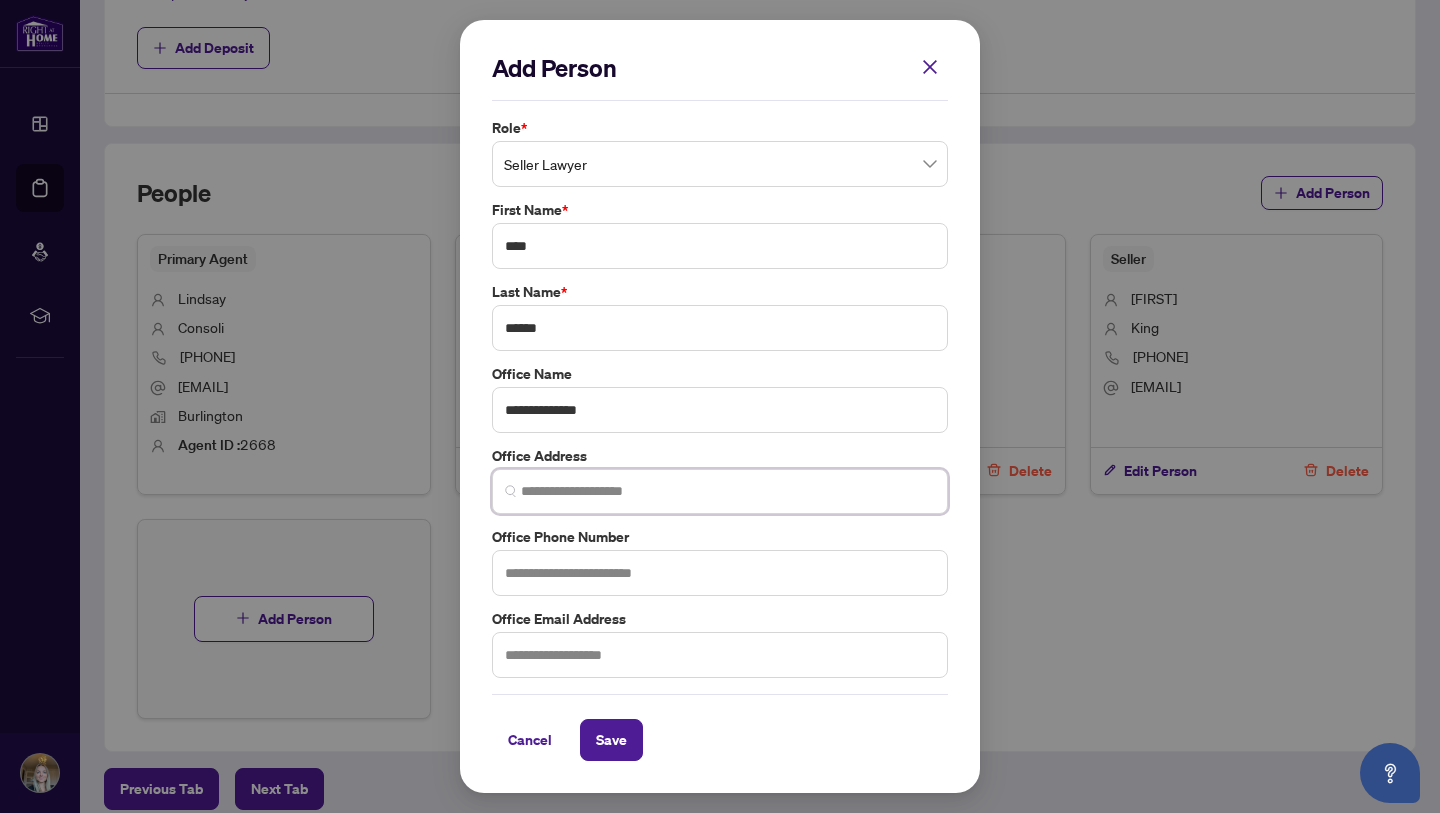 click at bounding box center (728, 491) 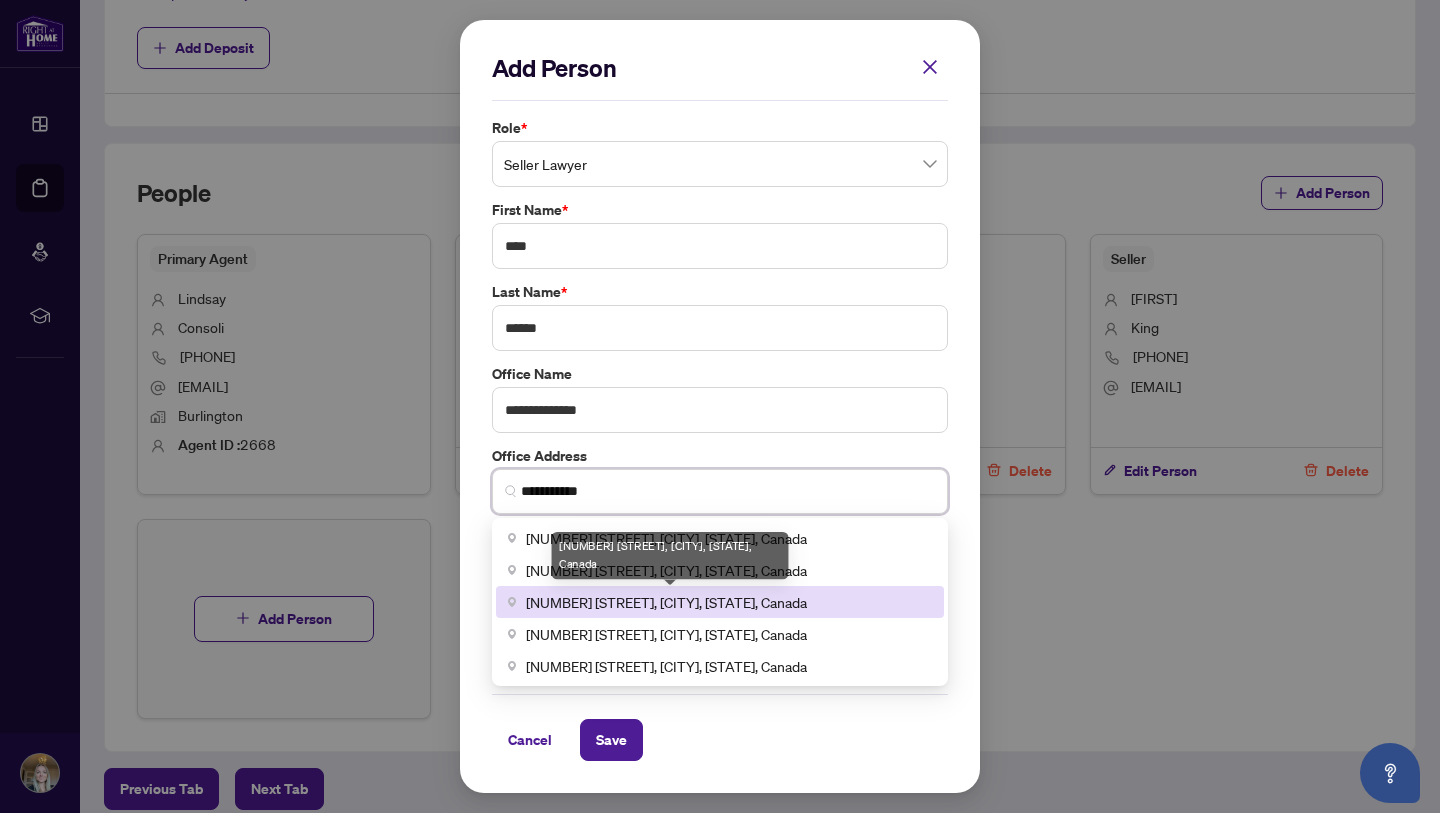 click on "[NUMBER] [STREET], [CITY], [STATE], Canada" at bounding box center [666, 602] 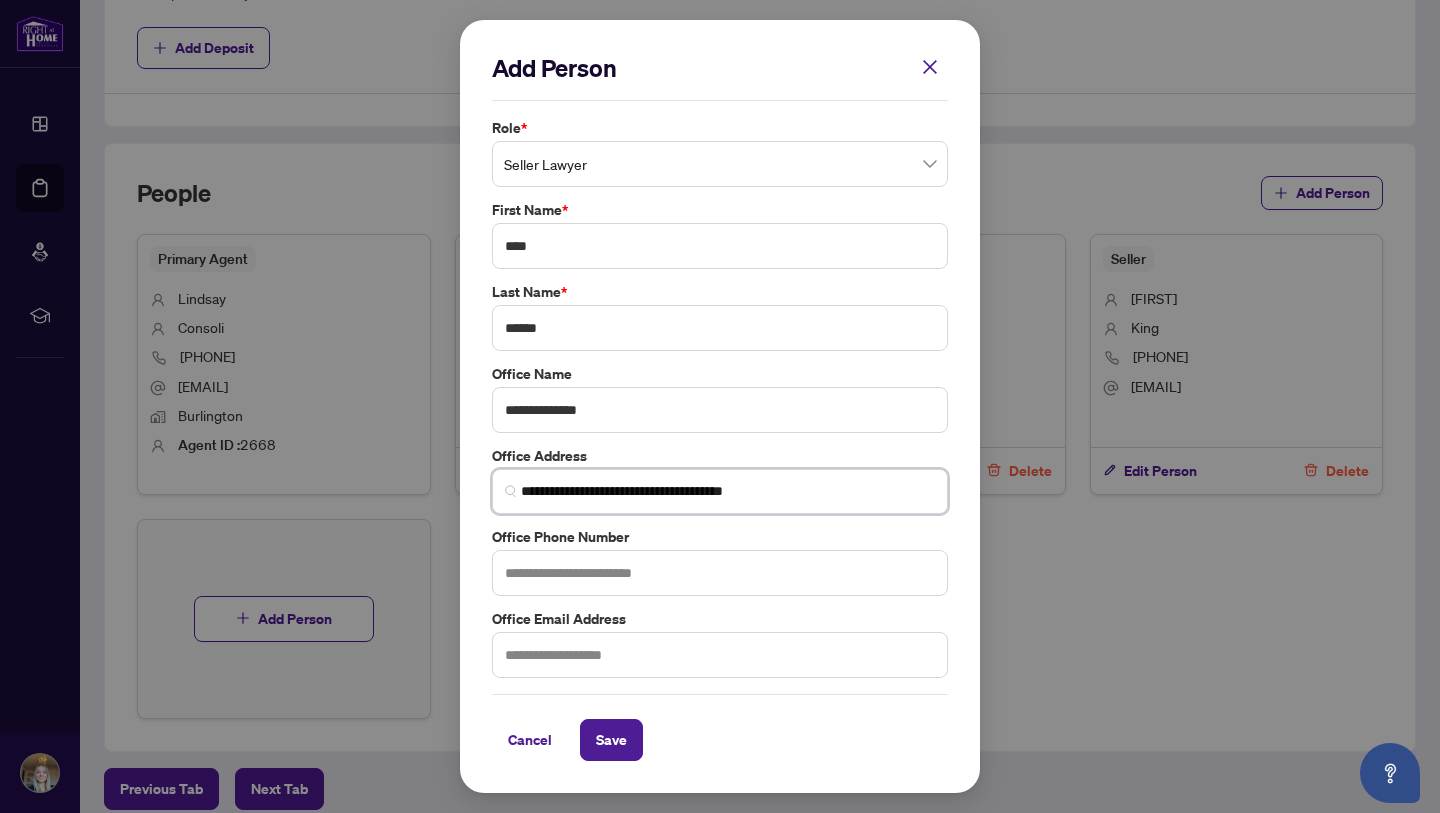 type on "**********" 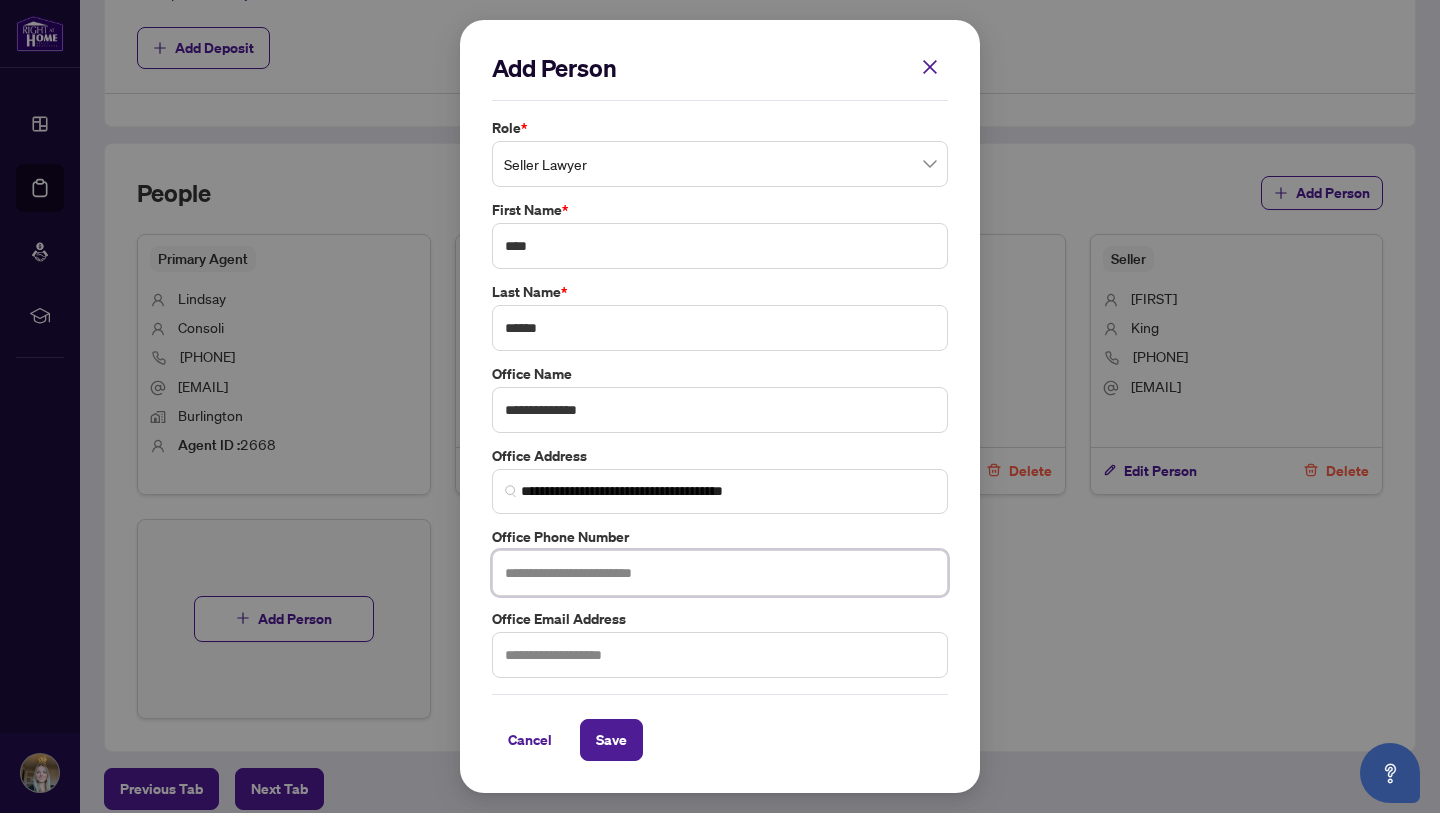 click at bounding box center (720, 573) 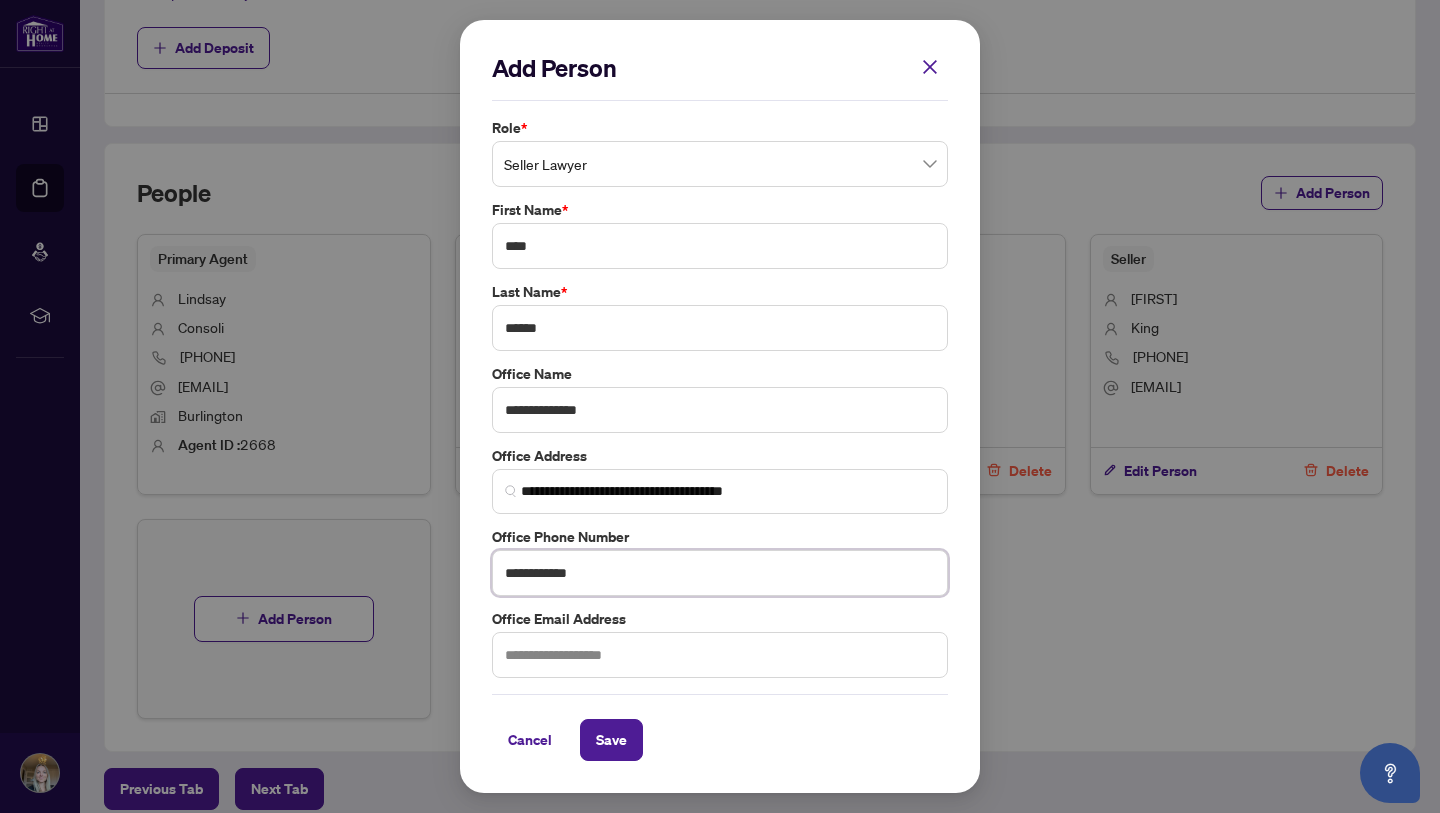 type on "**********" 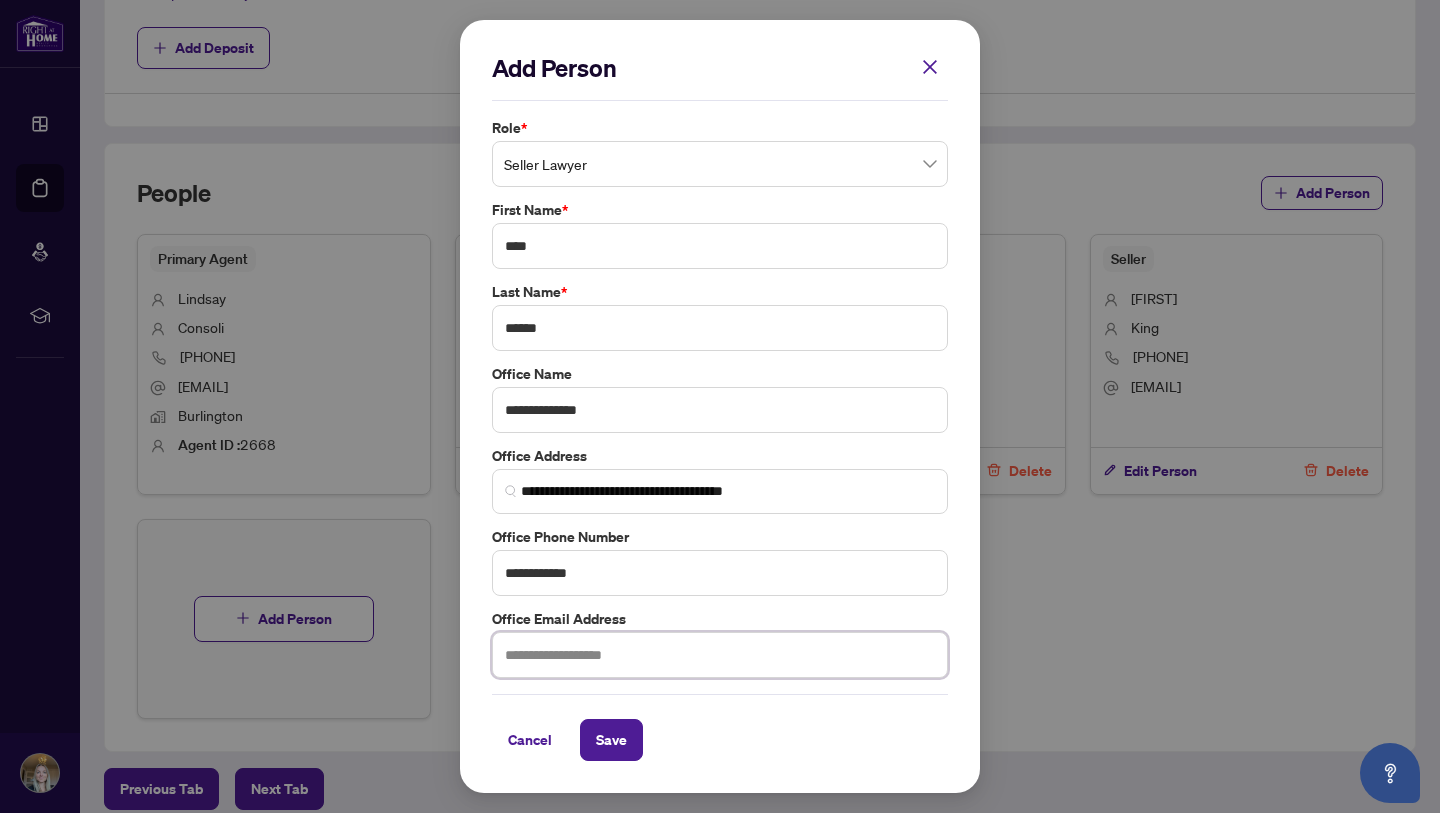 click at bounding box center [720, 655] 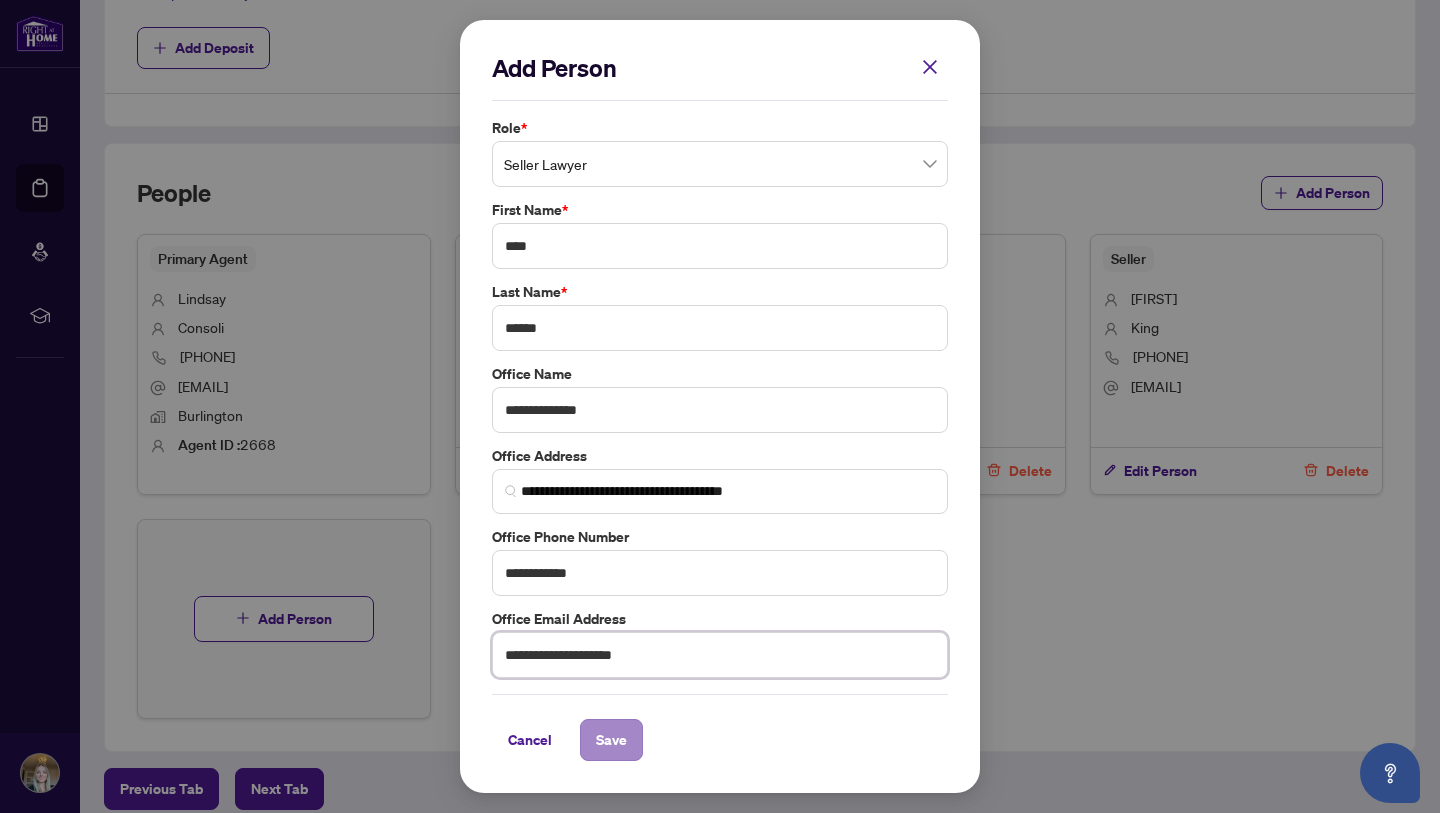 type on "**********" 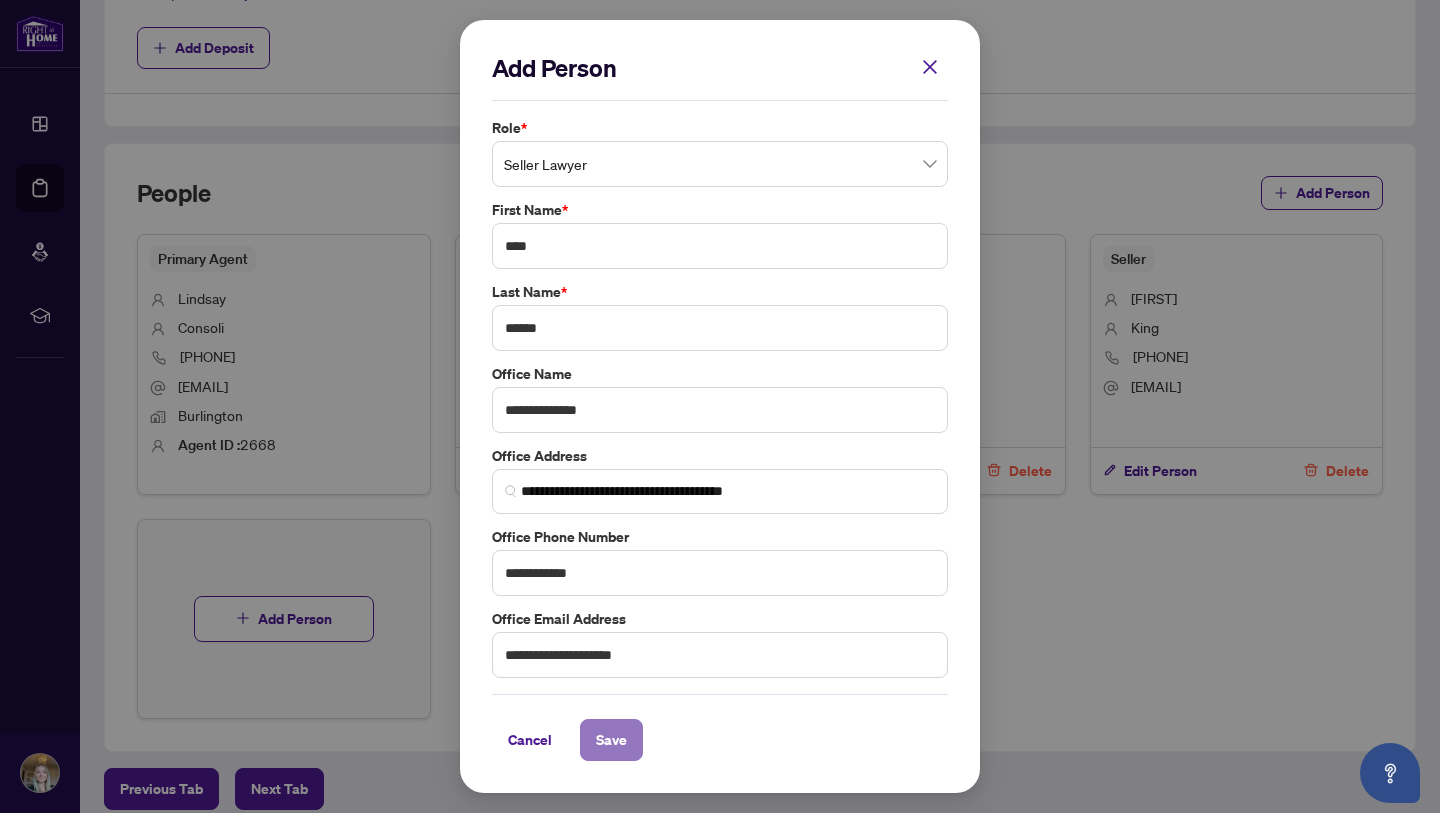 click on "Save" at bounding box center [611, 740] 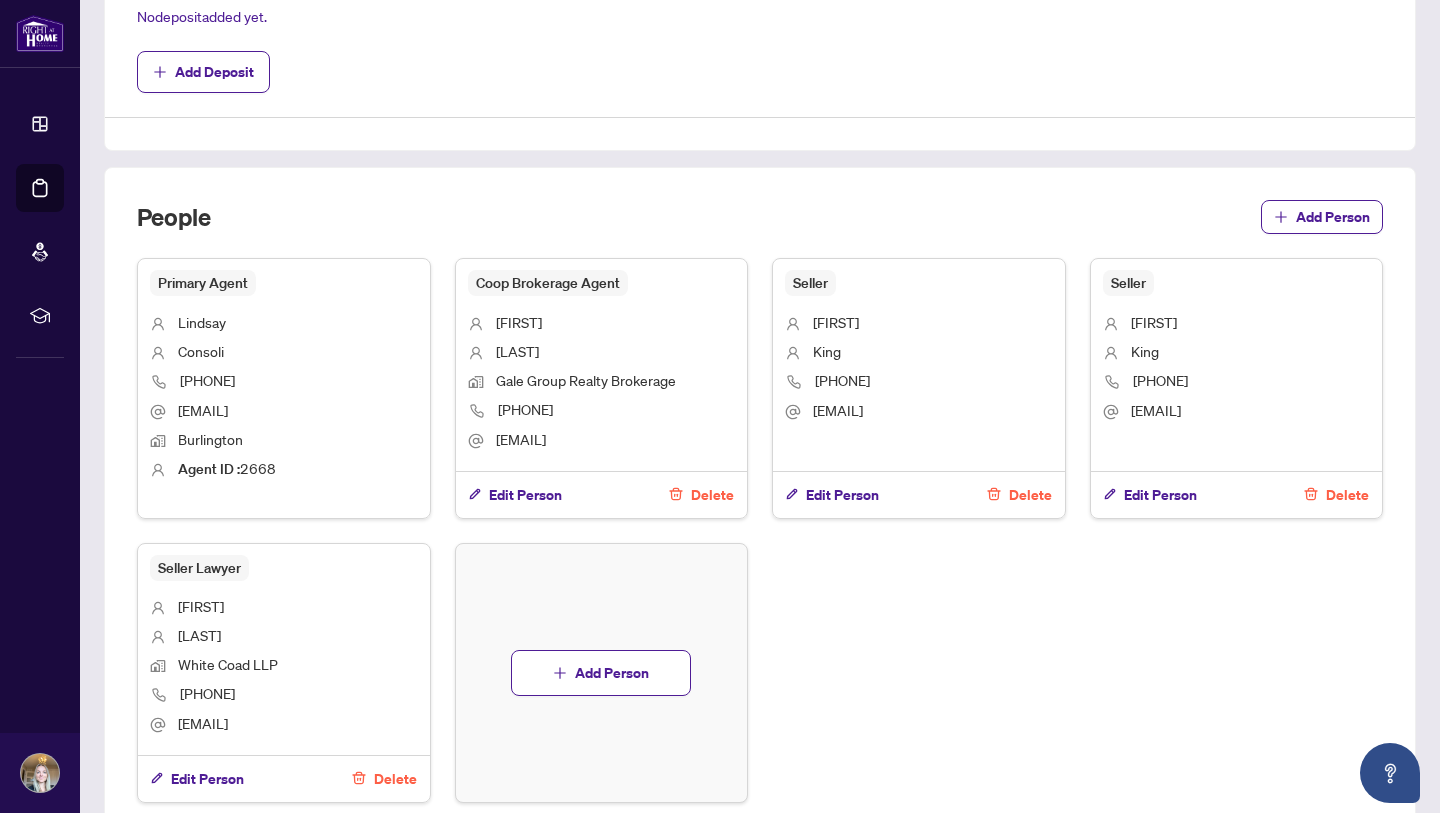 scroll, scrollTop: 1065, scrollLeft: 0, axis: vertical 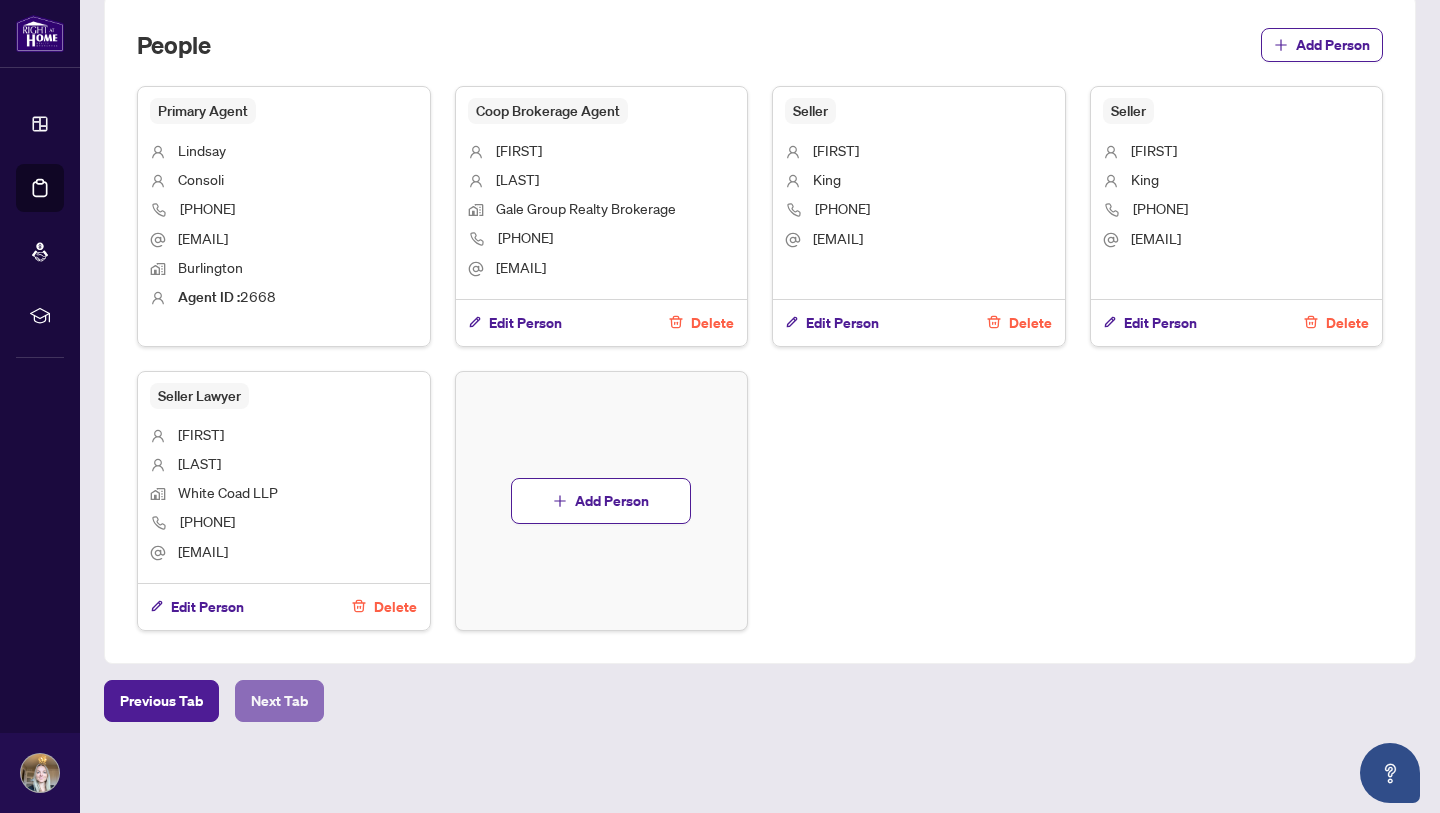 click on "Next Tab" at bounding box center [279, 701] 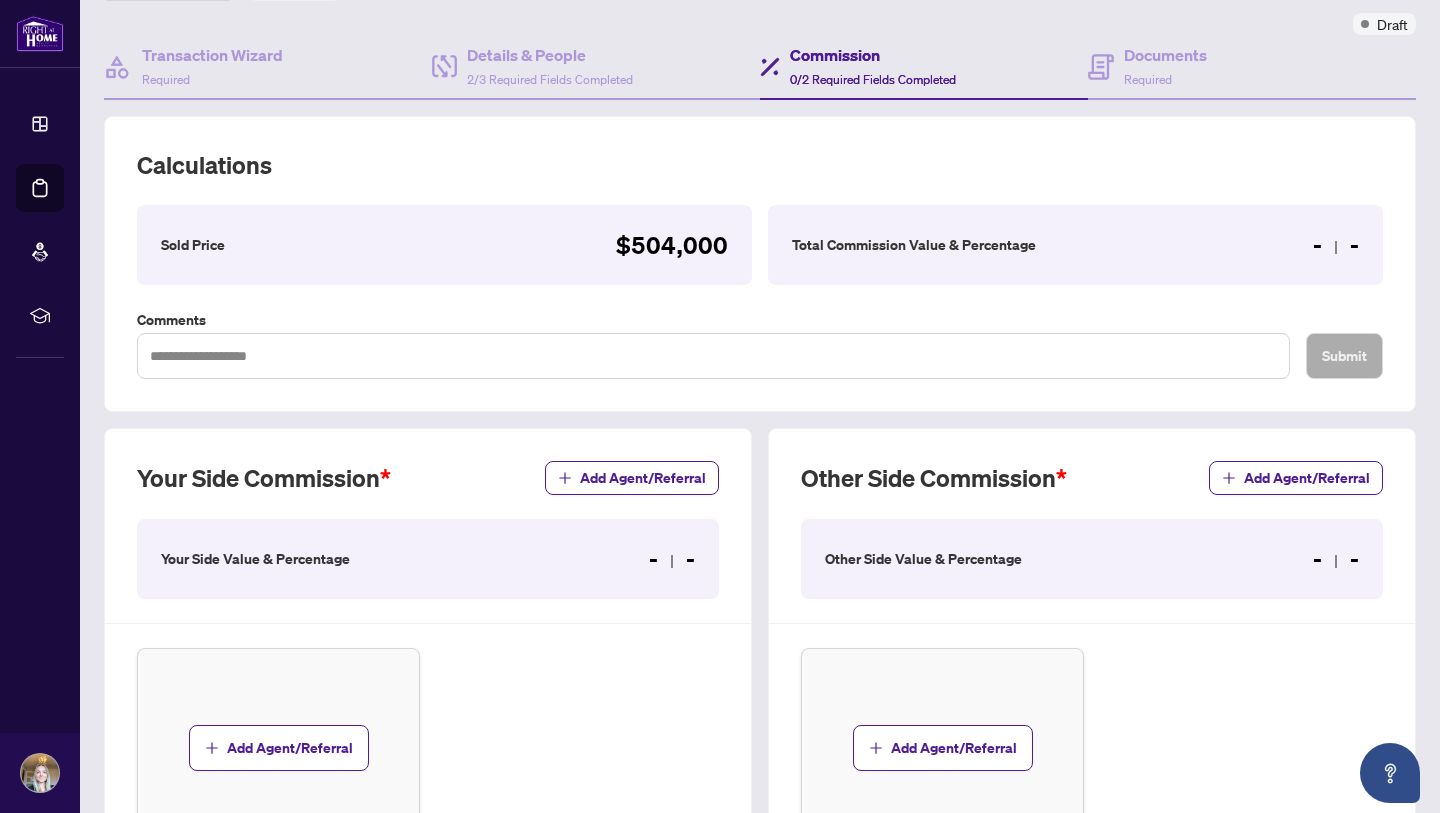 scroll, scrollTop: 331, scrollLeft: 0, axis: vertical 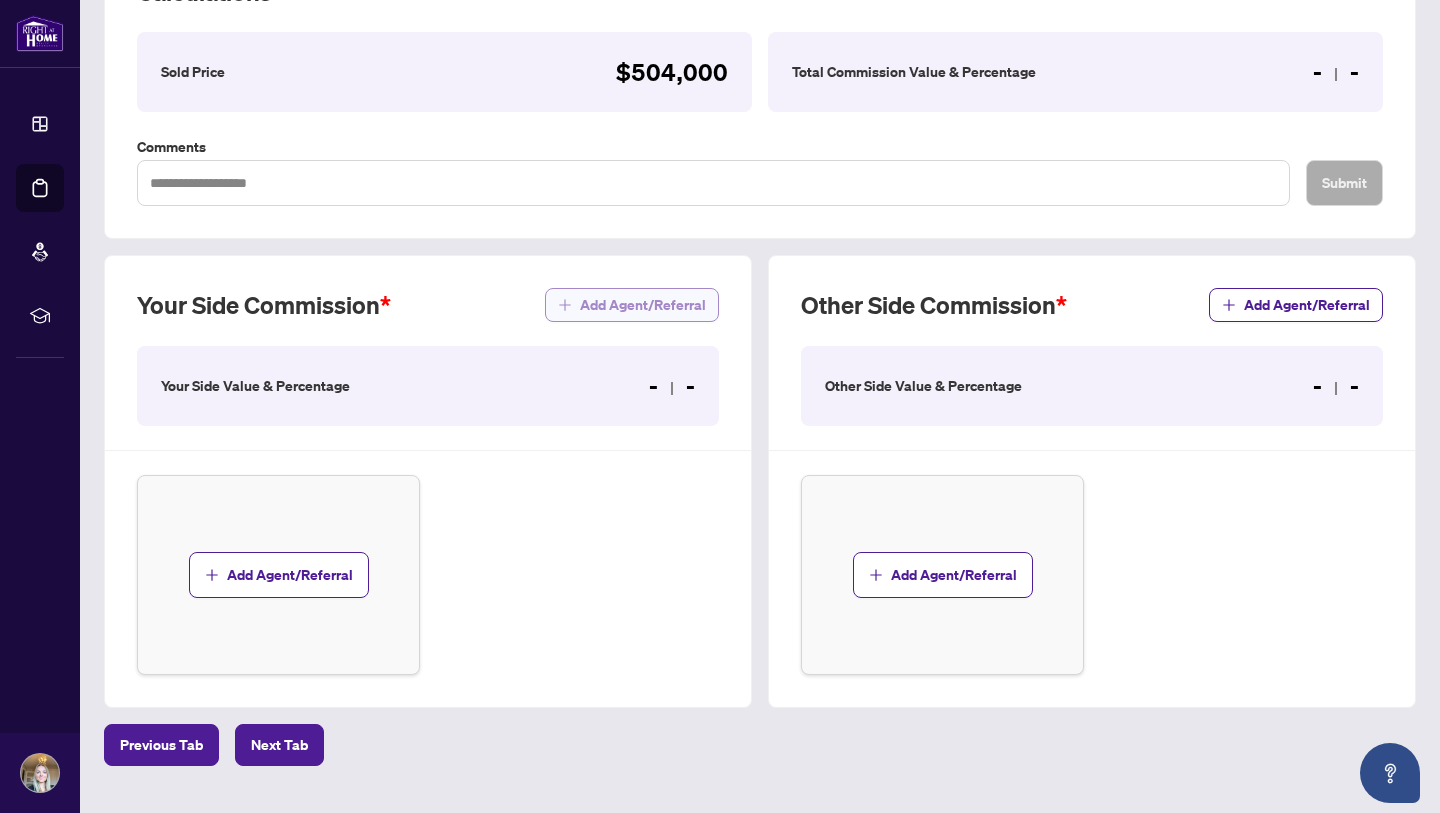 click on "Add Agent/Referral" at bounding box center (643, 305) 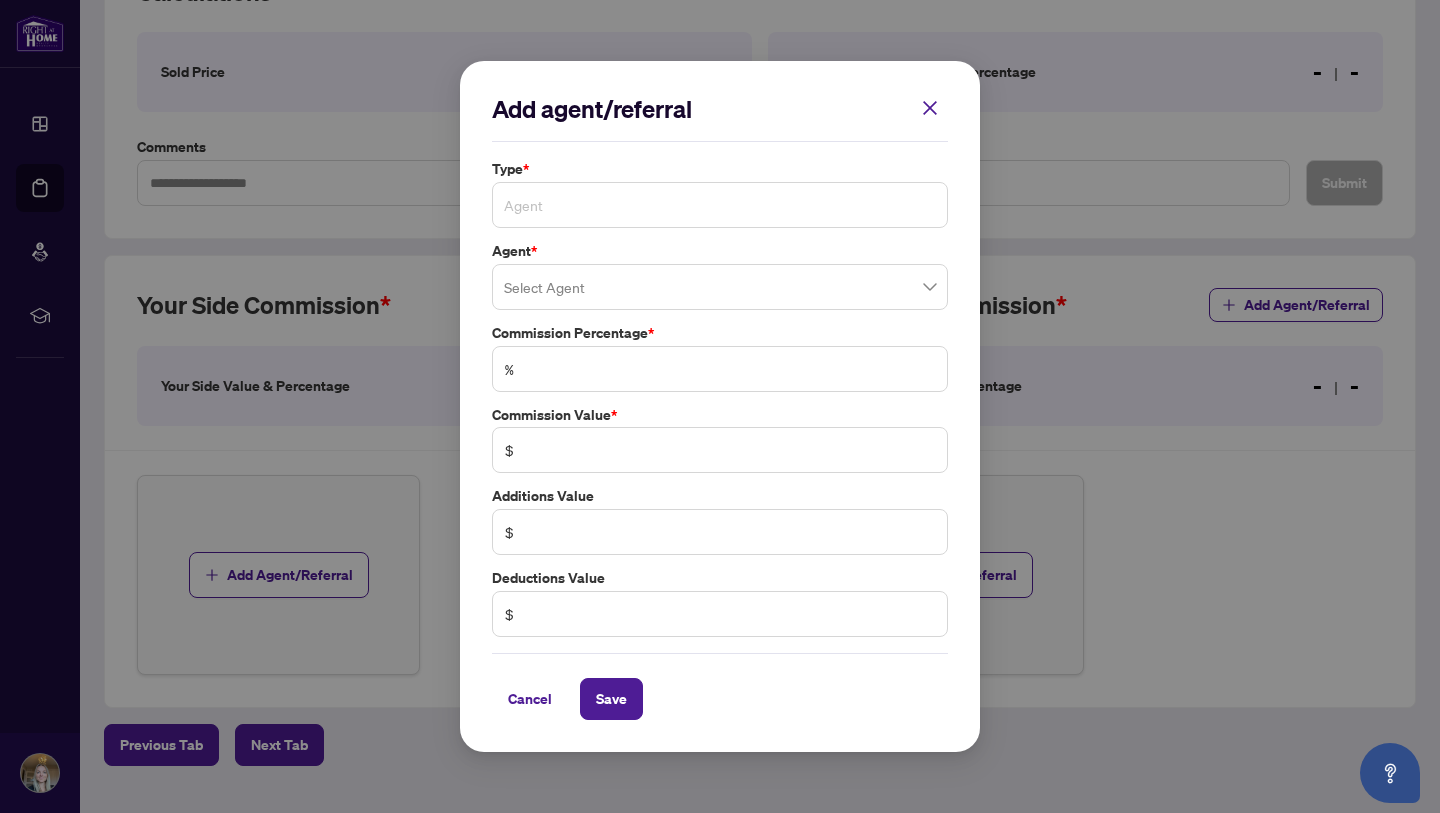 click on "Agent" at bounding box center [720, 205] 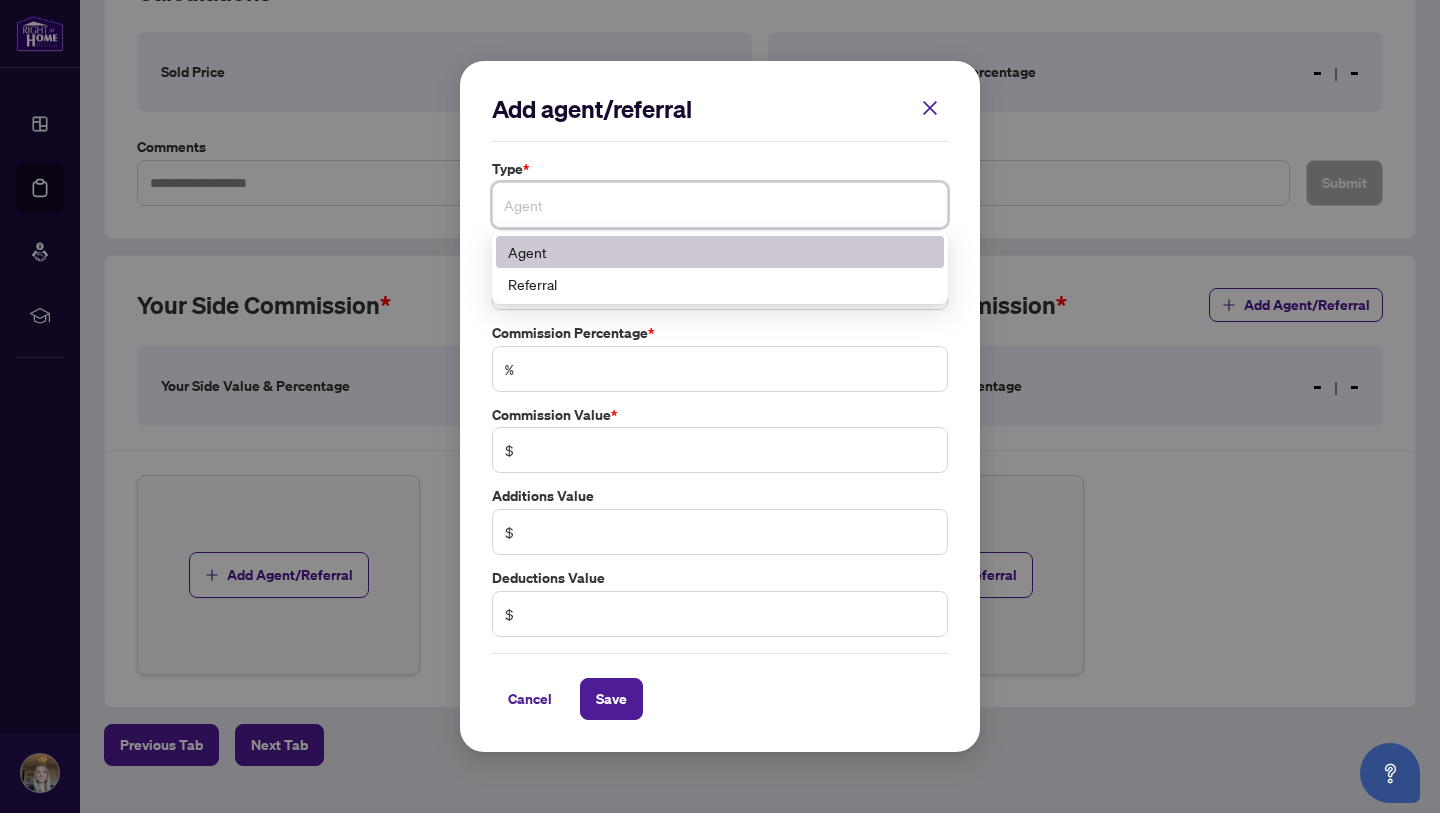 click on "Agent" at bounding box center (720, 252) 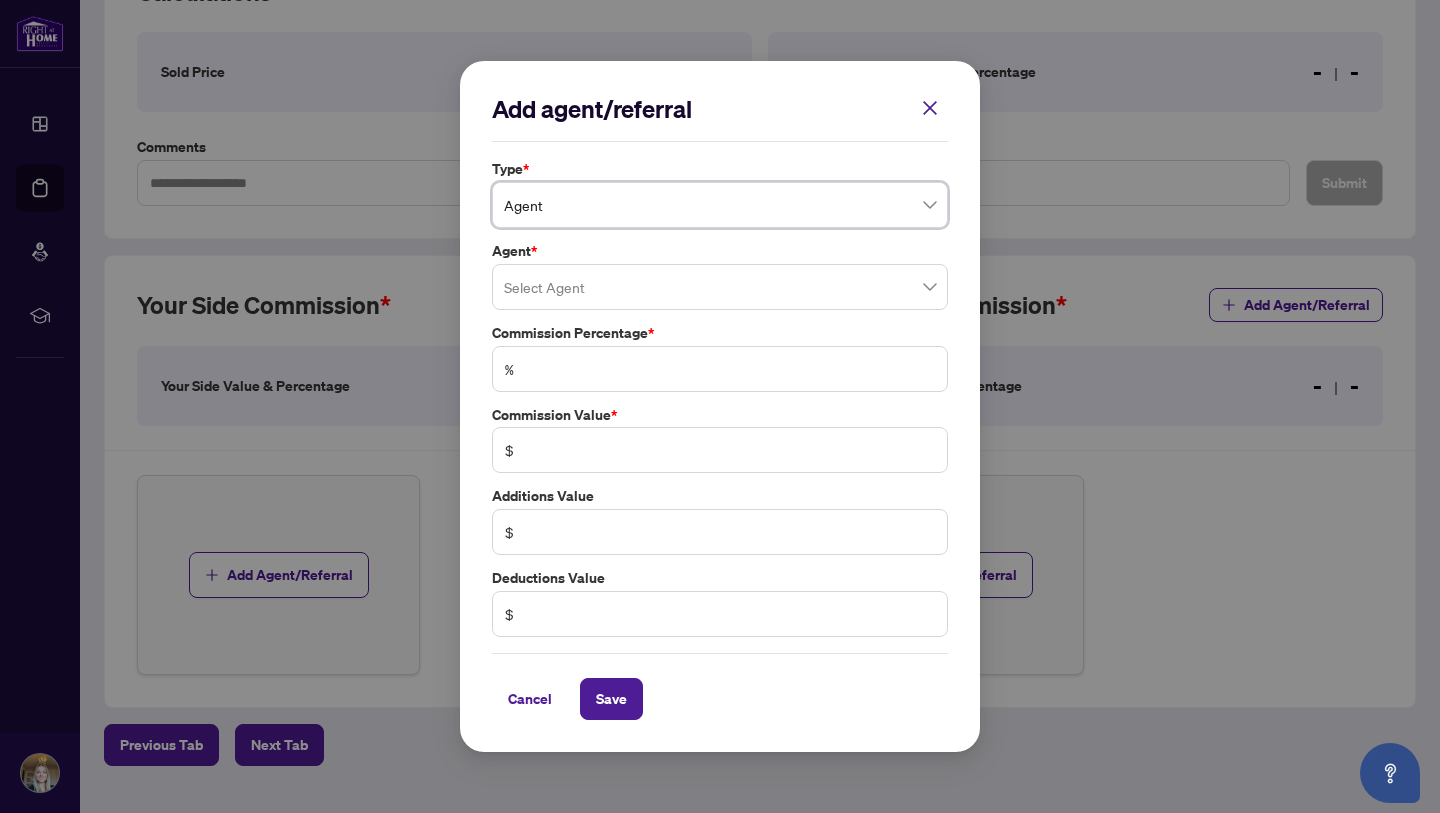 click at bounding box center (720, 287) 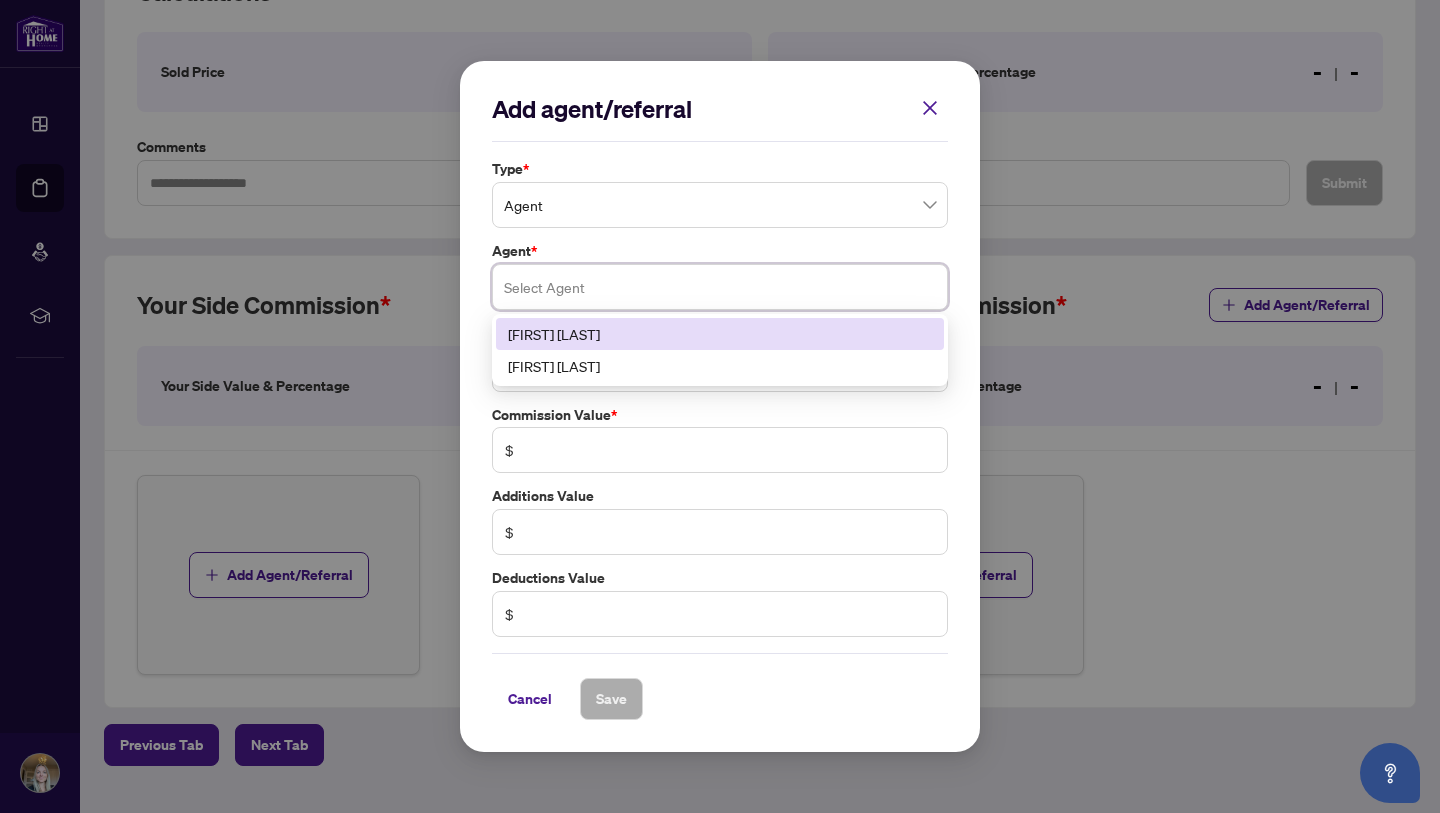 click on "[FIRST] [LAST]" at bounding box center [720, 334] 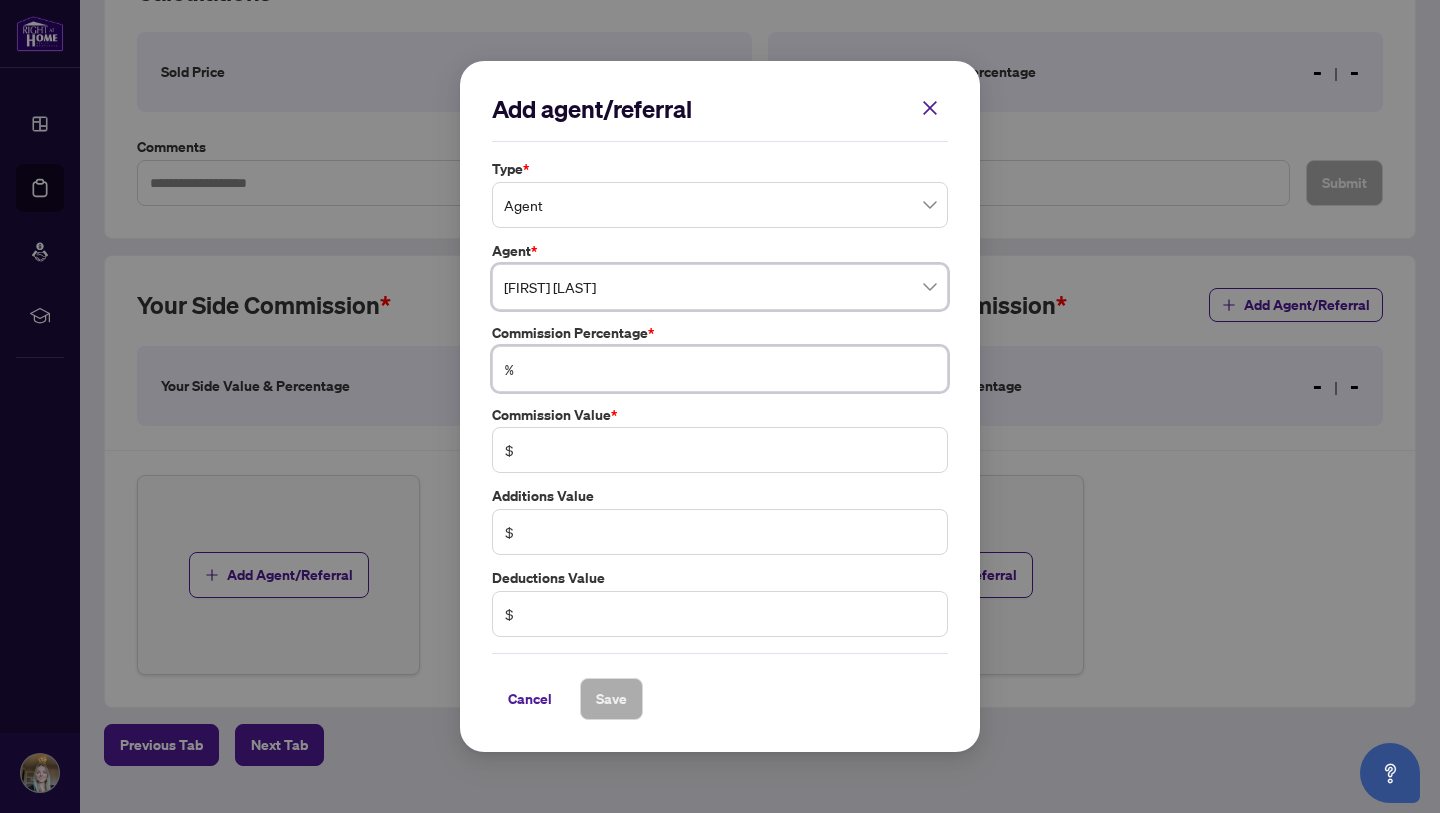 click at bounding box center [730, 369] 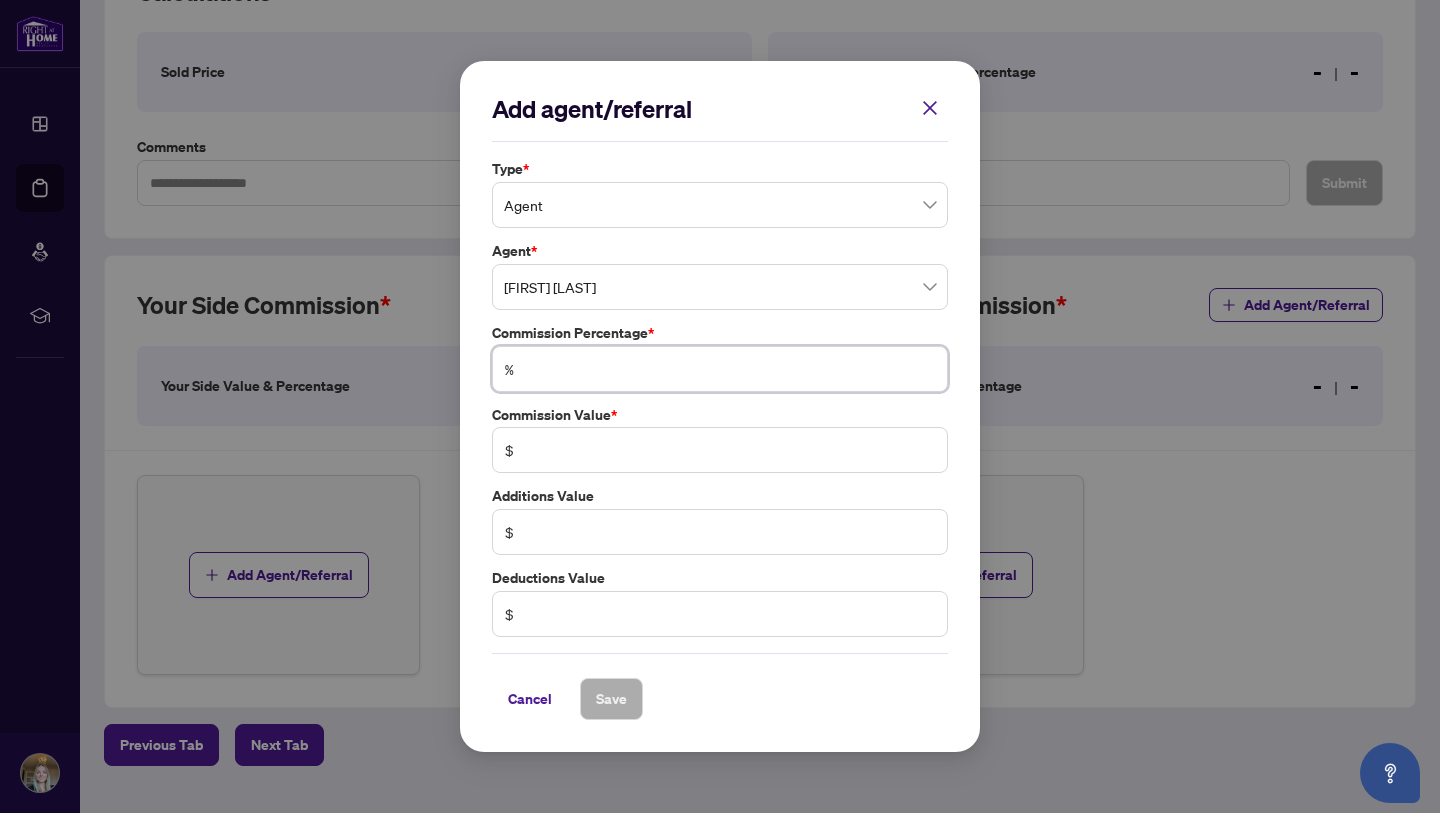 type on "*" 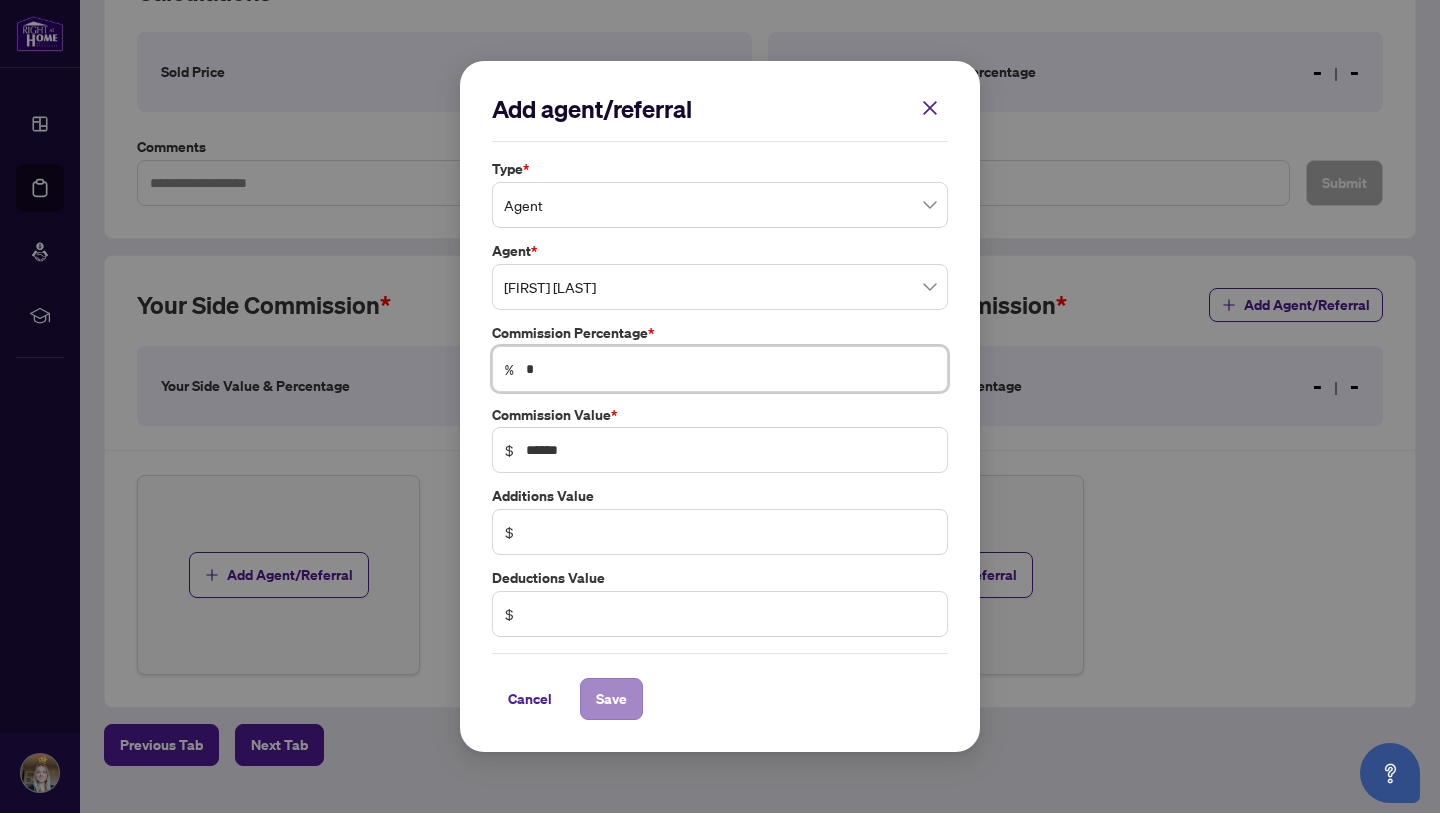 type on "*" 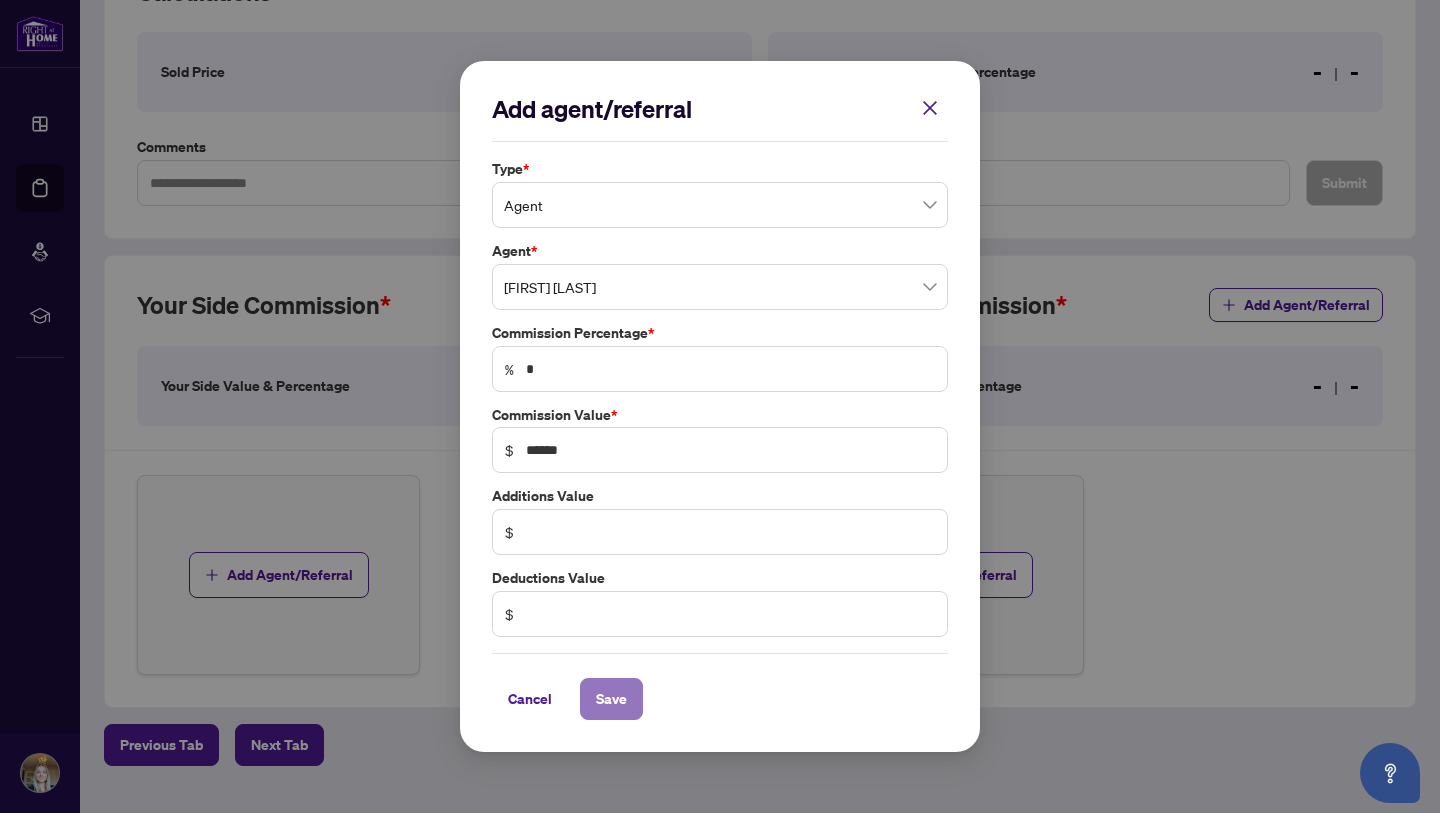 click on "Save" at bounding box center [611, 699] 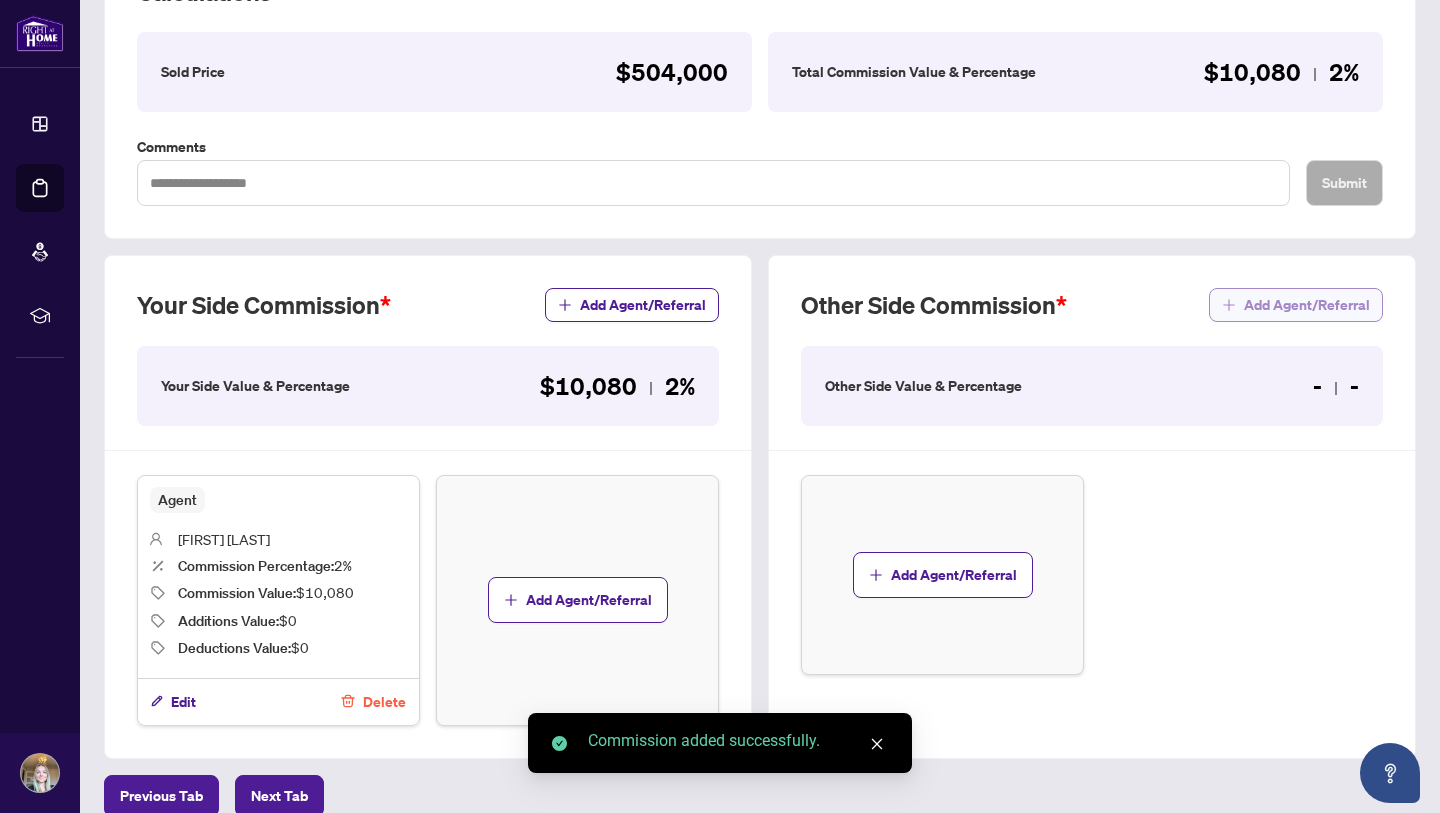 click on "Add Agent/Referral" at bounding box center [1307, 305] 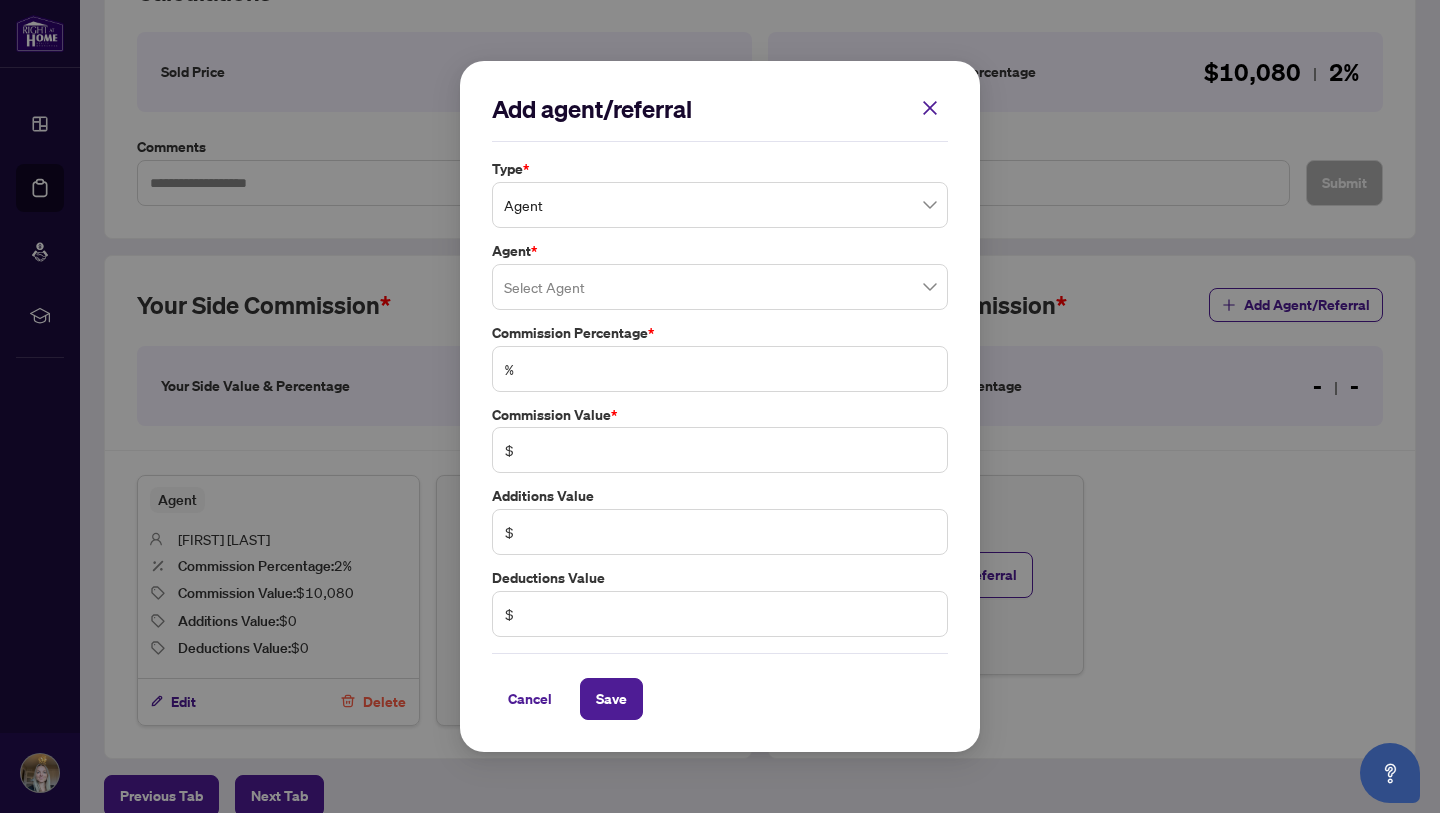 click at bounding box center [720, 287] 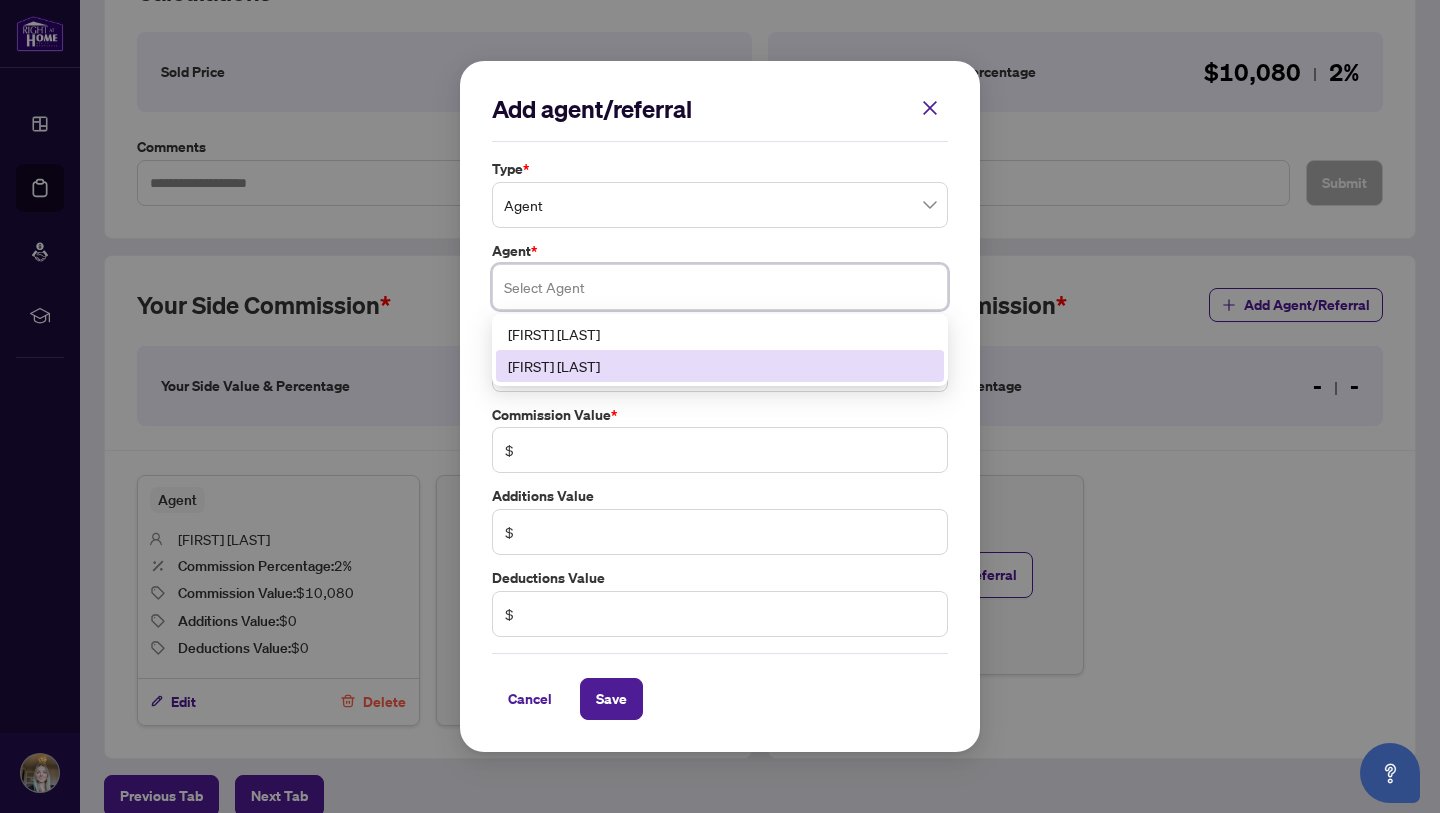 click on "[FIRST] [LAST]" at bounding box center (720, 366) 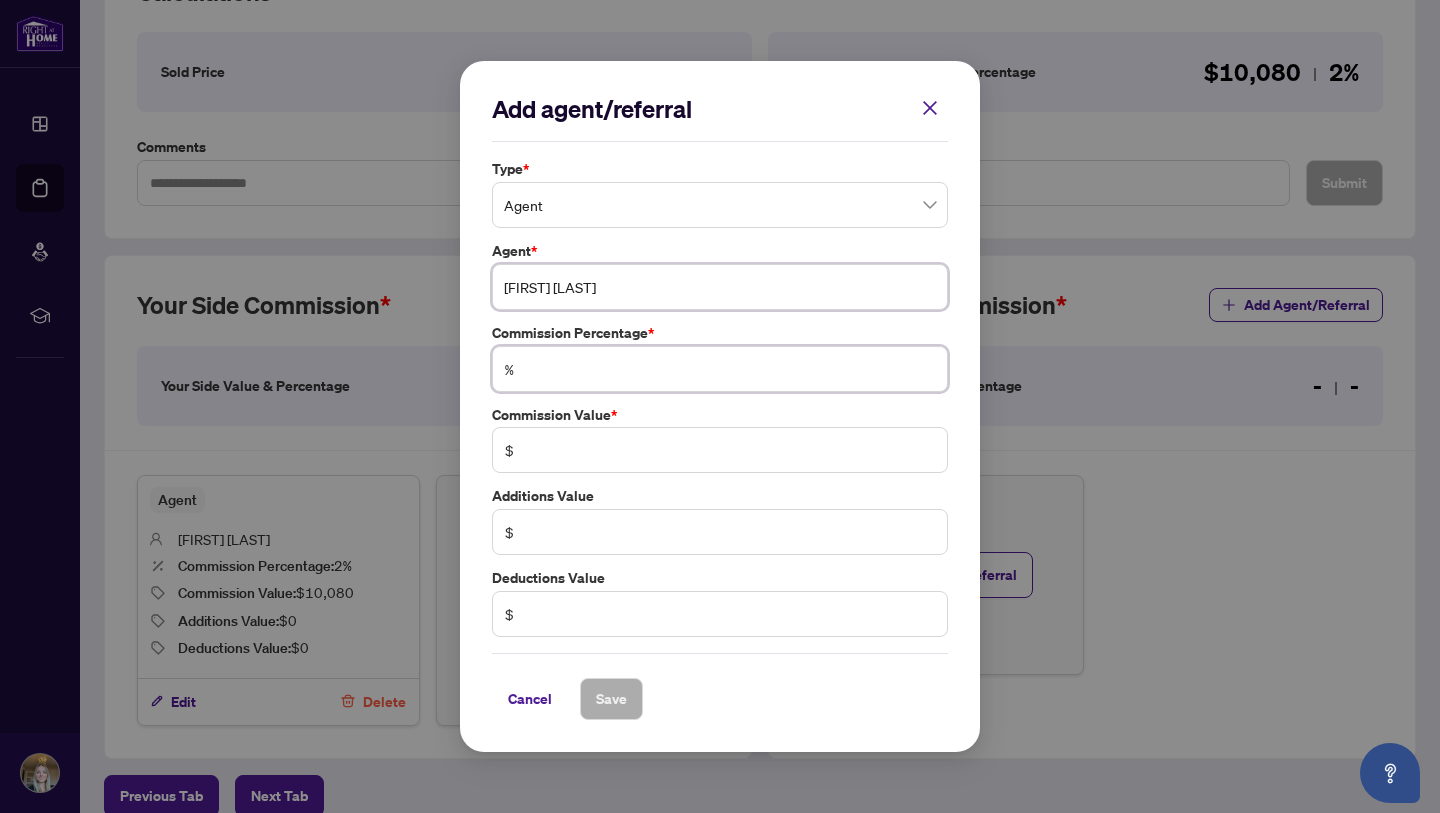 click at bounding box center (730, 369) 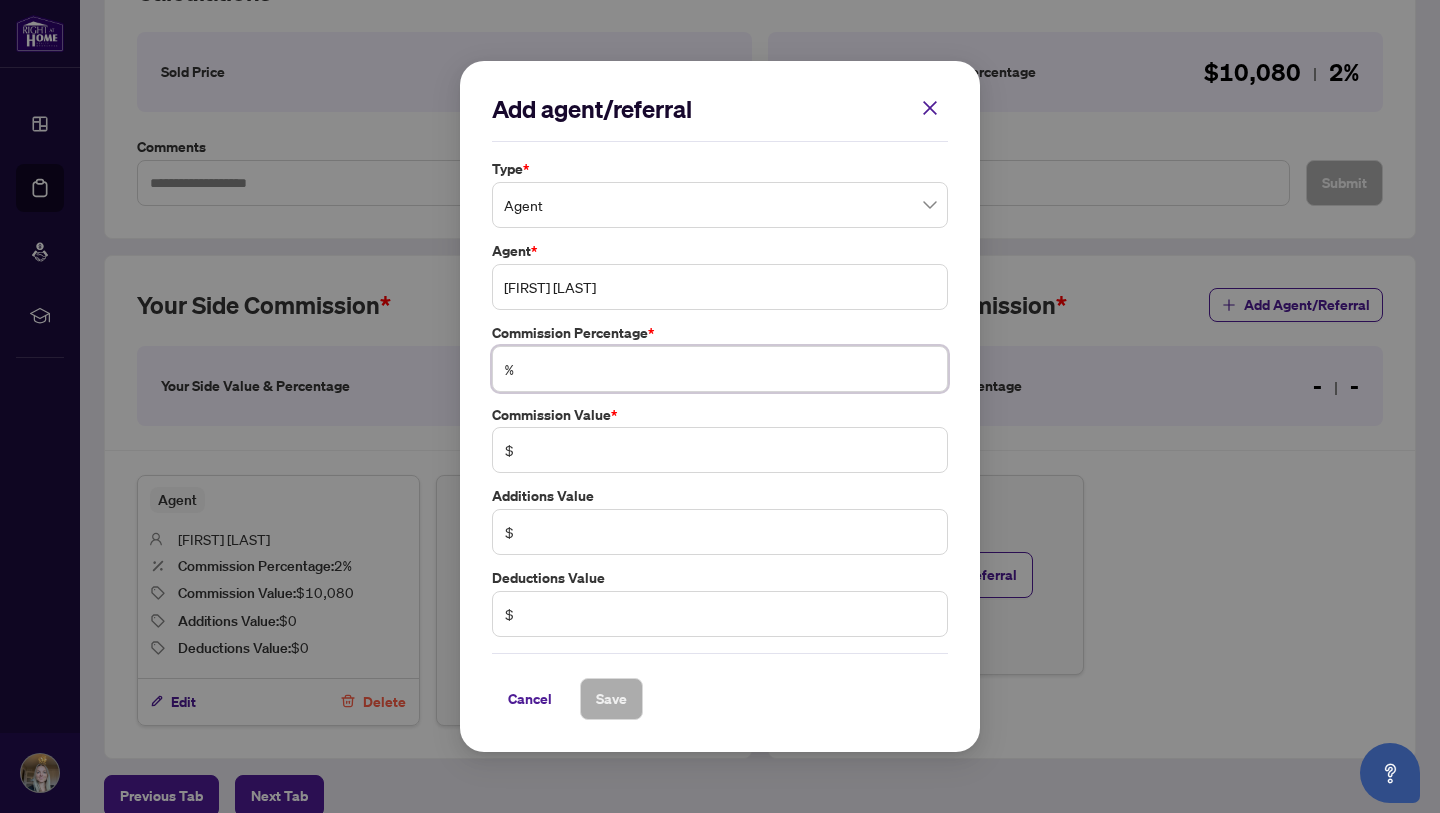 type on "*" 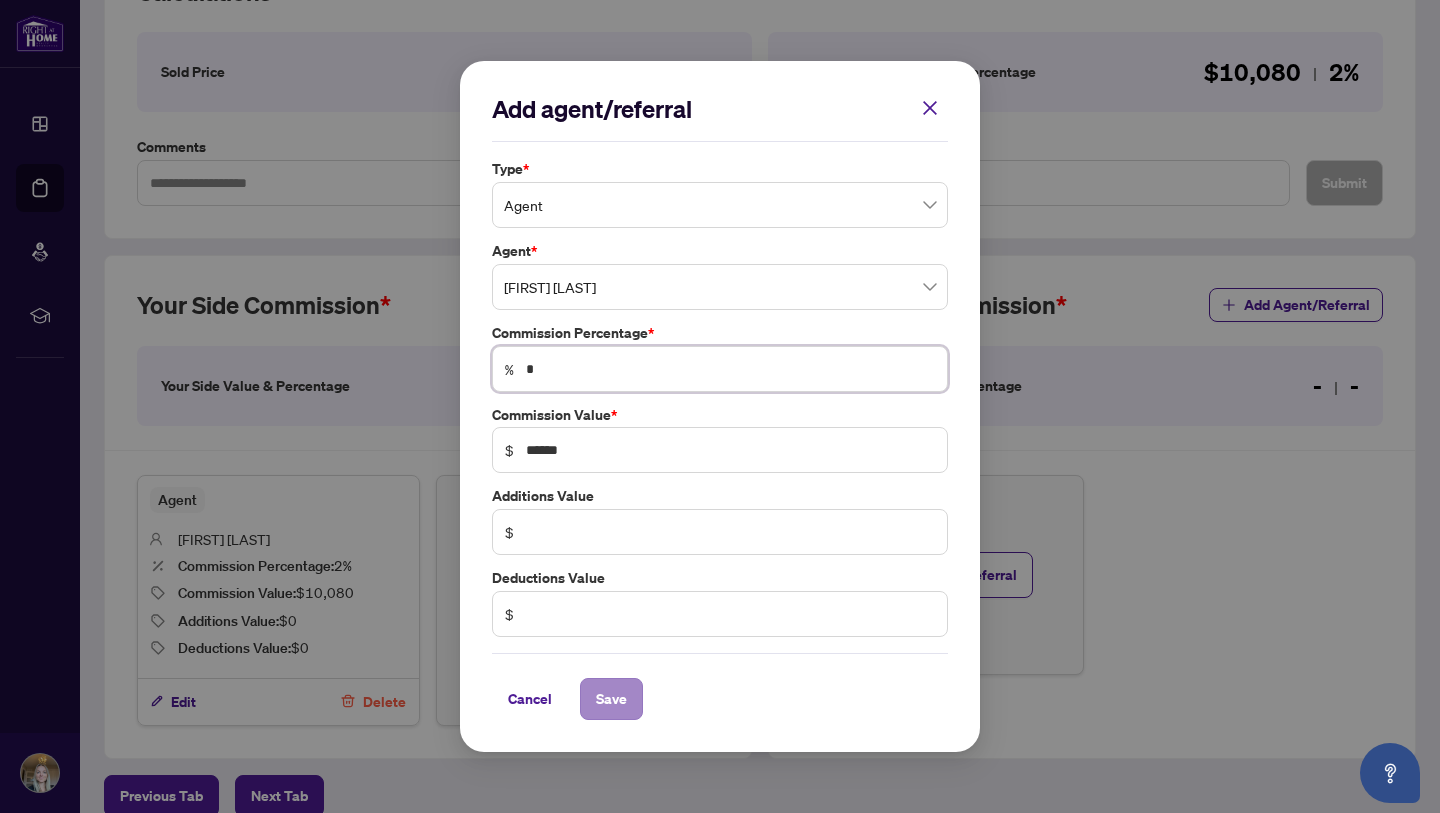 type on "*" 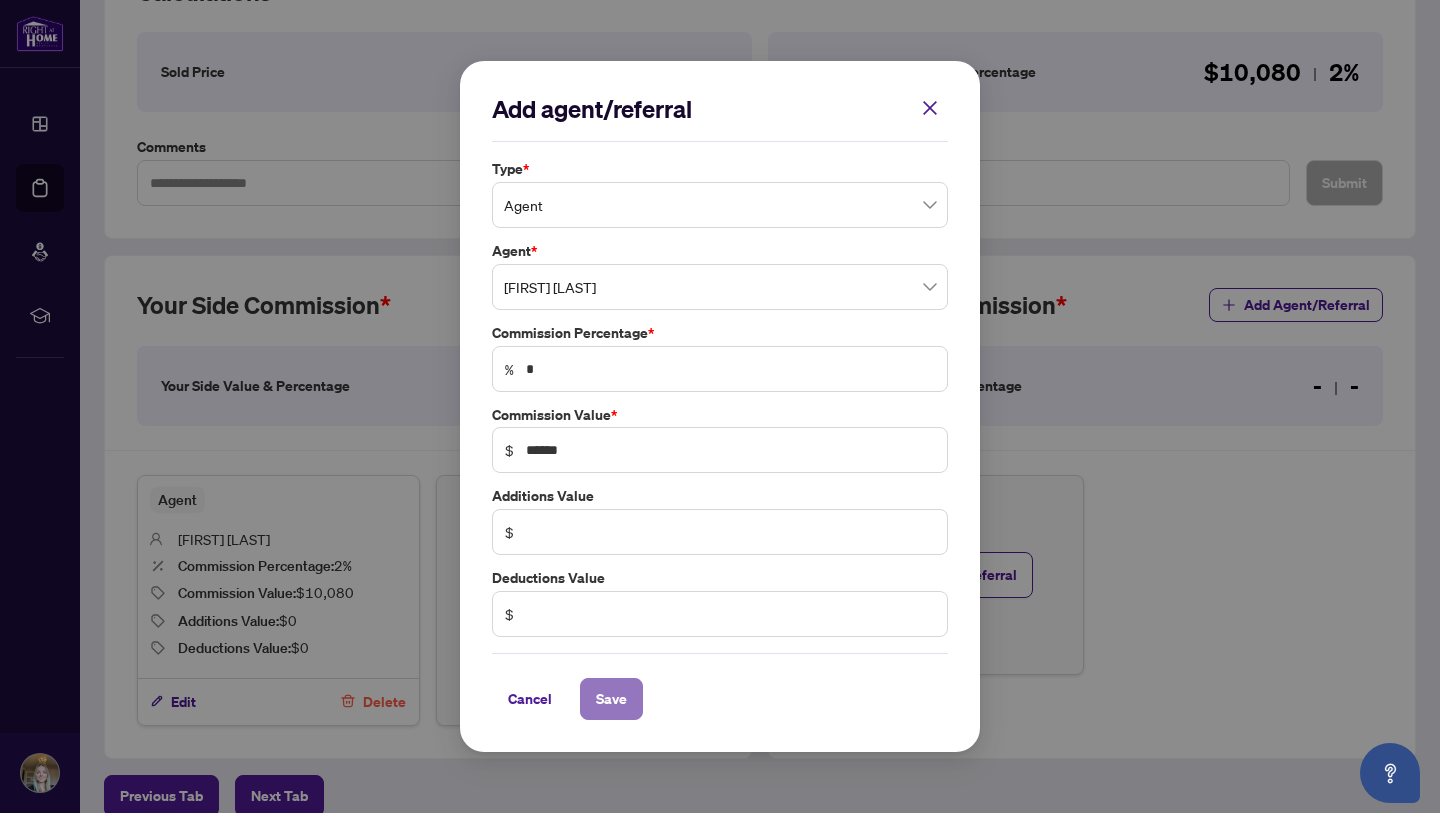 click on "Save" at bounding box center (611, 699) 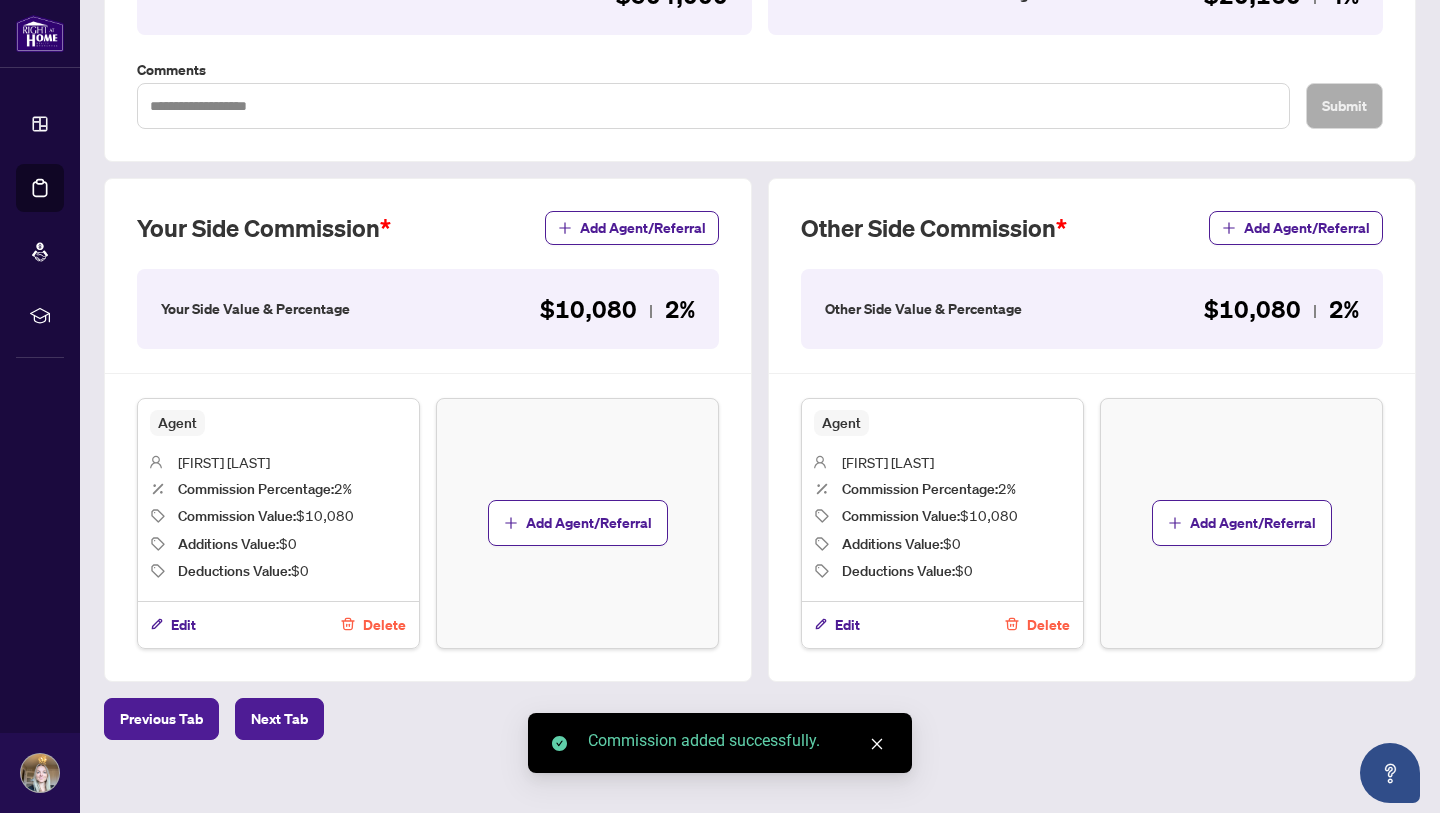 scroll, scrollTop: 421, scrollLeft: 0, axis: vertical 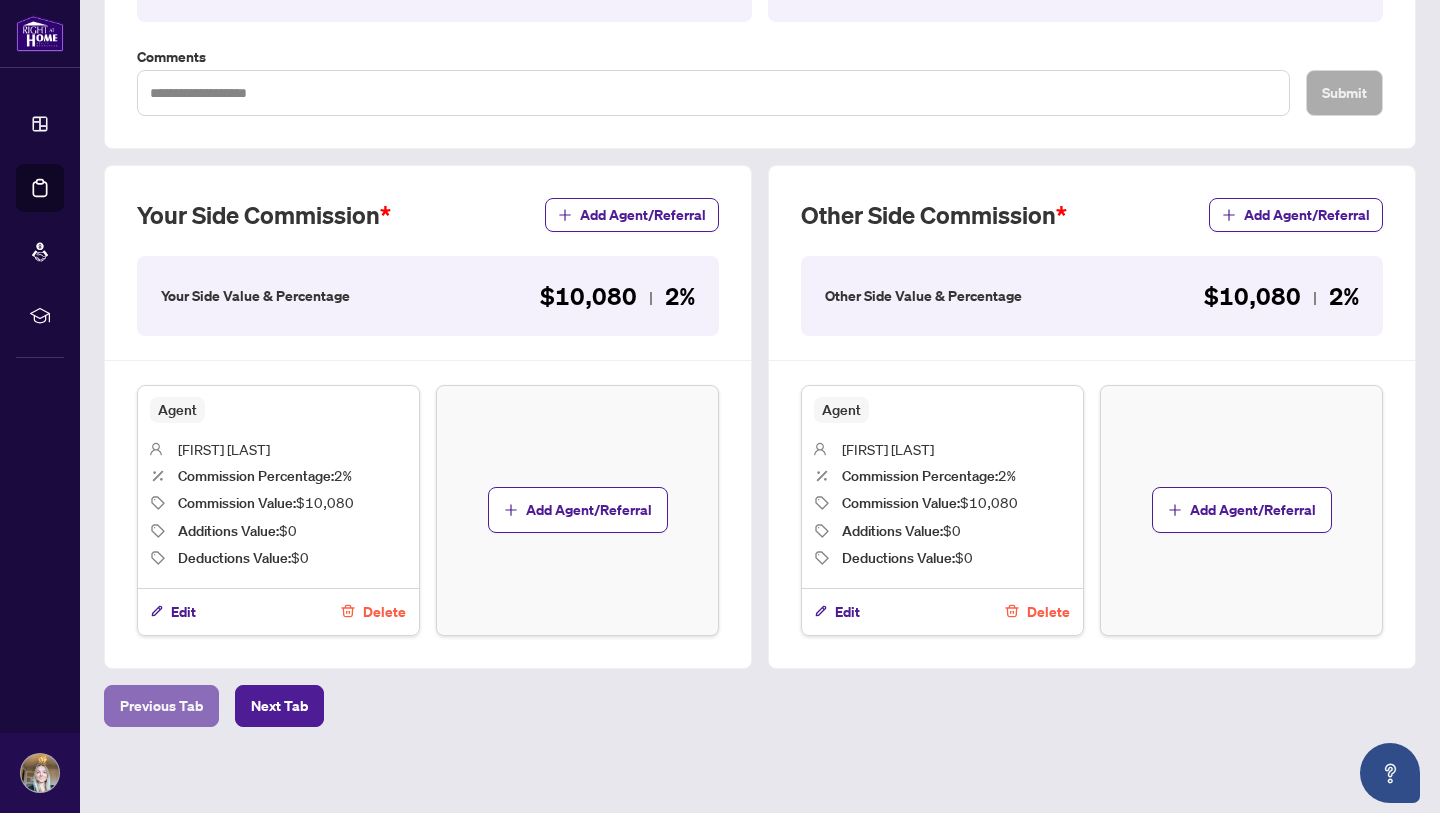 click on "Previous Tab" at bounding box center [161, 706] 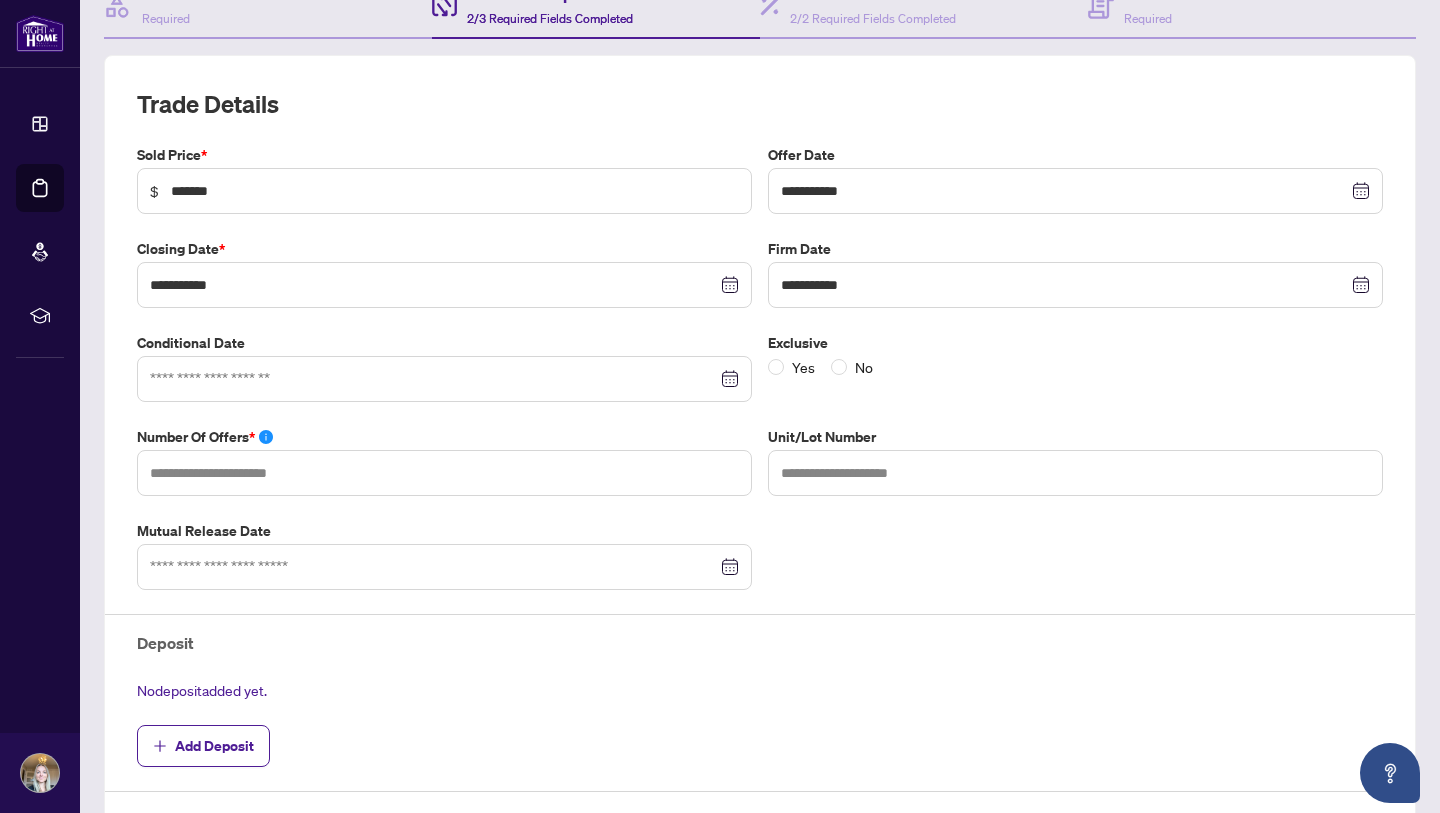 scroll, scrollTop: 0, scrollLeft: 0, axis: both 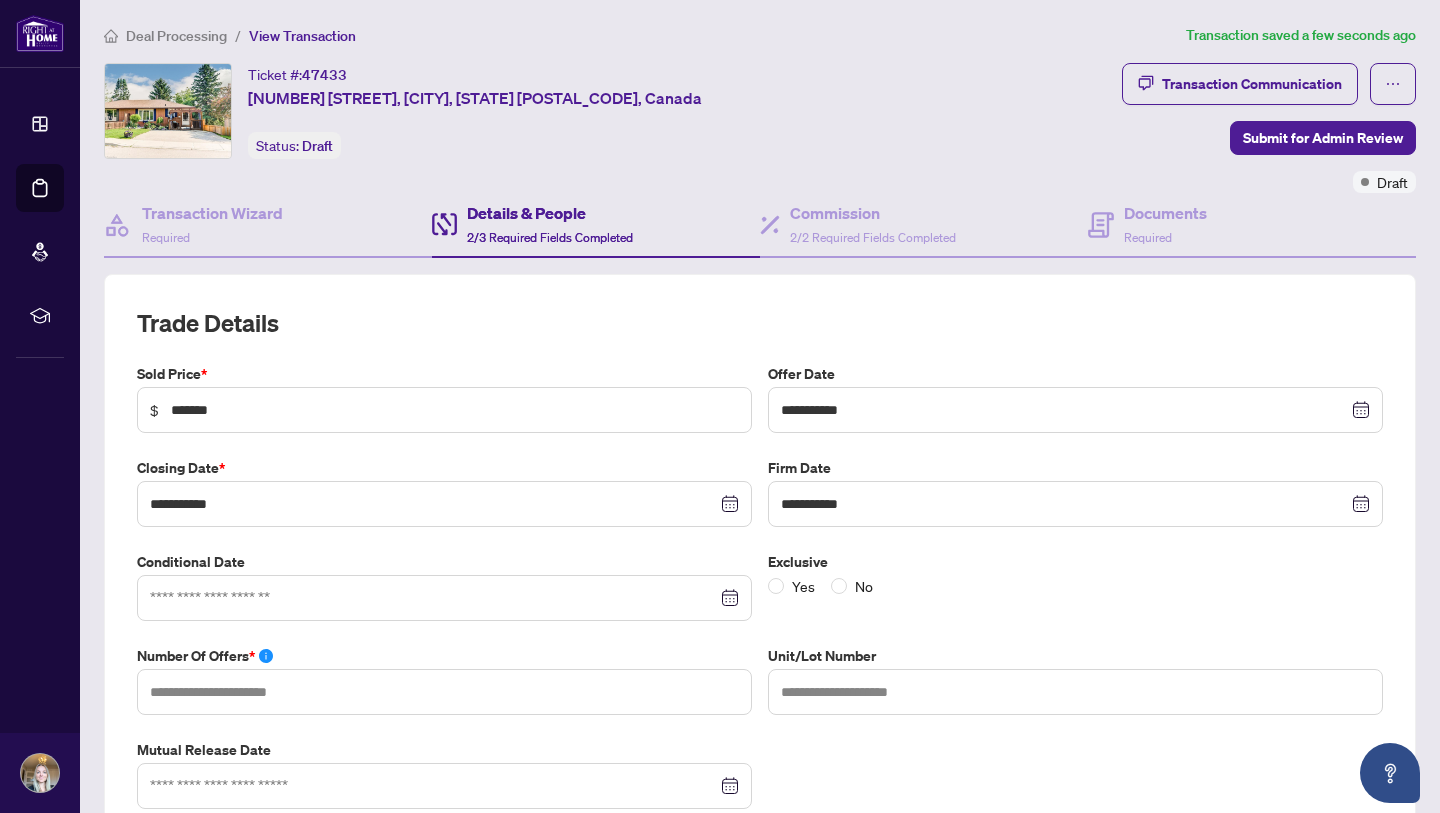 click on "Details & People 2/3 Required Fields Completed" at bounding box center (550, 224) 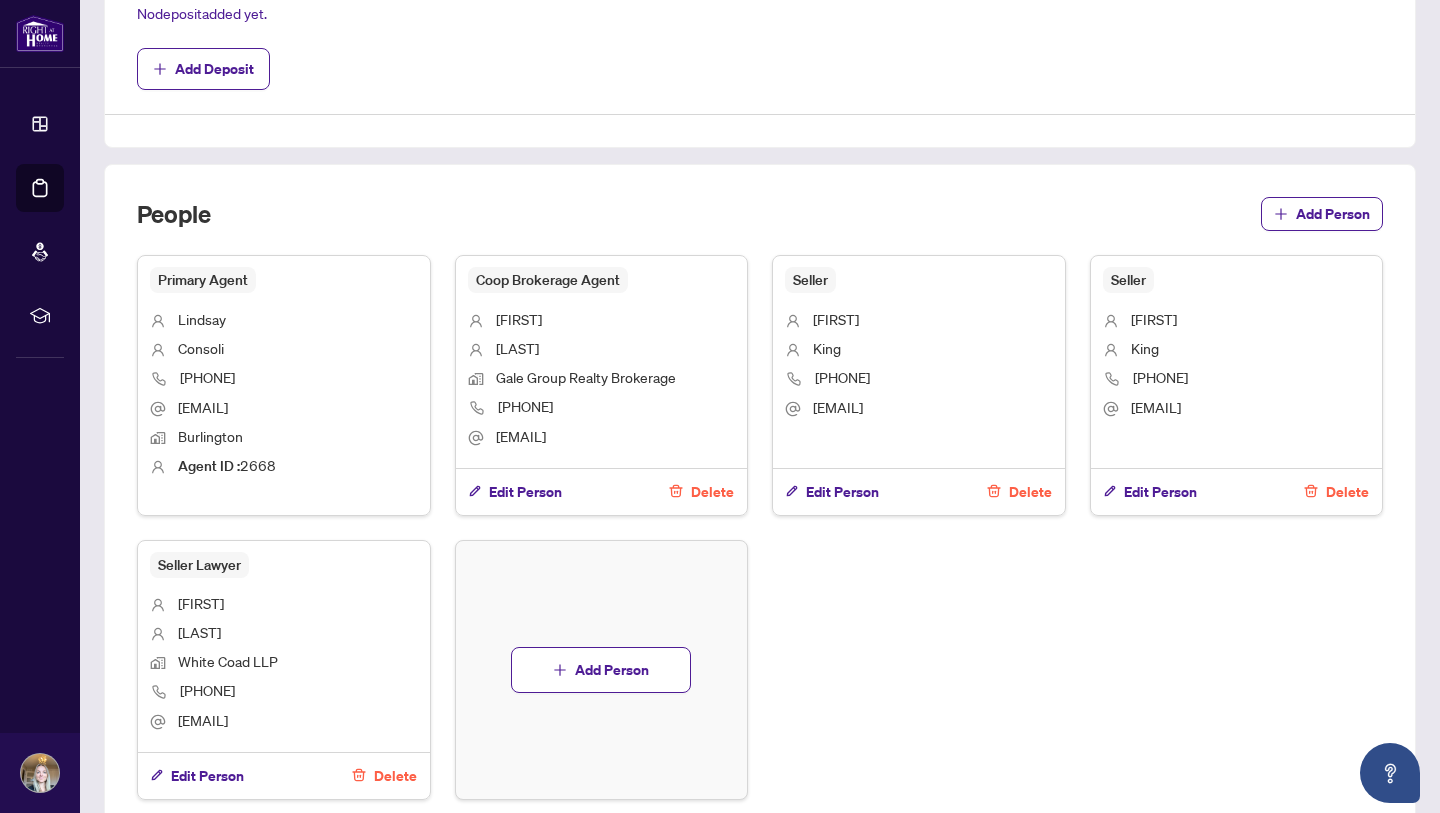 scroll, scrollTop: 1065, scrollLeft: 0, axis: vertical 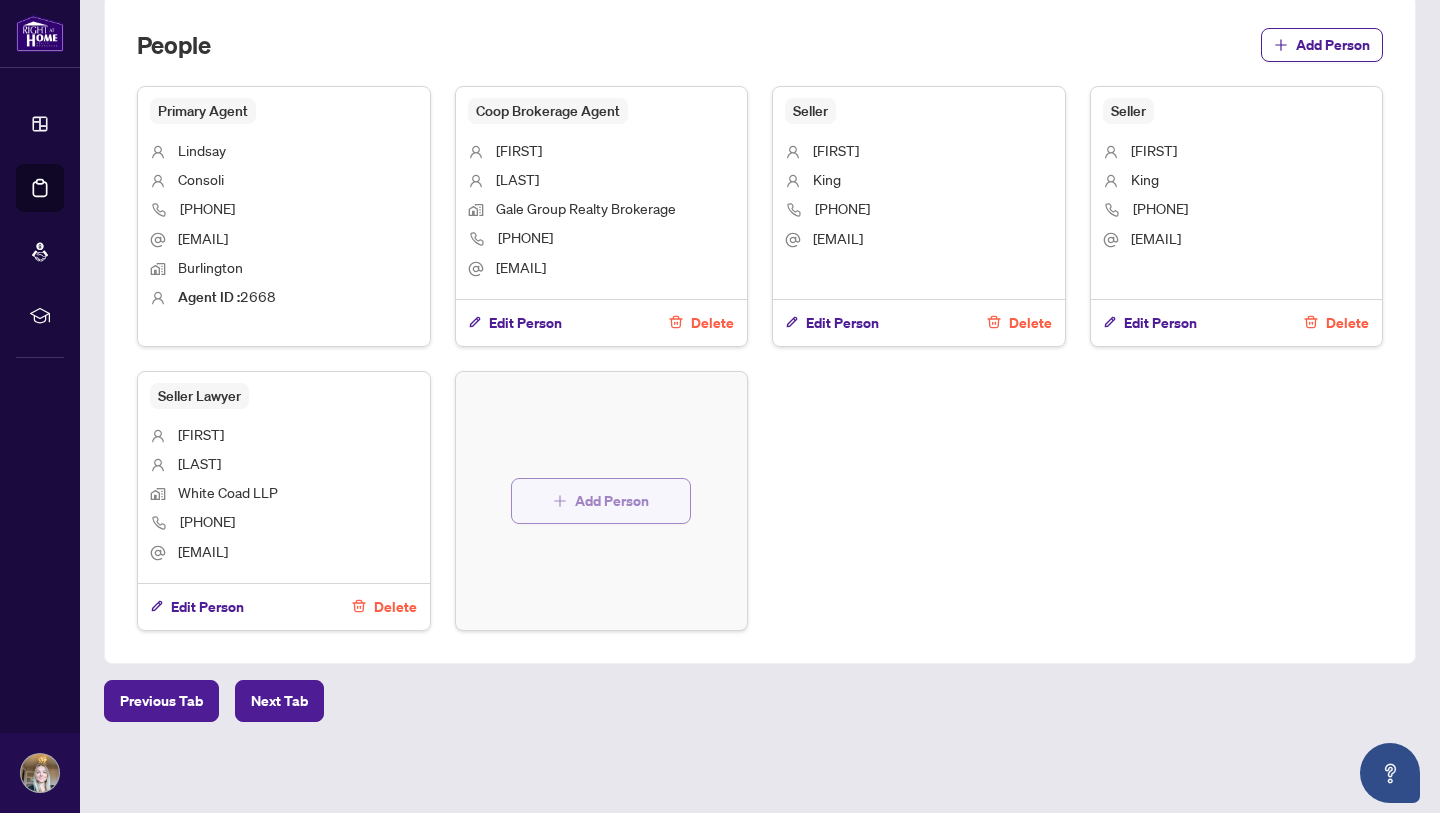 click on "Add Person" at bounding box center (612, 501) 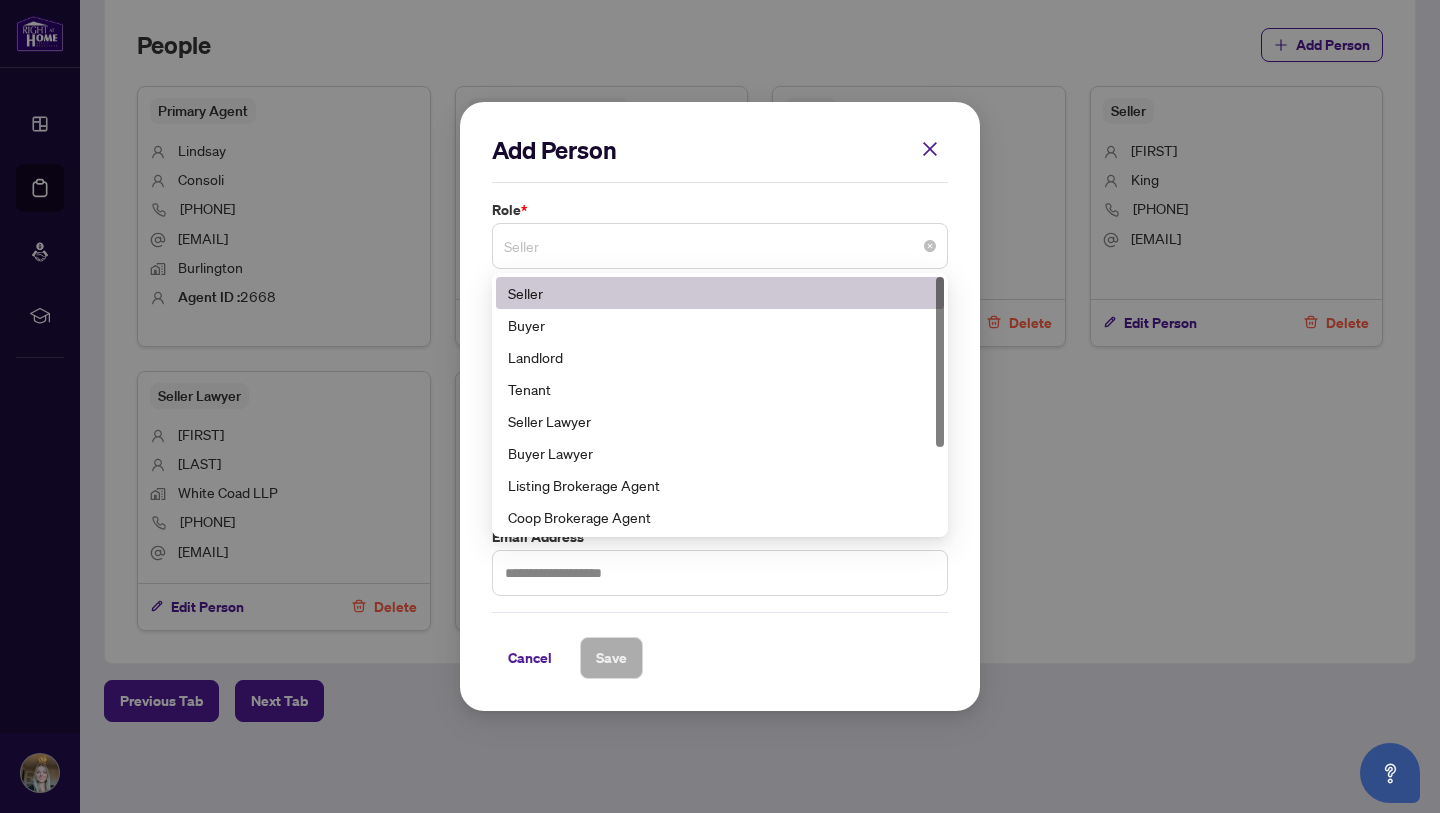 click on "Seller" at bounding box center (720, 246) 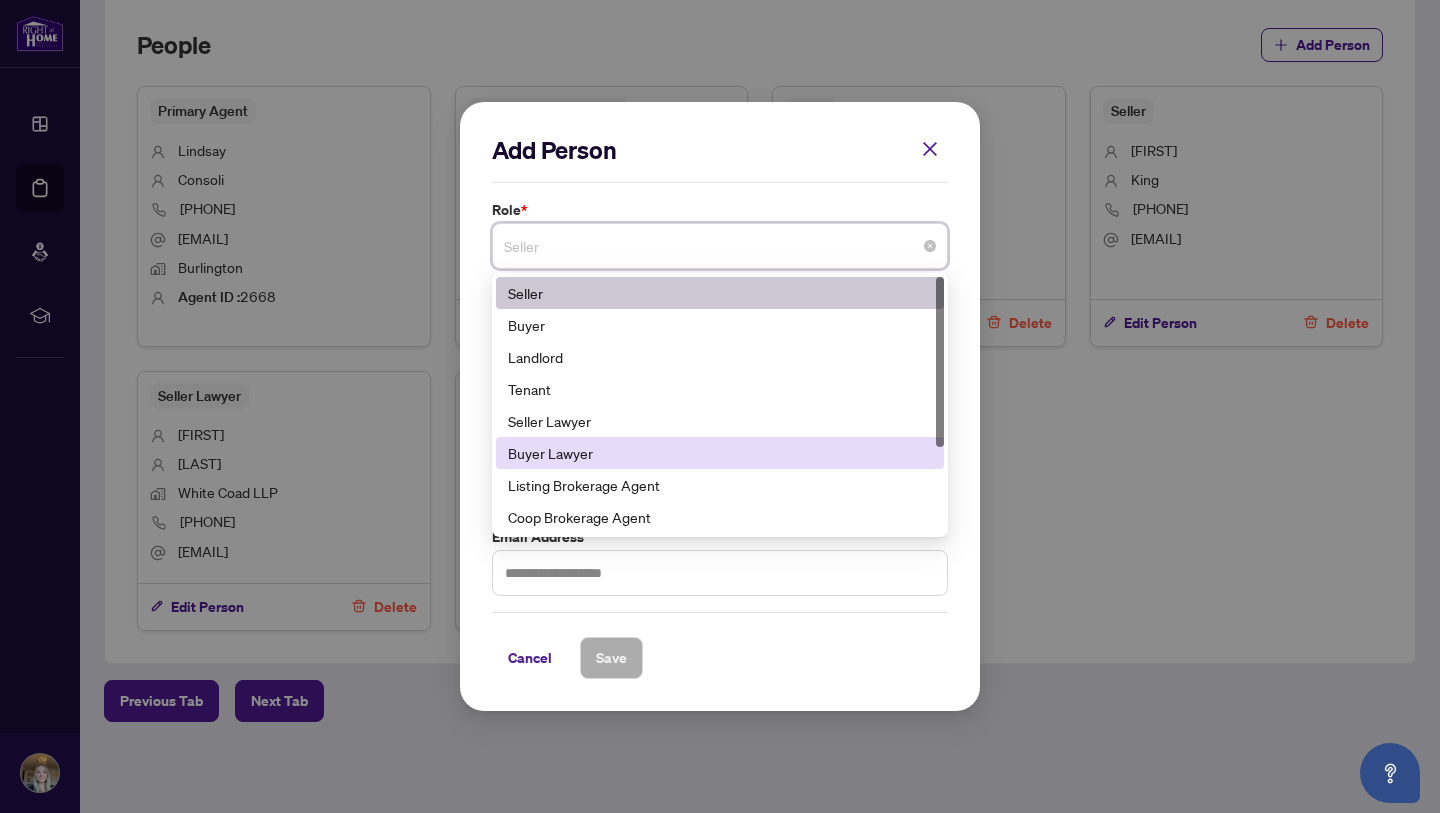 click on "Buyer Lawyer" at bounding box center [720, 453] 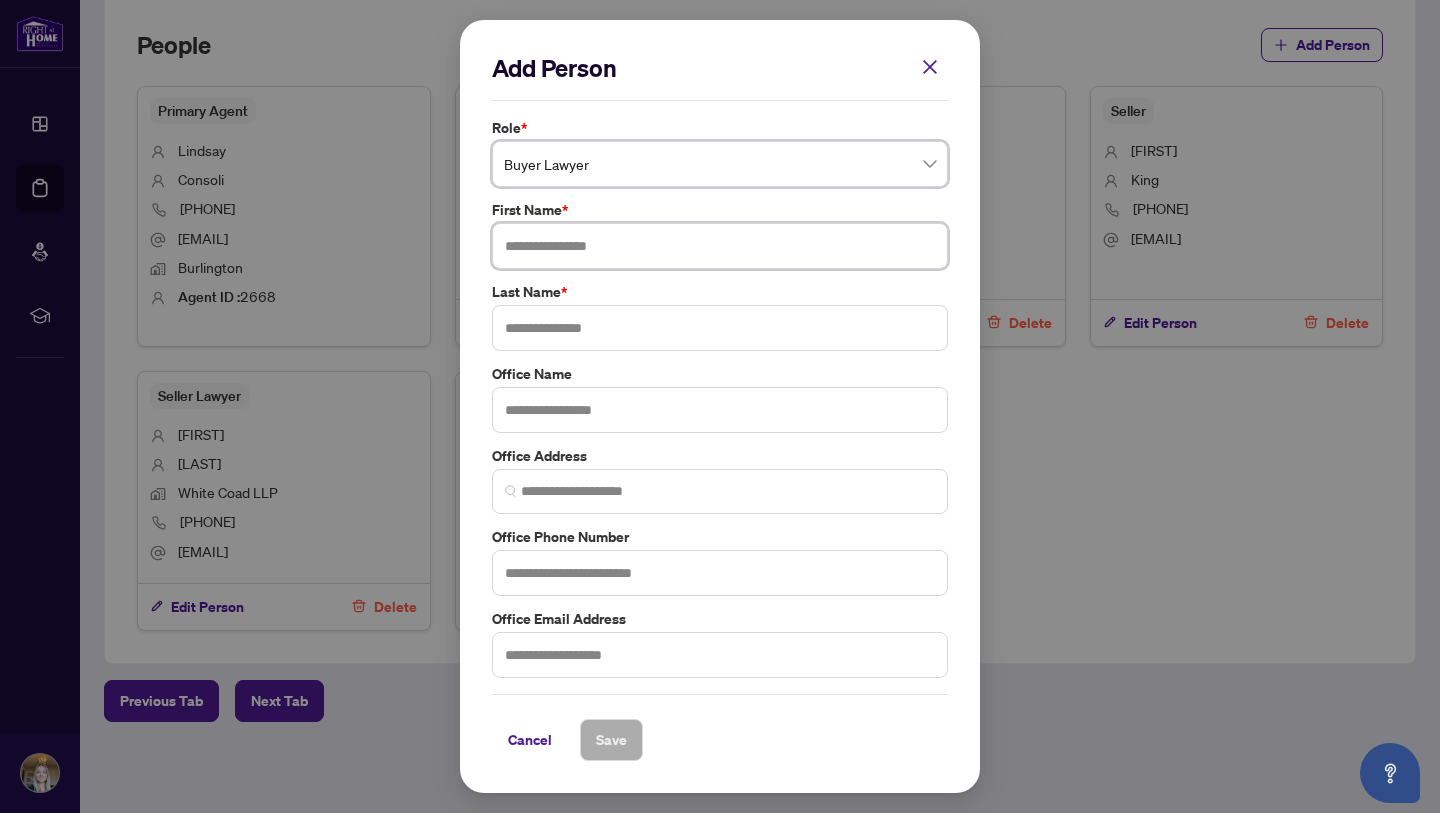 click at bounding box center (720, 246) 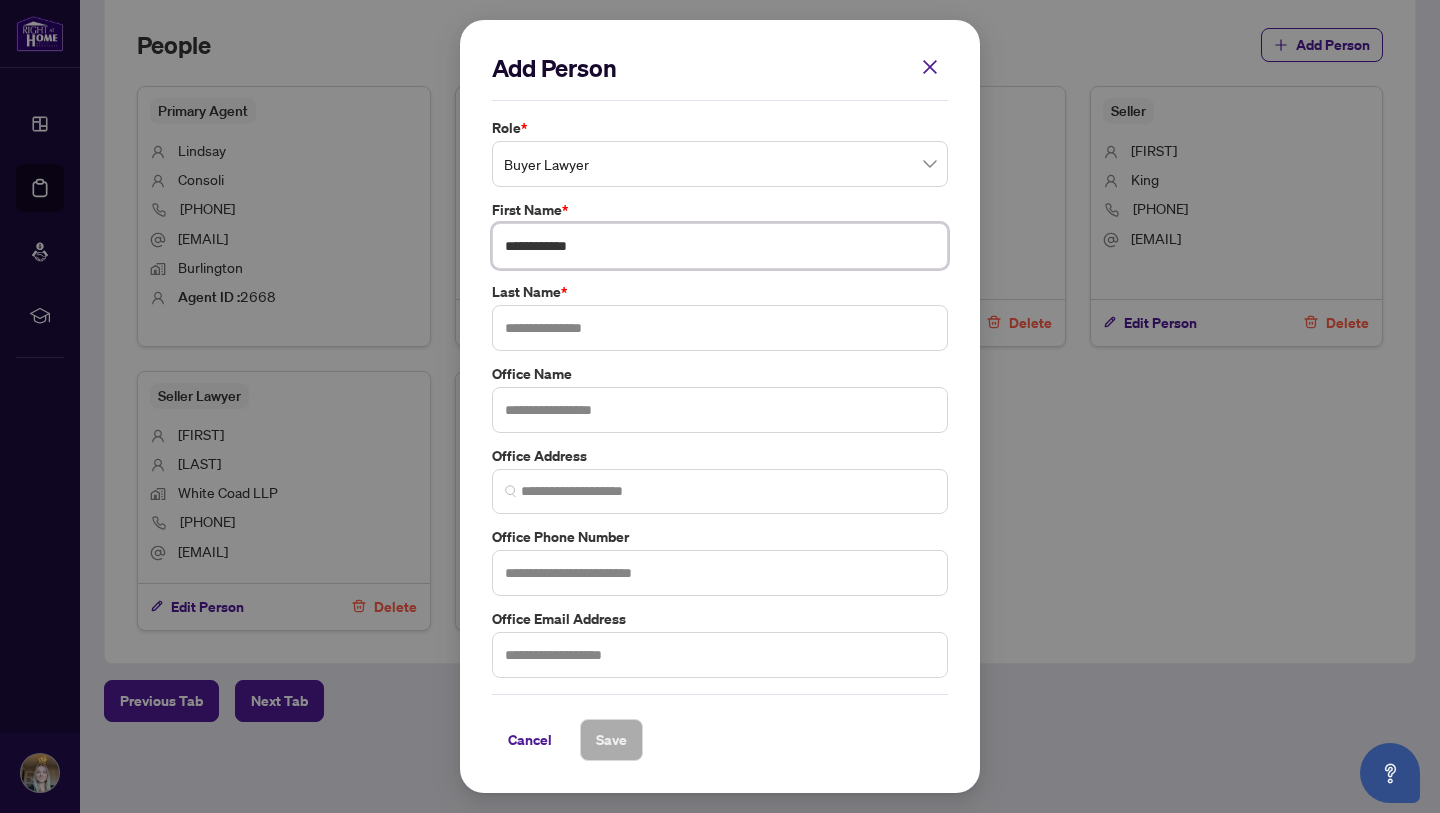 type on "**********" 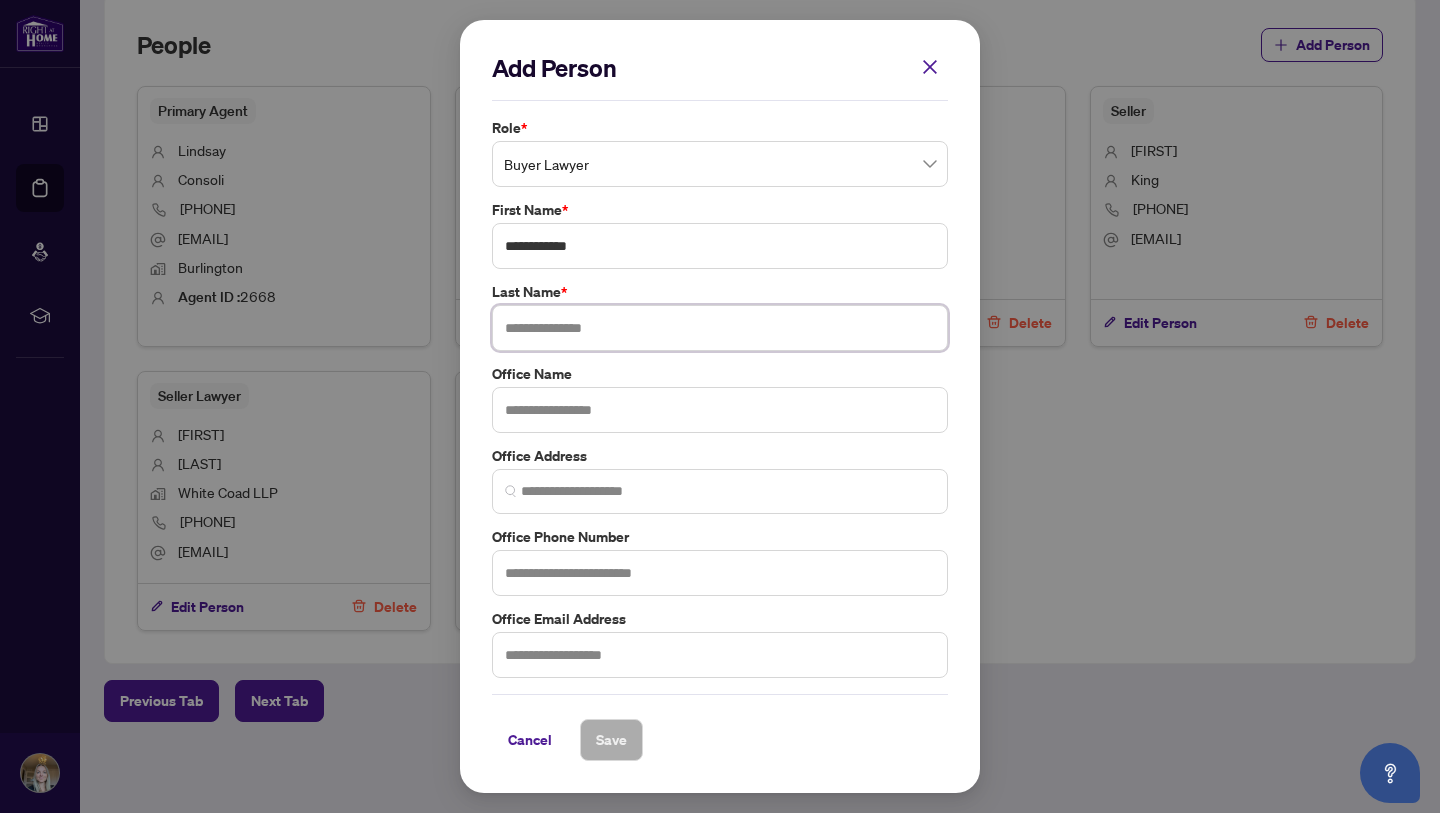 click at bounding box center (720, 328) 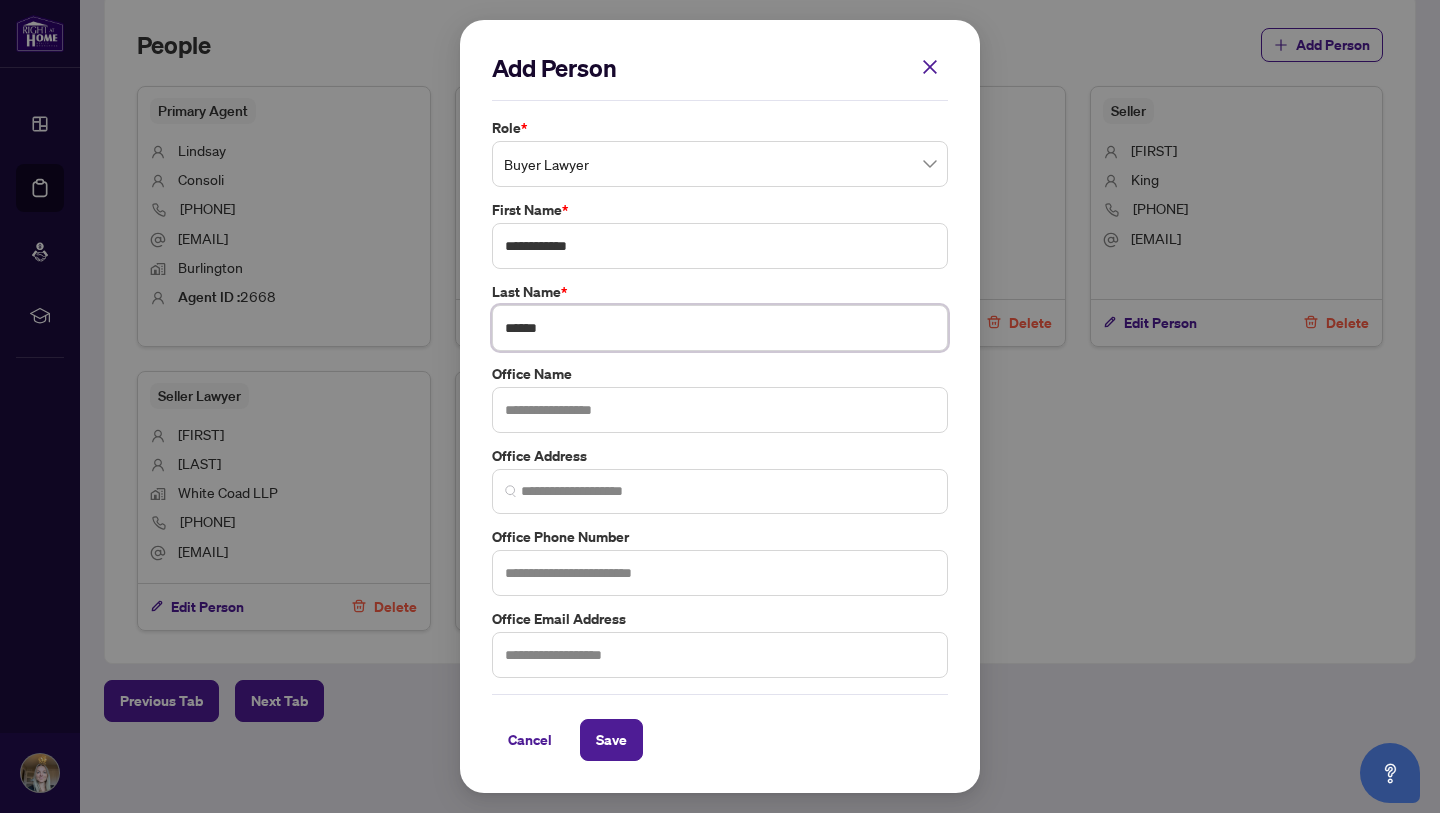 type on "******" 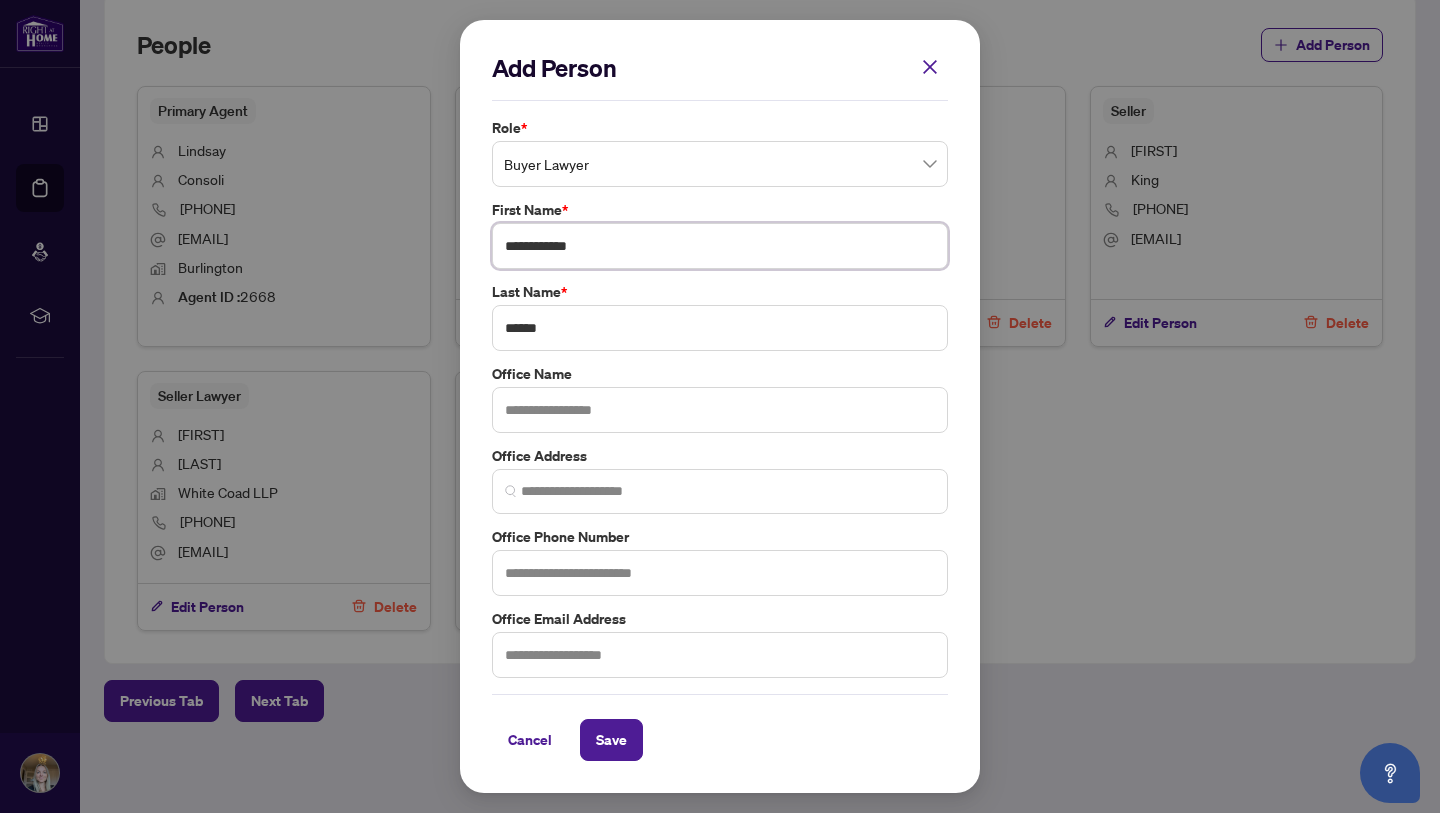 click on "**********" at bounding box center [720, 246] 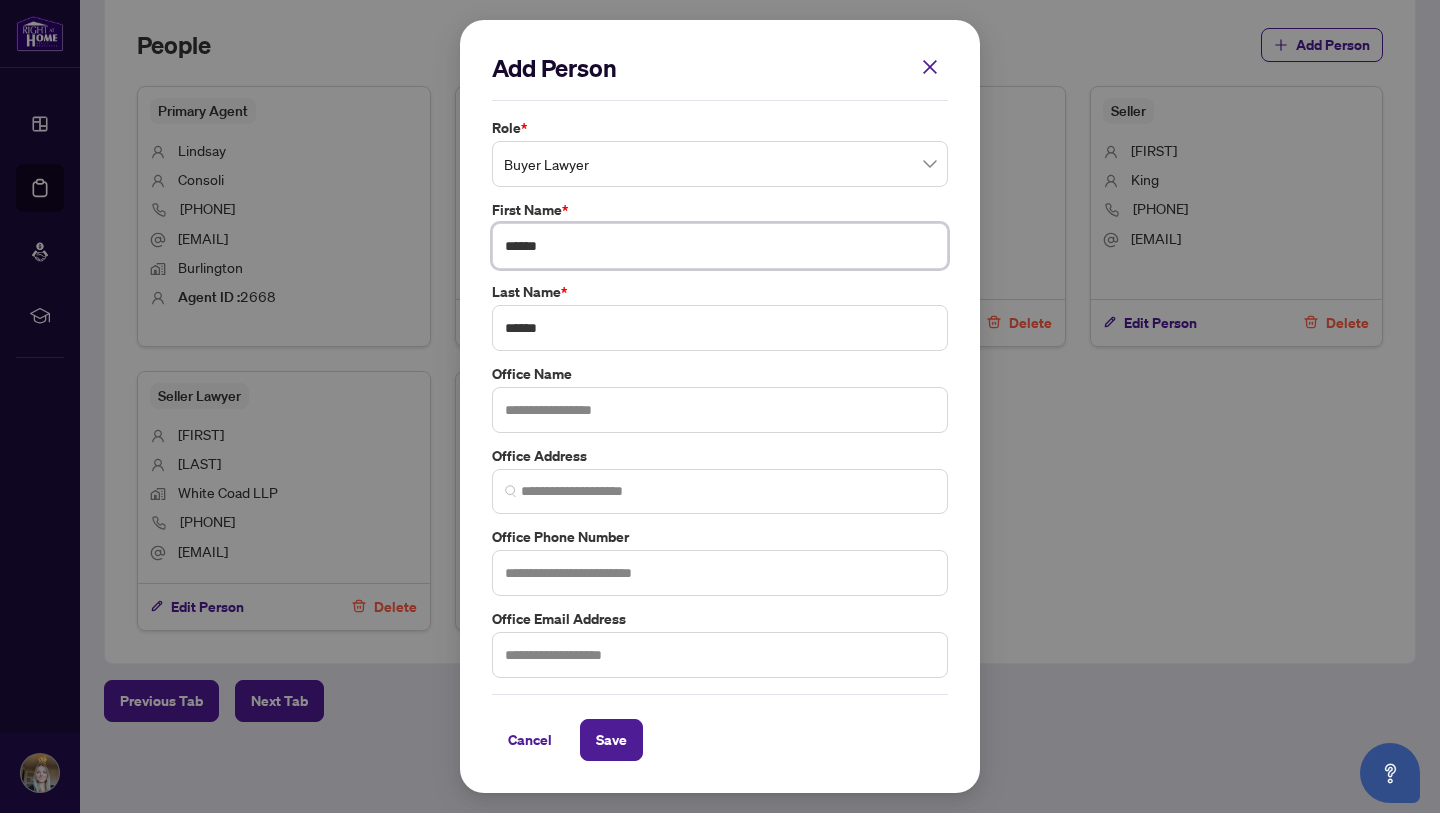type on "*****" 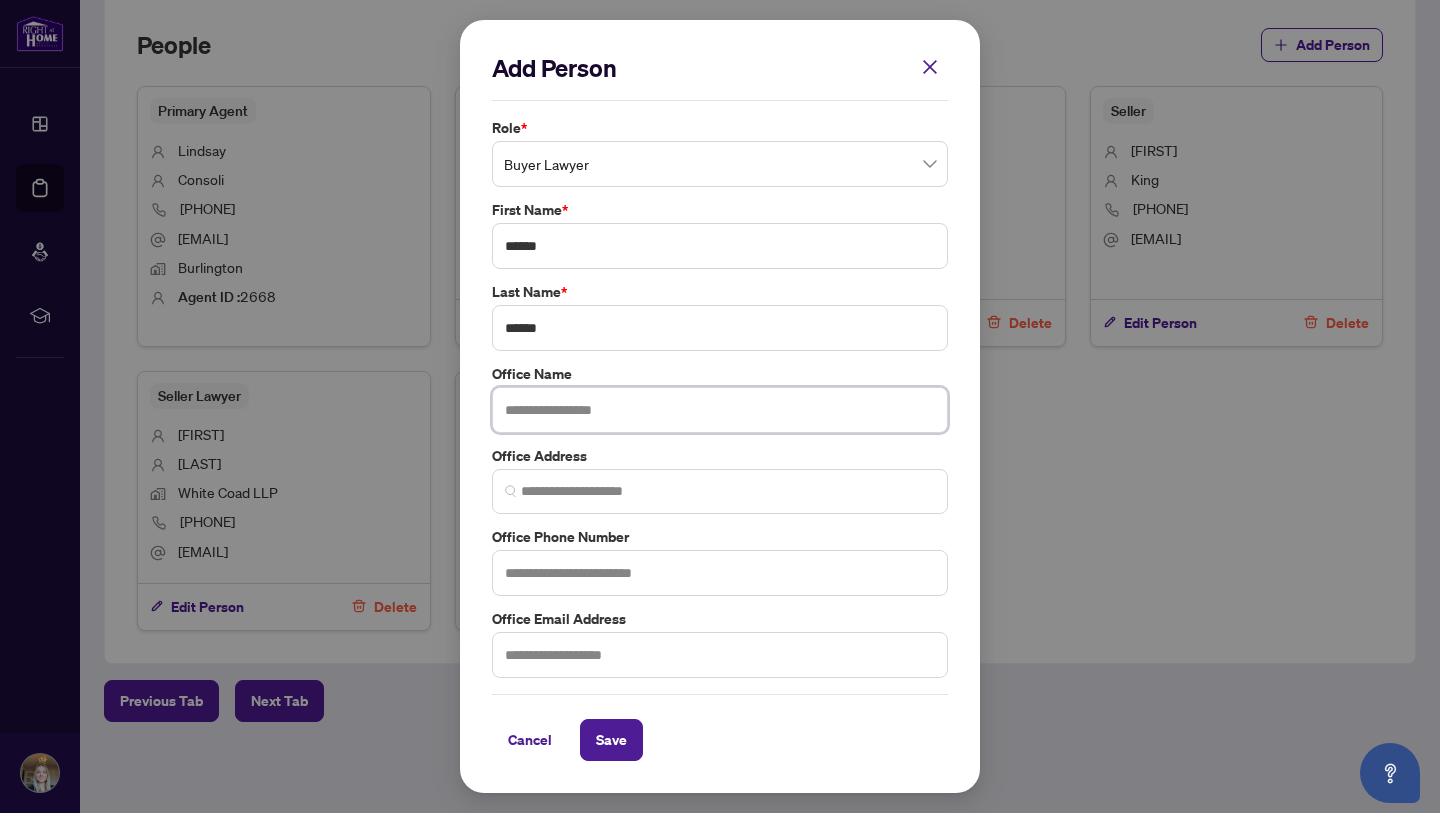click at bounding box center [720, 410] 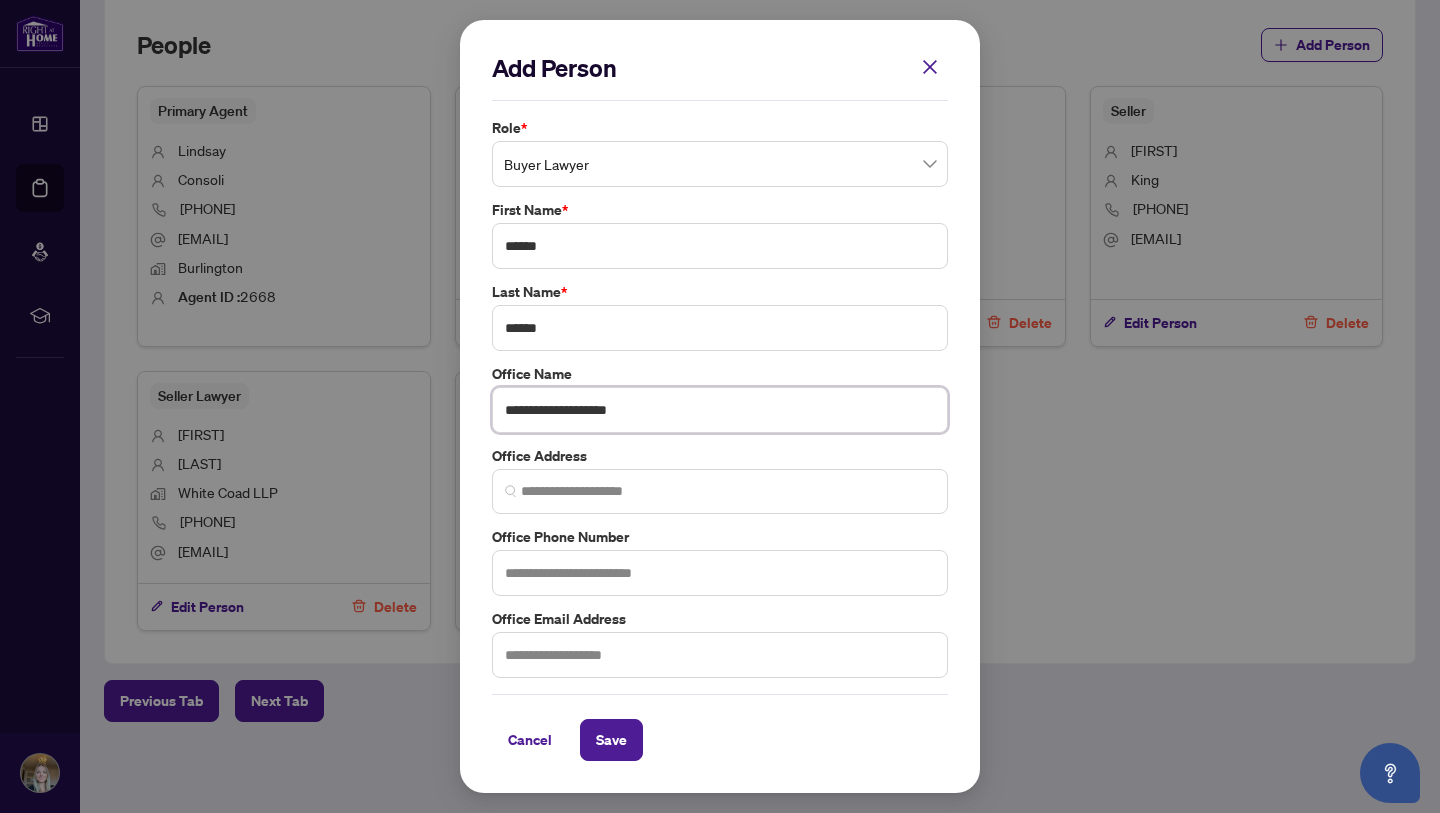 type on "**********" 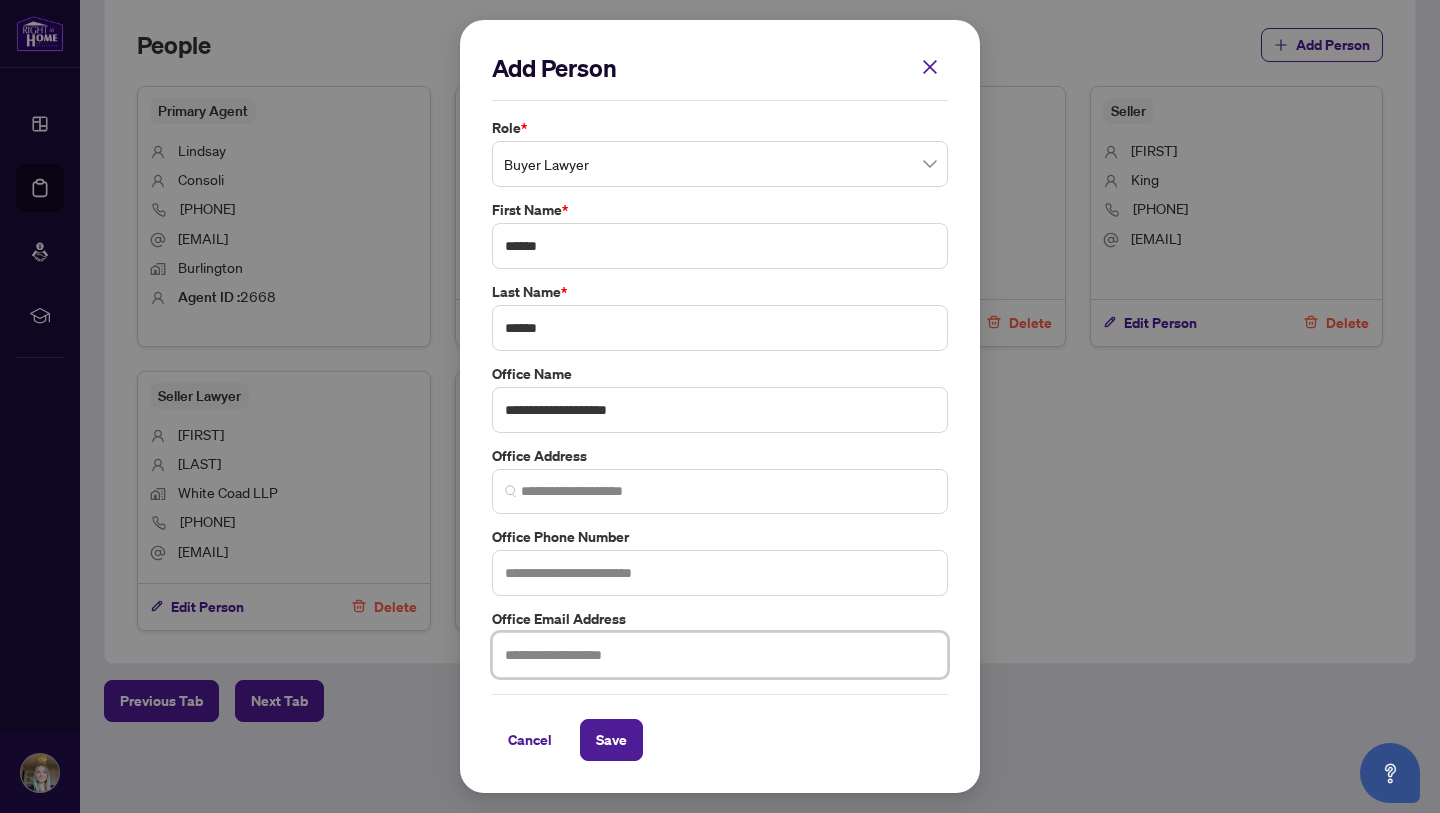 click at bounding box center [720, 655] 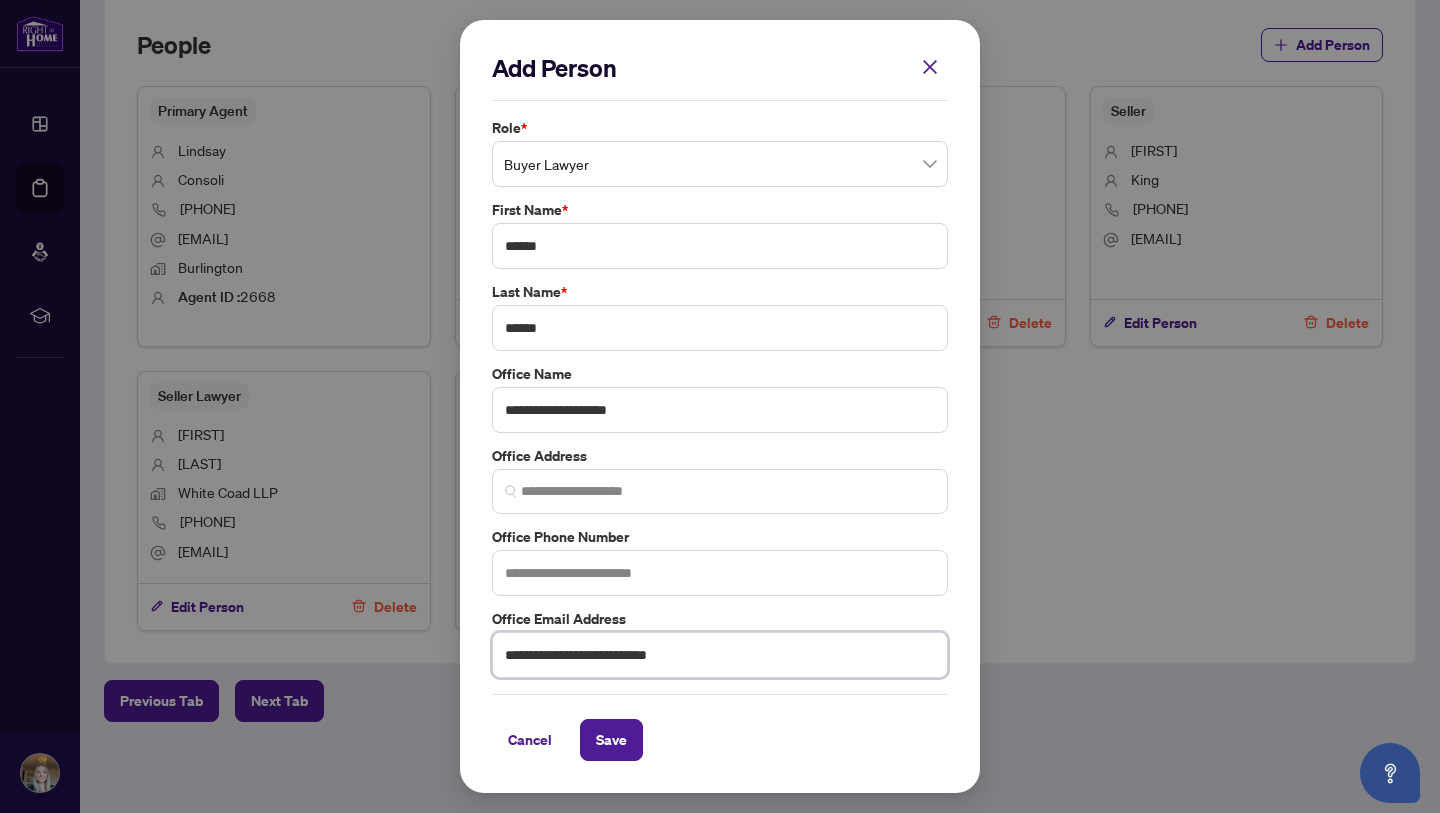type on "**********" 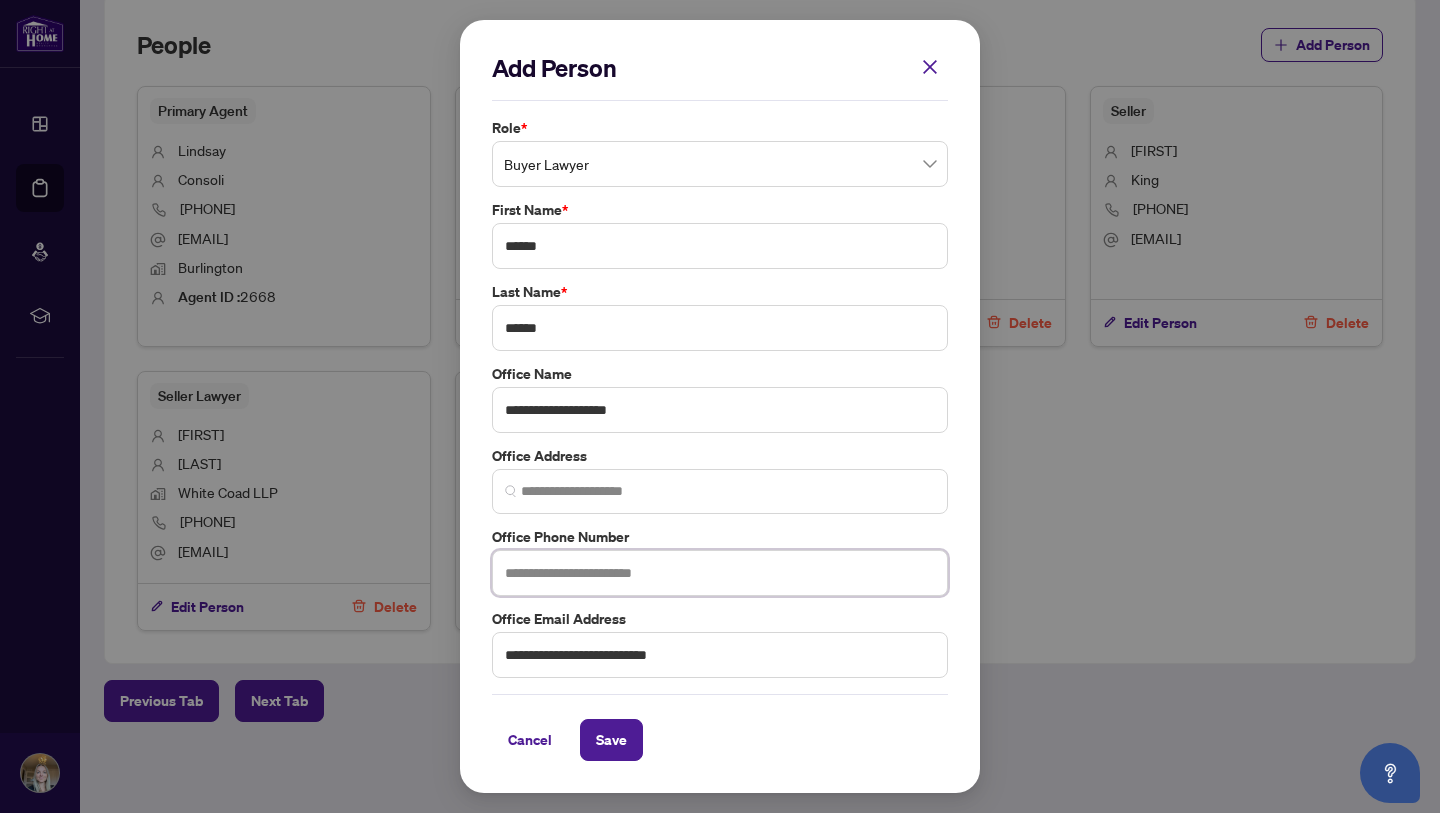 click at bounding box center (720, 573) 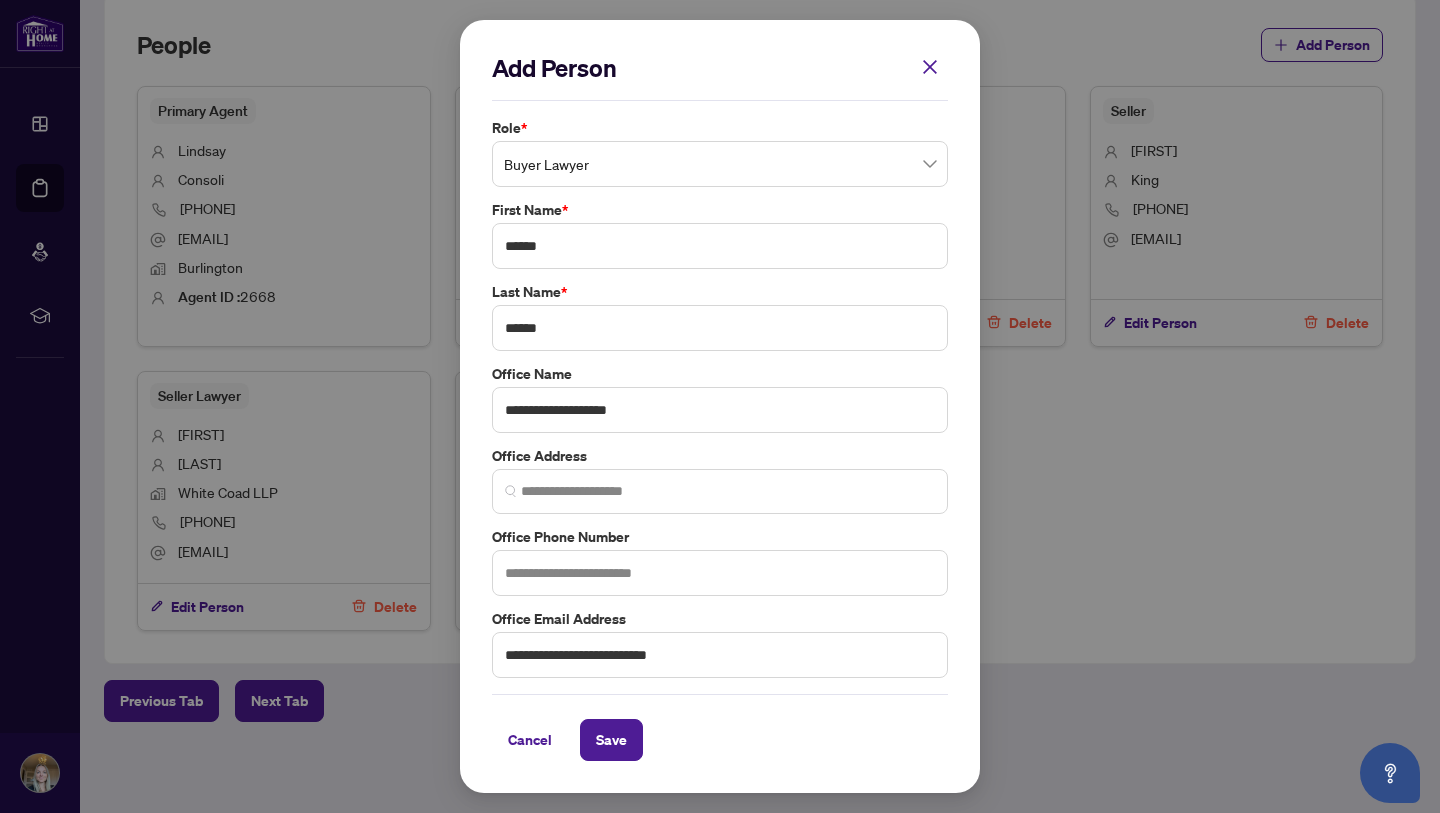 click on "Cancel Save" at bounding box center [720, 740] 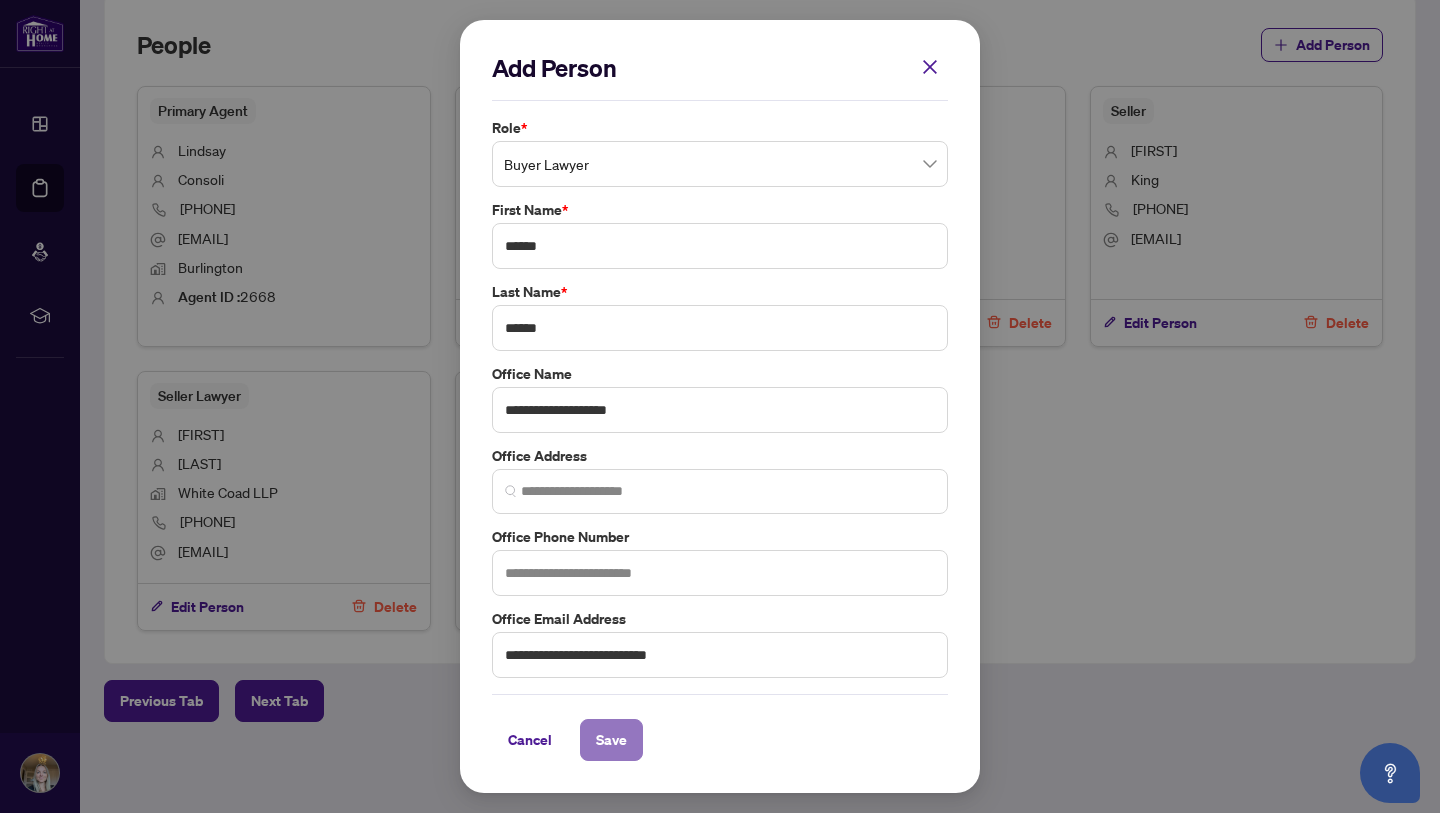 click on "Save" at bounding box center [611, 740] 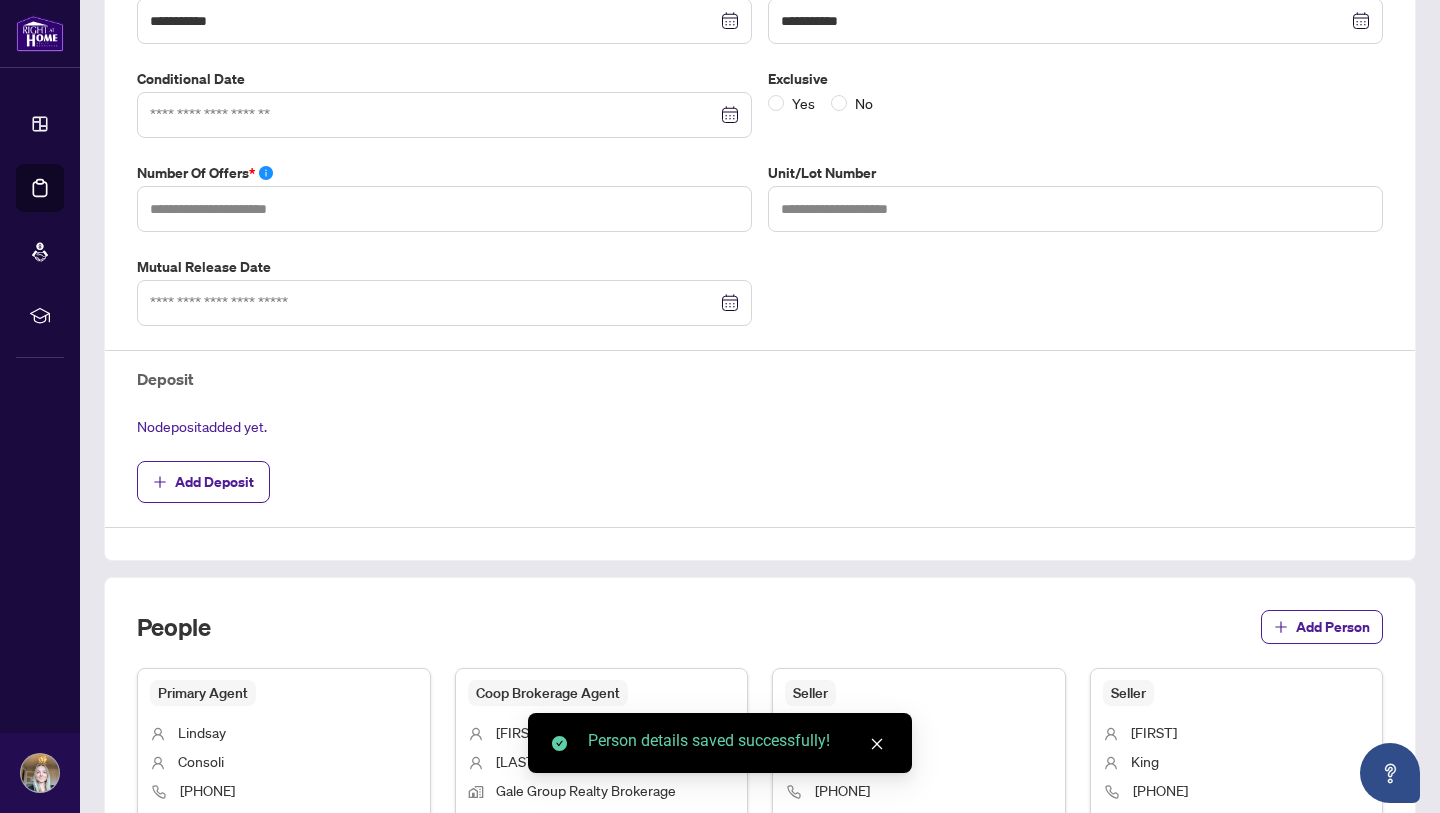 scroll, scrollTop: 0, scrollLeft: 0, axis: both 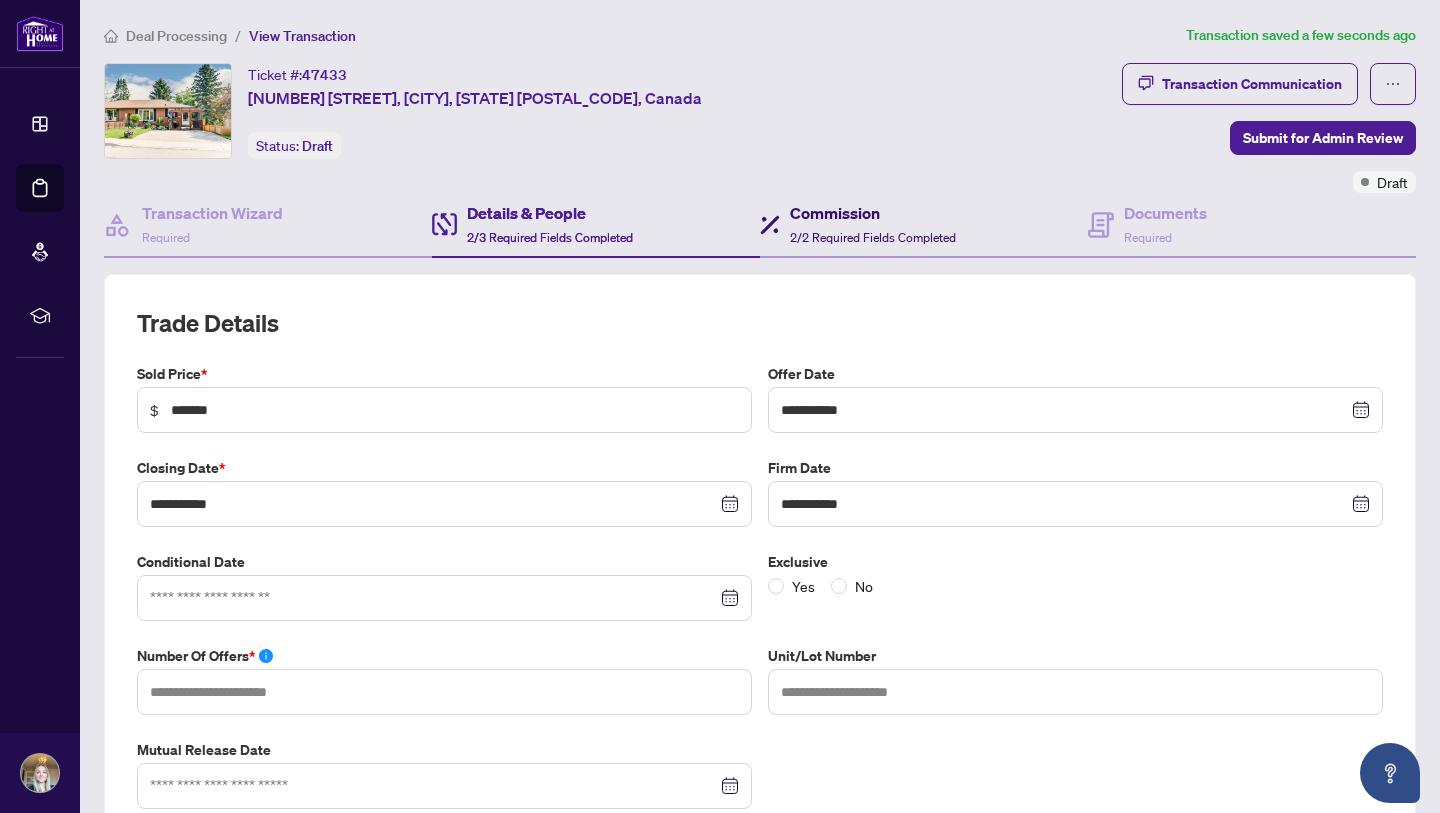 click on "Commission 2/2 Required Fields Completed" at bounding box center (873, 224) 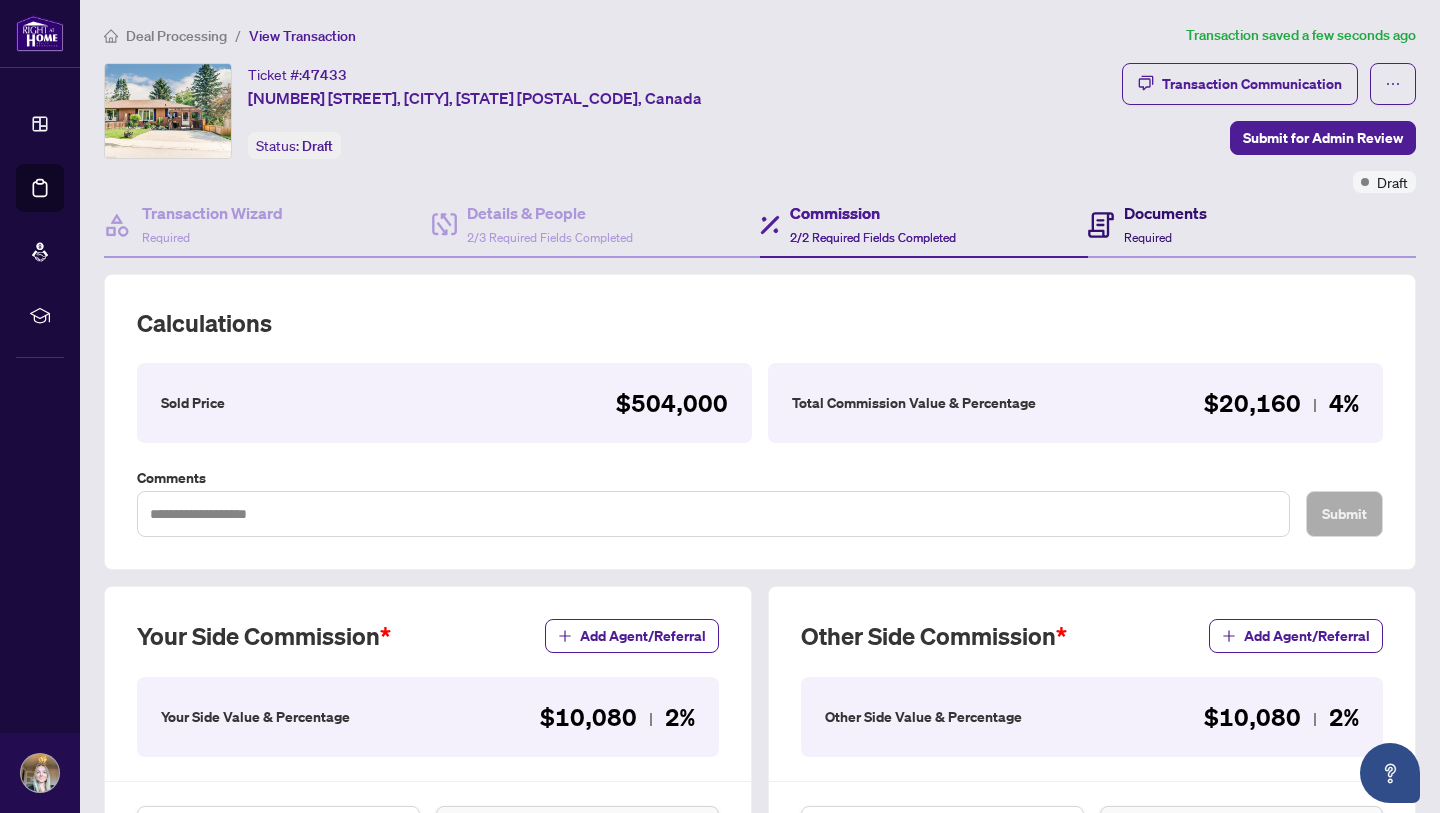 click on "Required" at bounding box center (1148, 237) 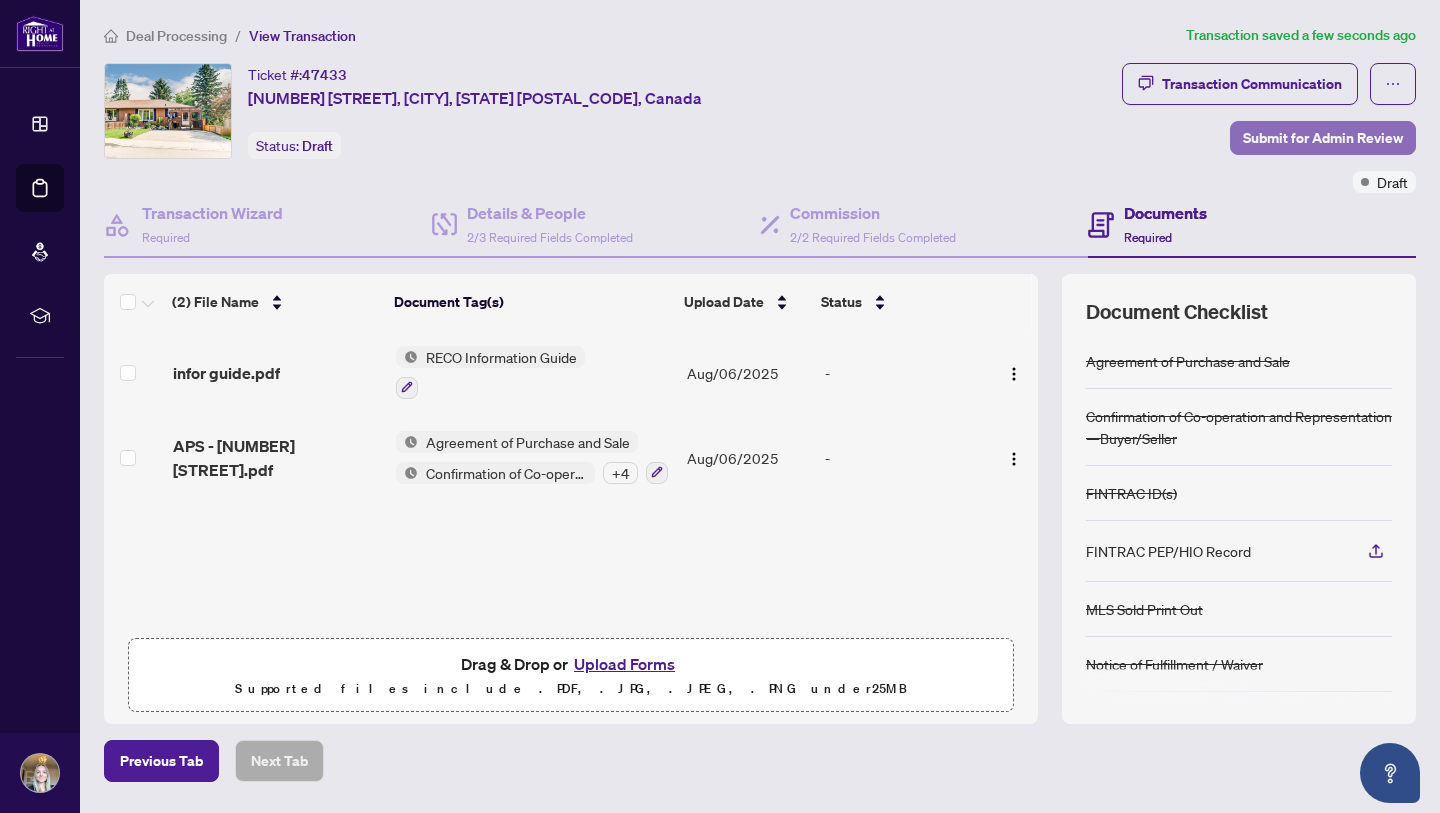 click on "Submit for Admin Review" at bounding box center [1323, 138] 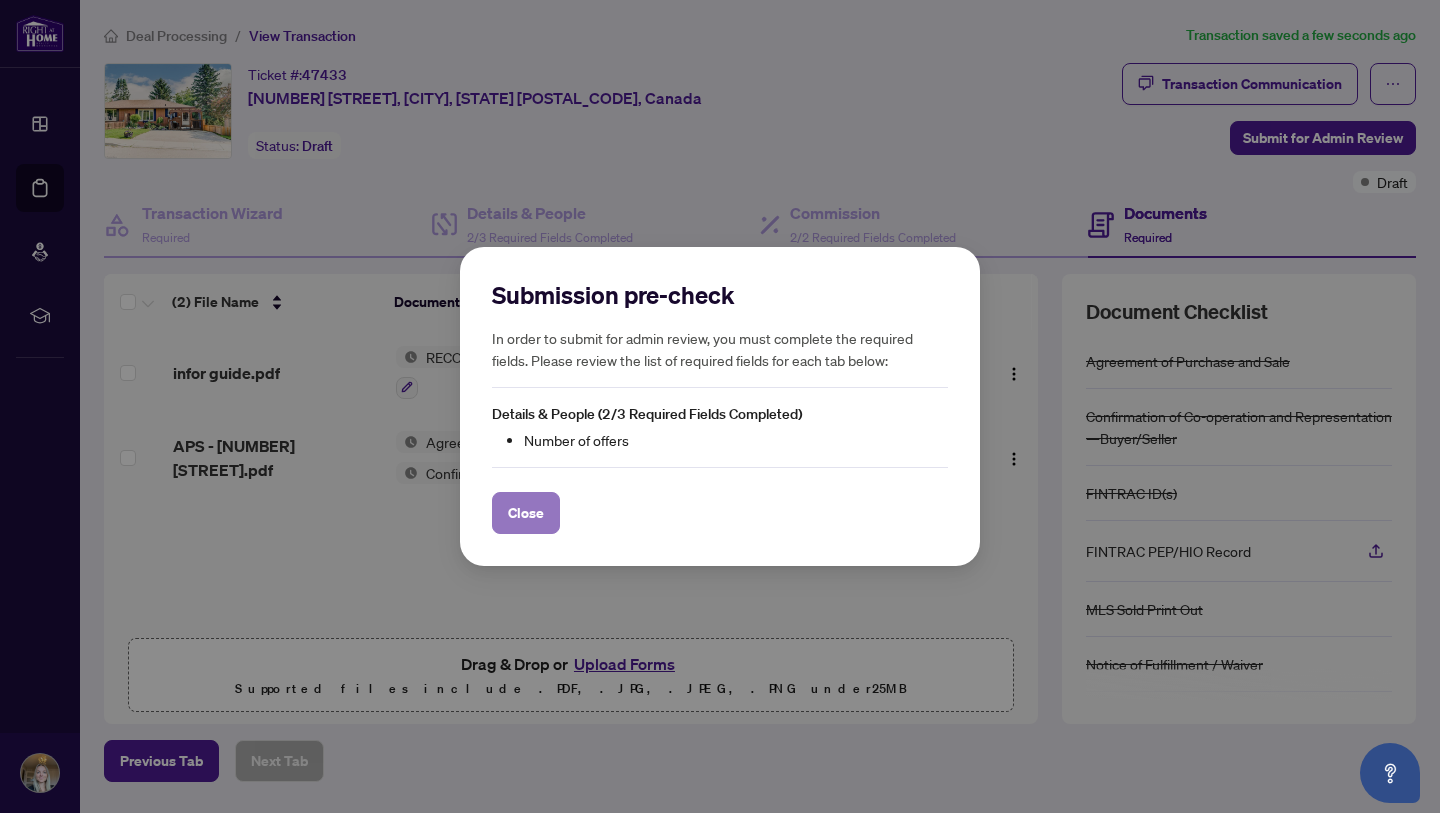 click on "Close" at bounding box center (526, 513) 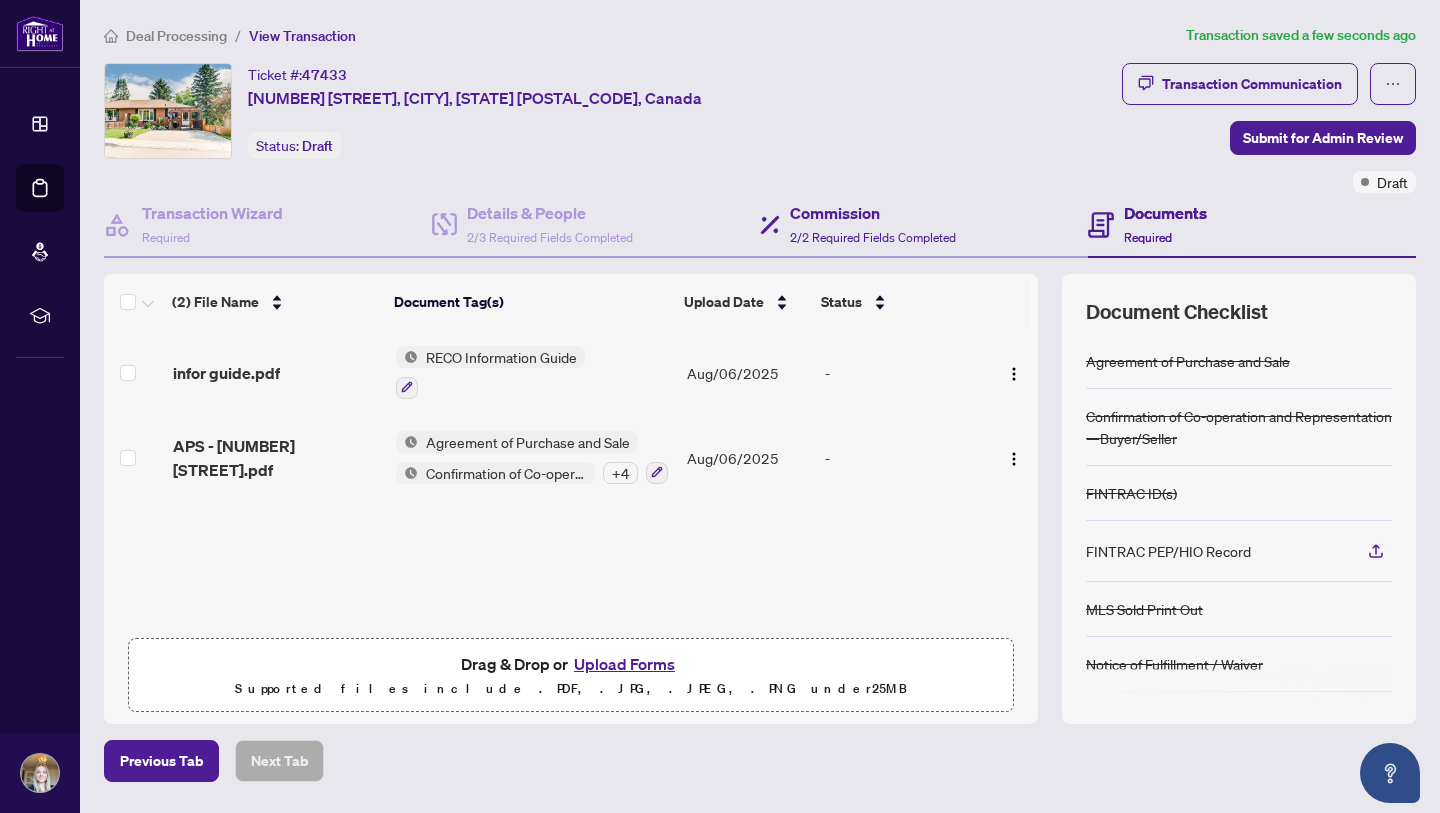 scroll, scrollTop: 61, scrollLeft: 0, axis: vertical 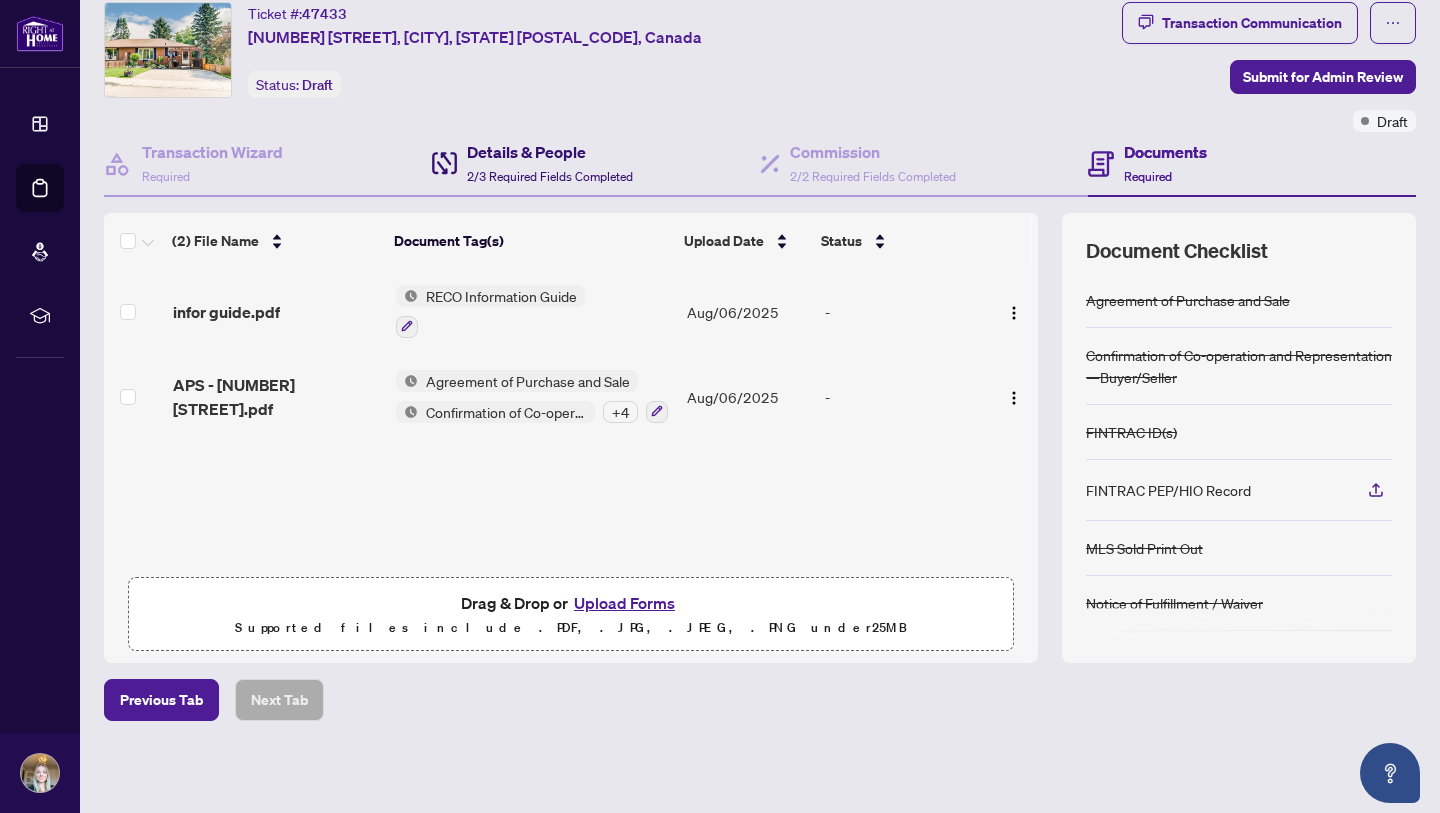 click on "Details & People 2/3 Required Fields Completed" at bounding box center (550, 163) 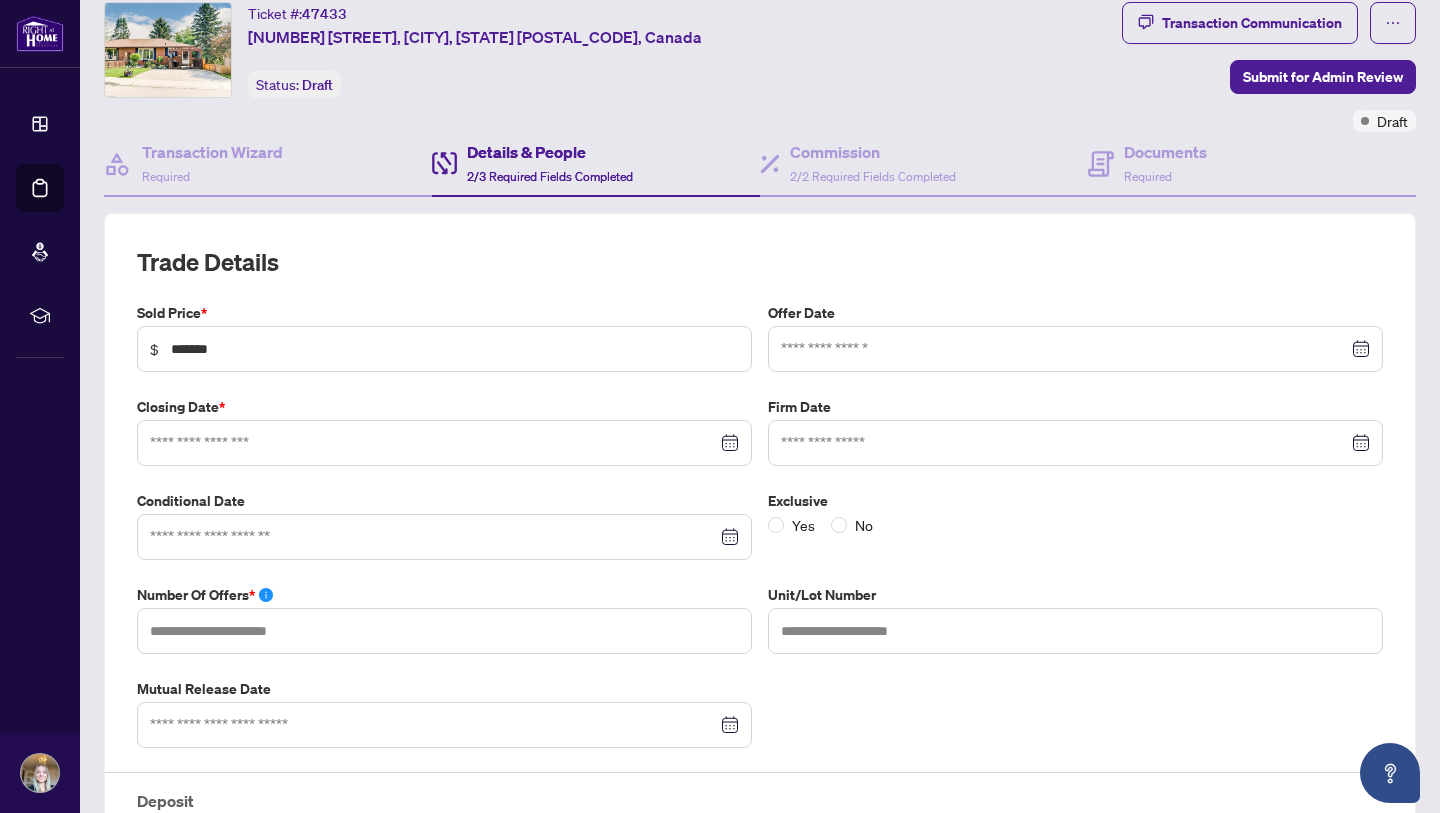 type on "**********" 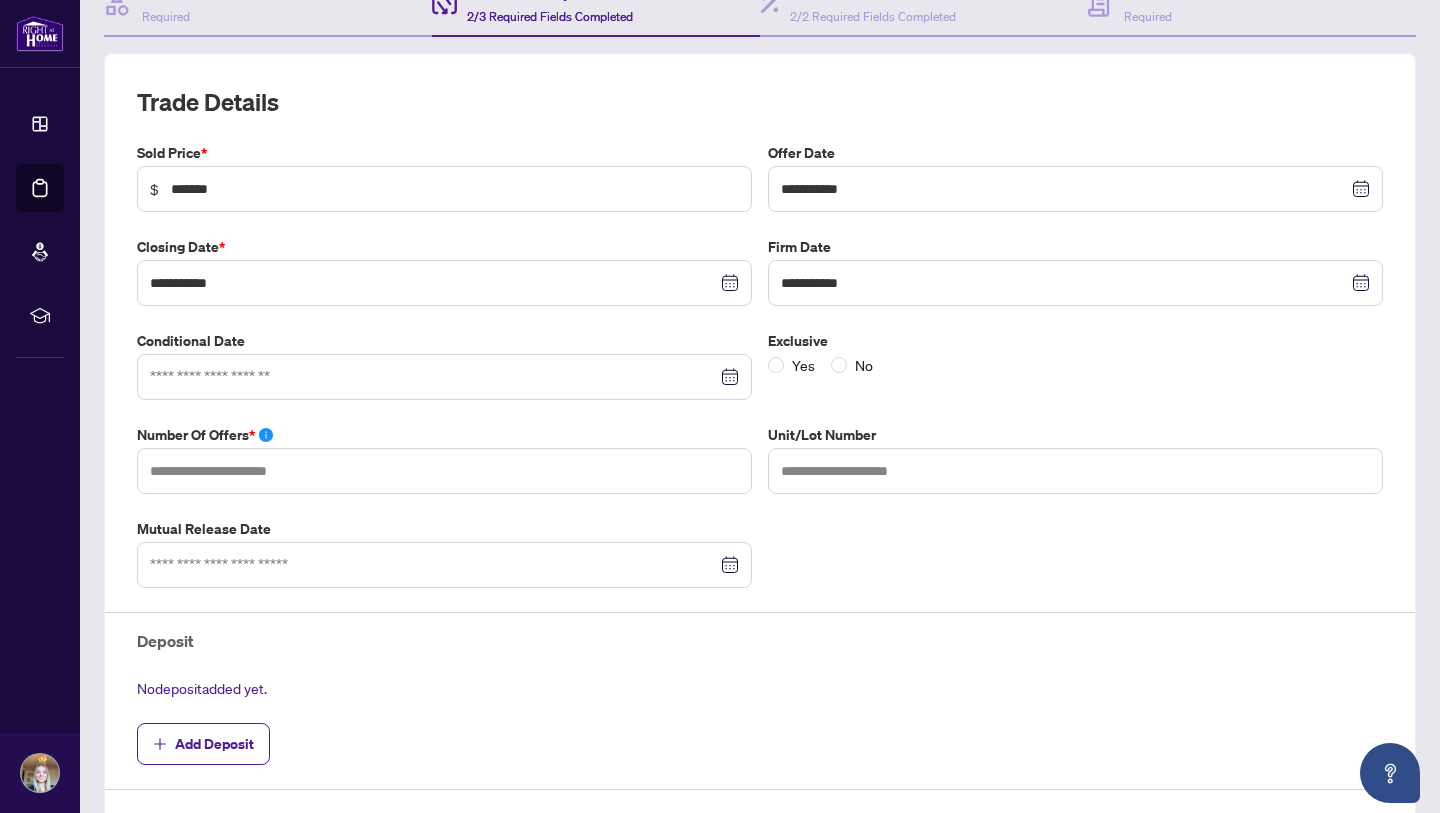 scroll, scrollTop: 241, scrollLeft: 0, axis: vertical 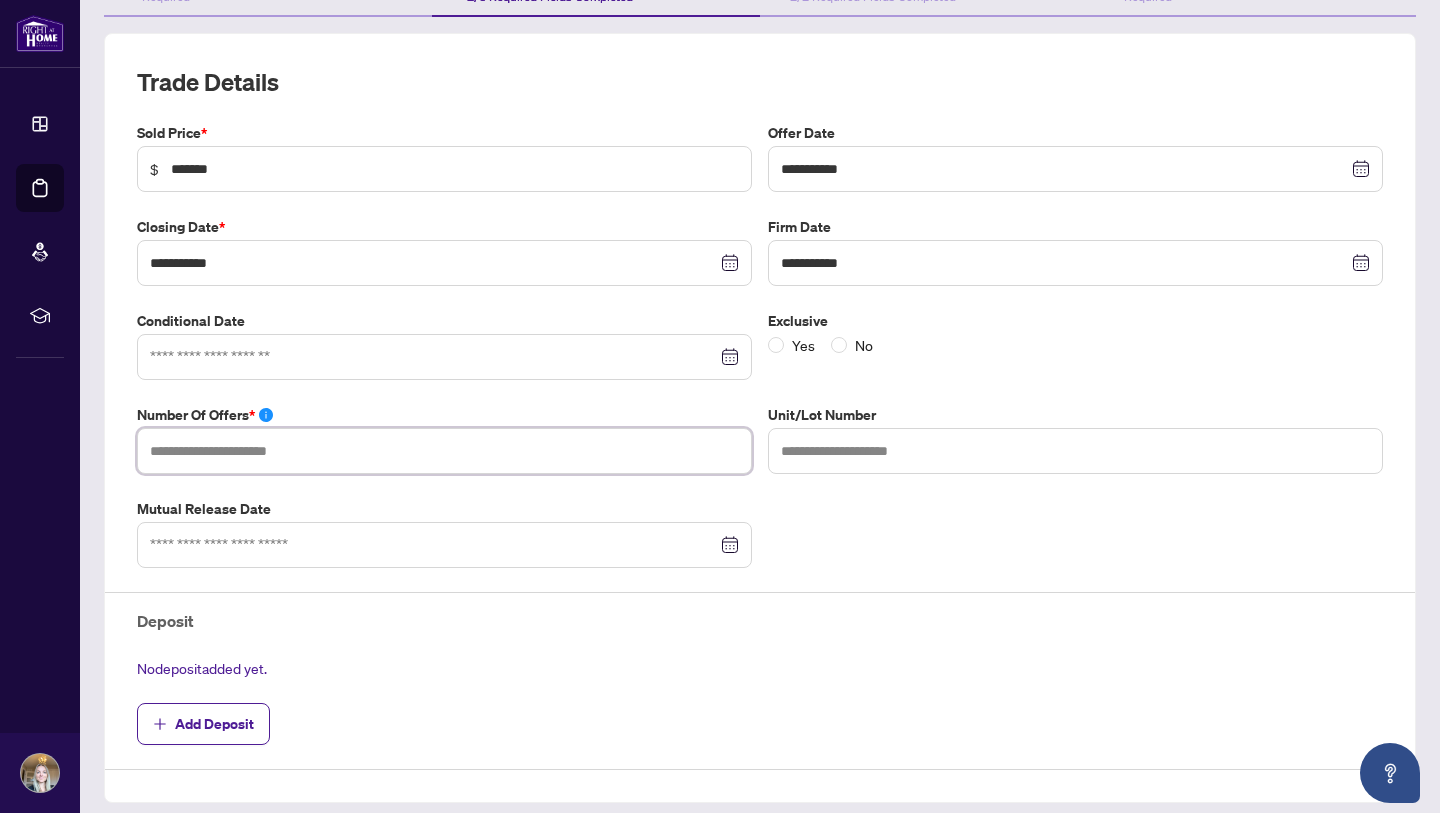 click at bounding box center (444, 451) 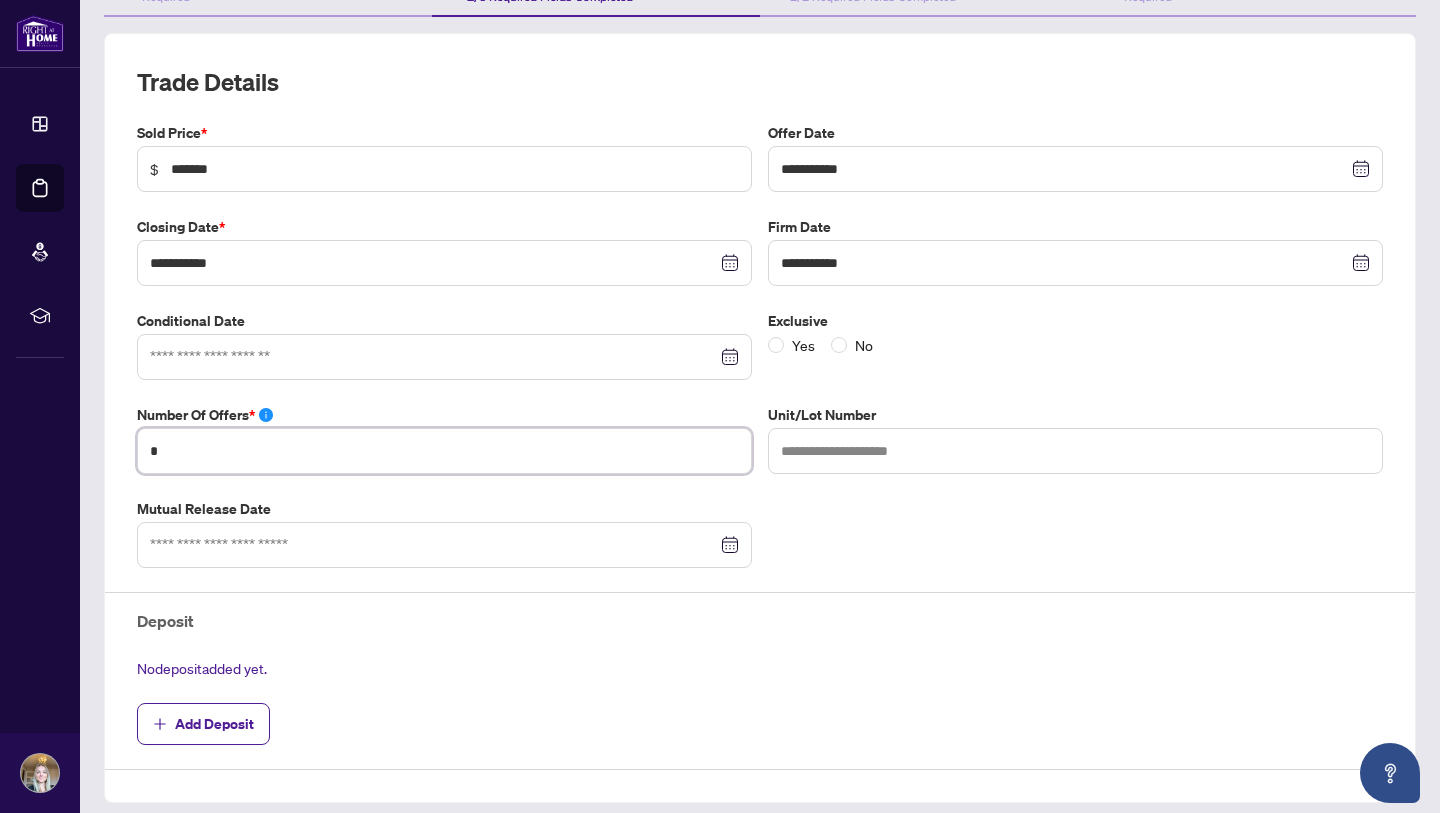 type on "*" 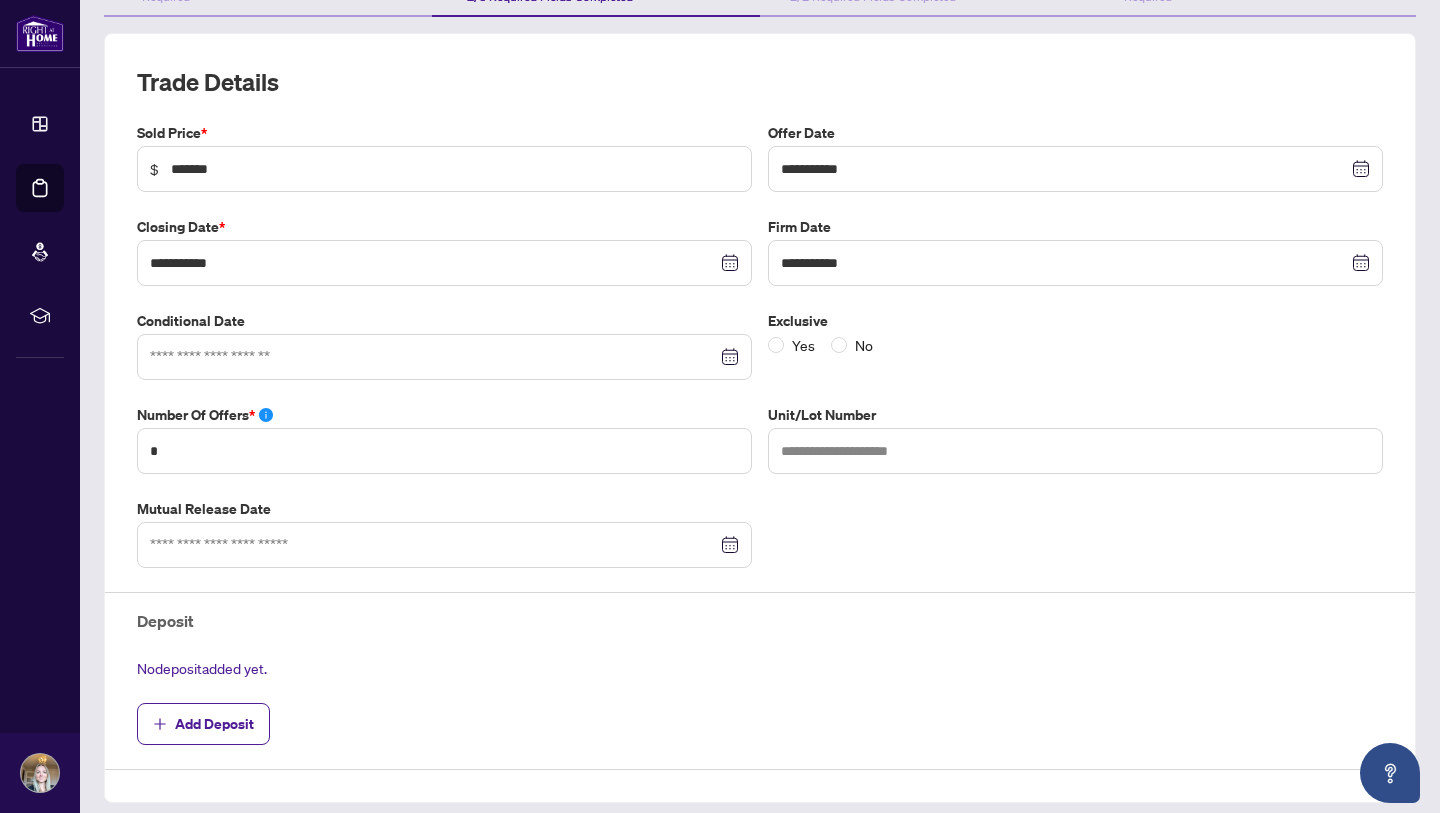 click on "Yes No" at bounding box center (1075, 345) 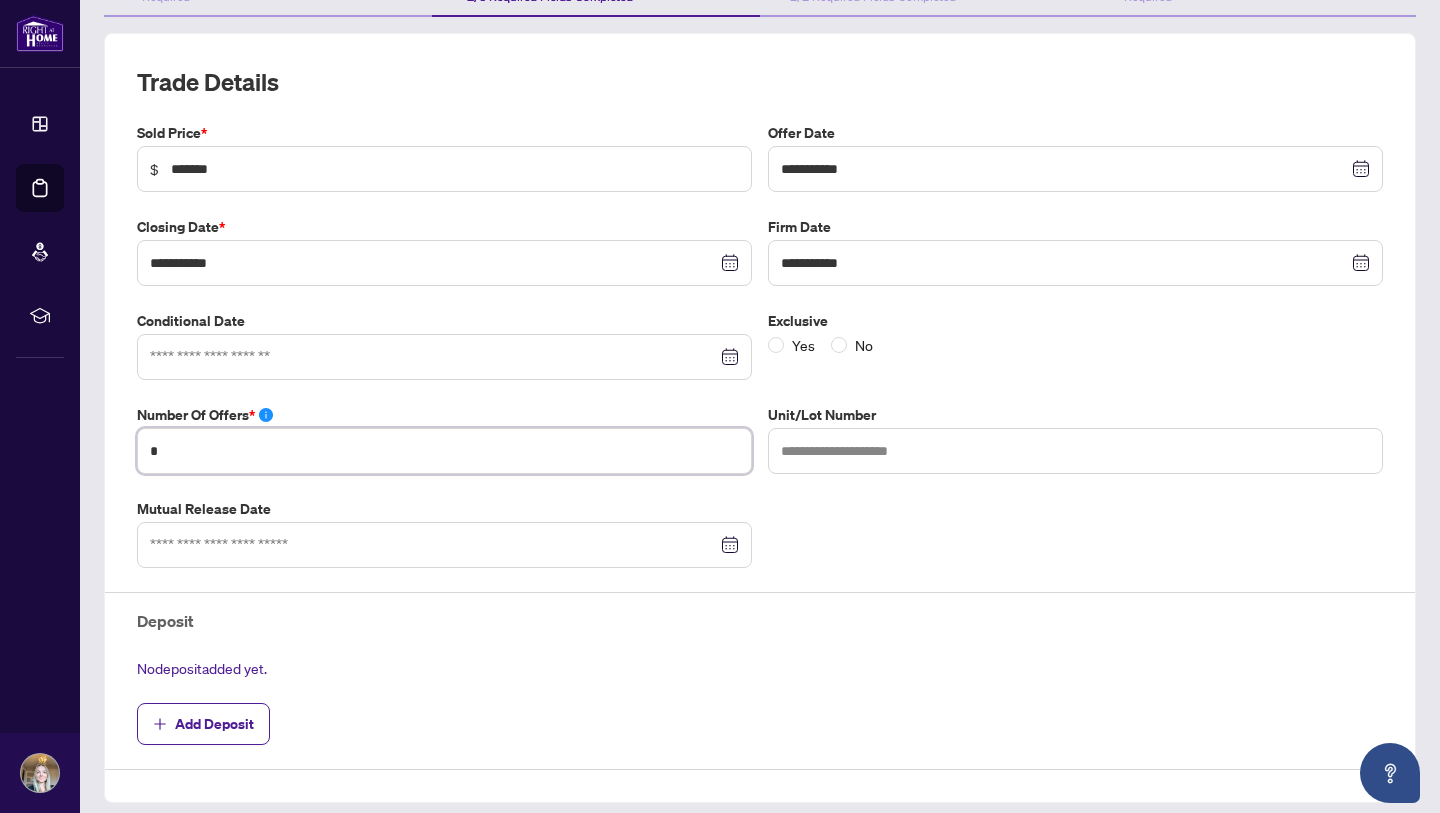 click on "*" at bounding box center [444, 451] 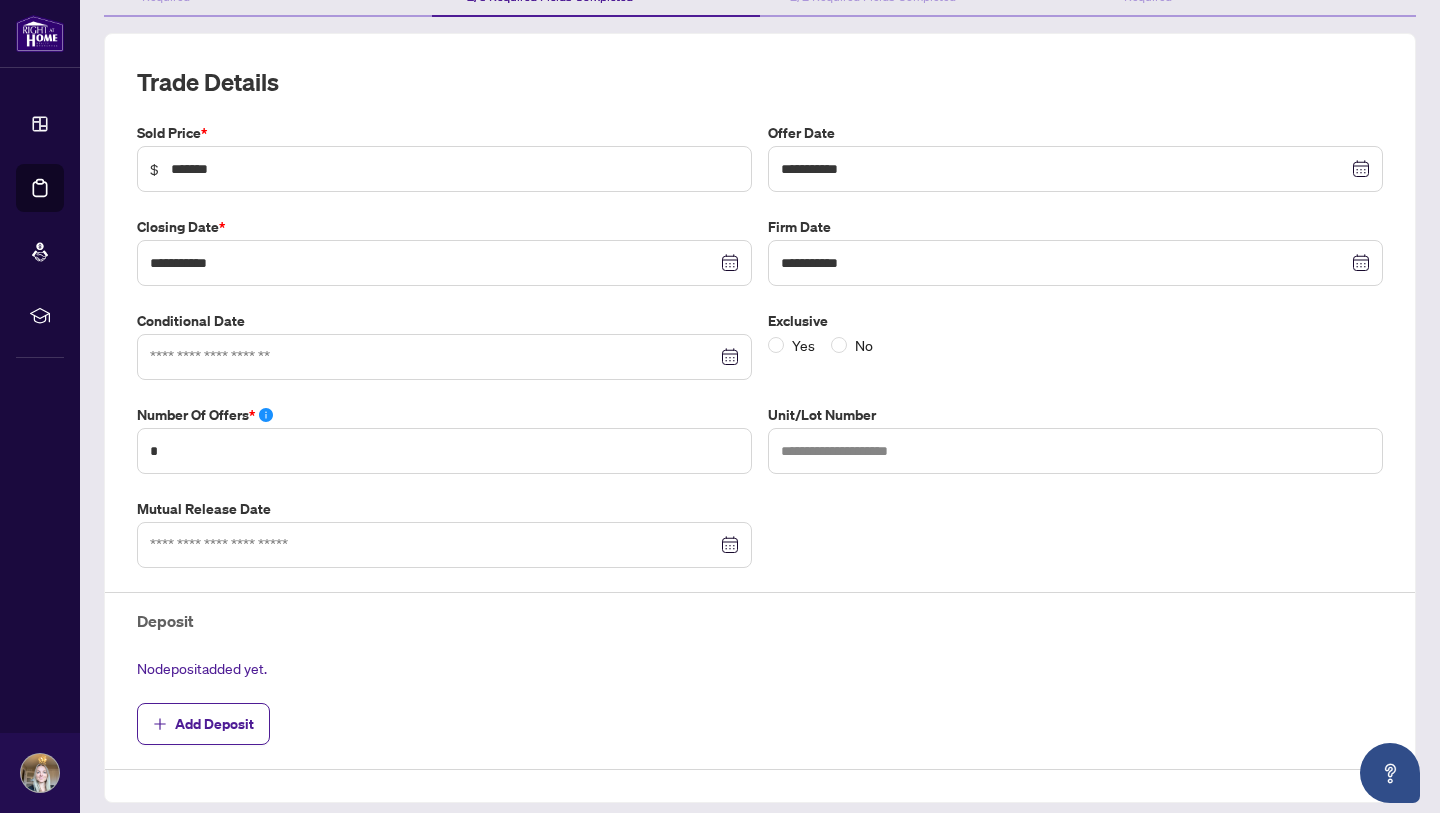 click on "**********" at bounding box center (760, 446) 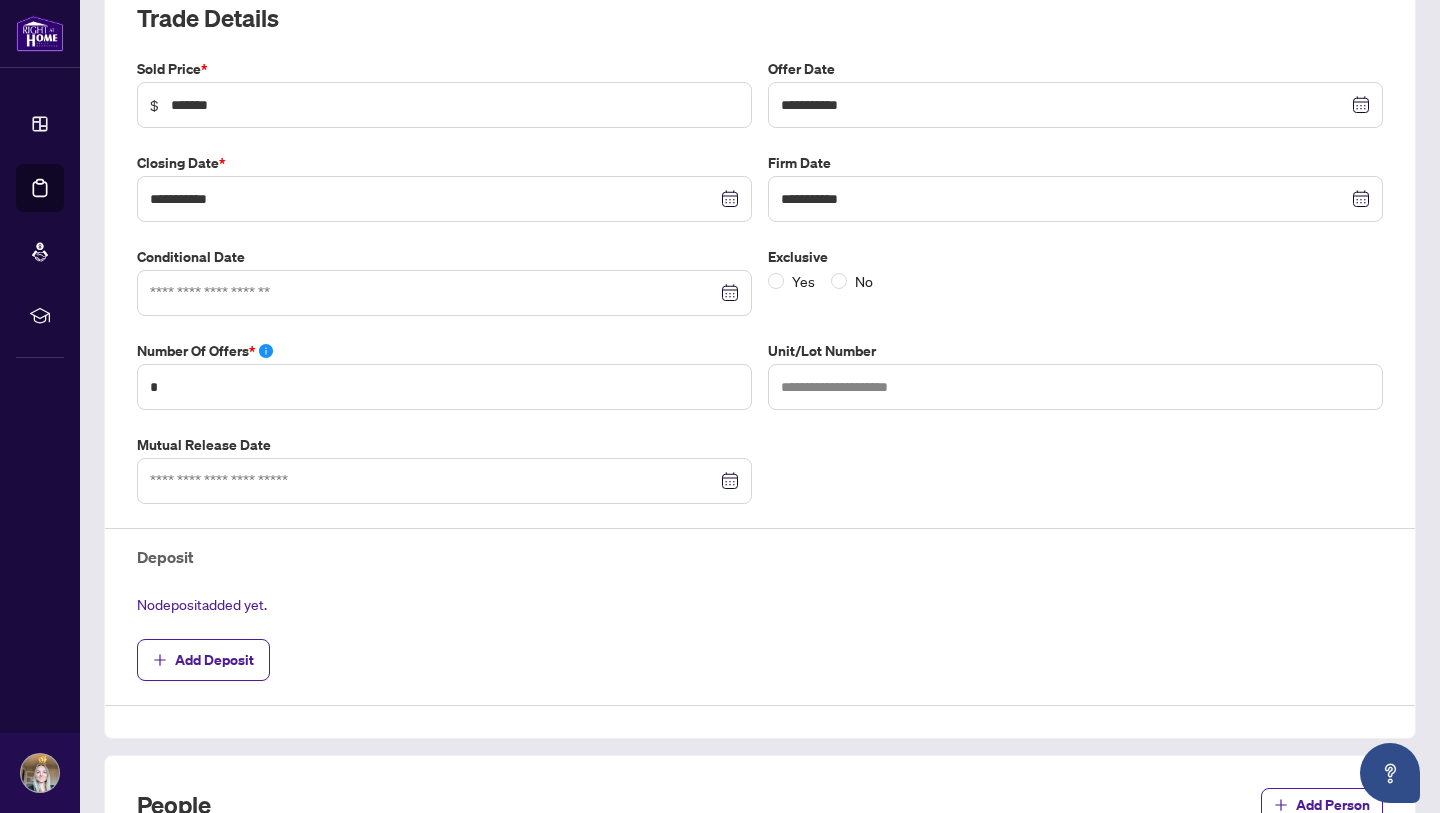 scroll, scrollTop: 307, scrollLeft: 0, axis: vertical 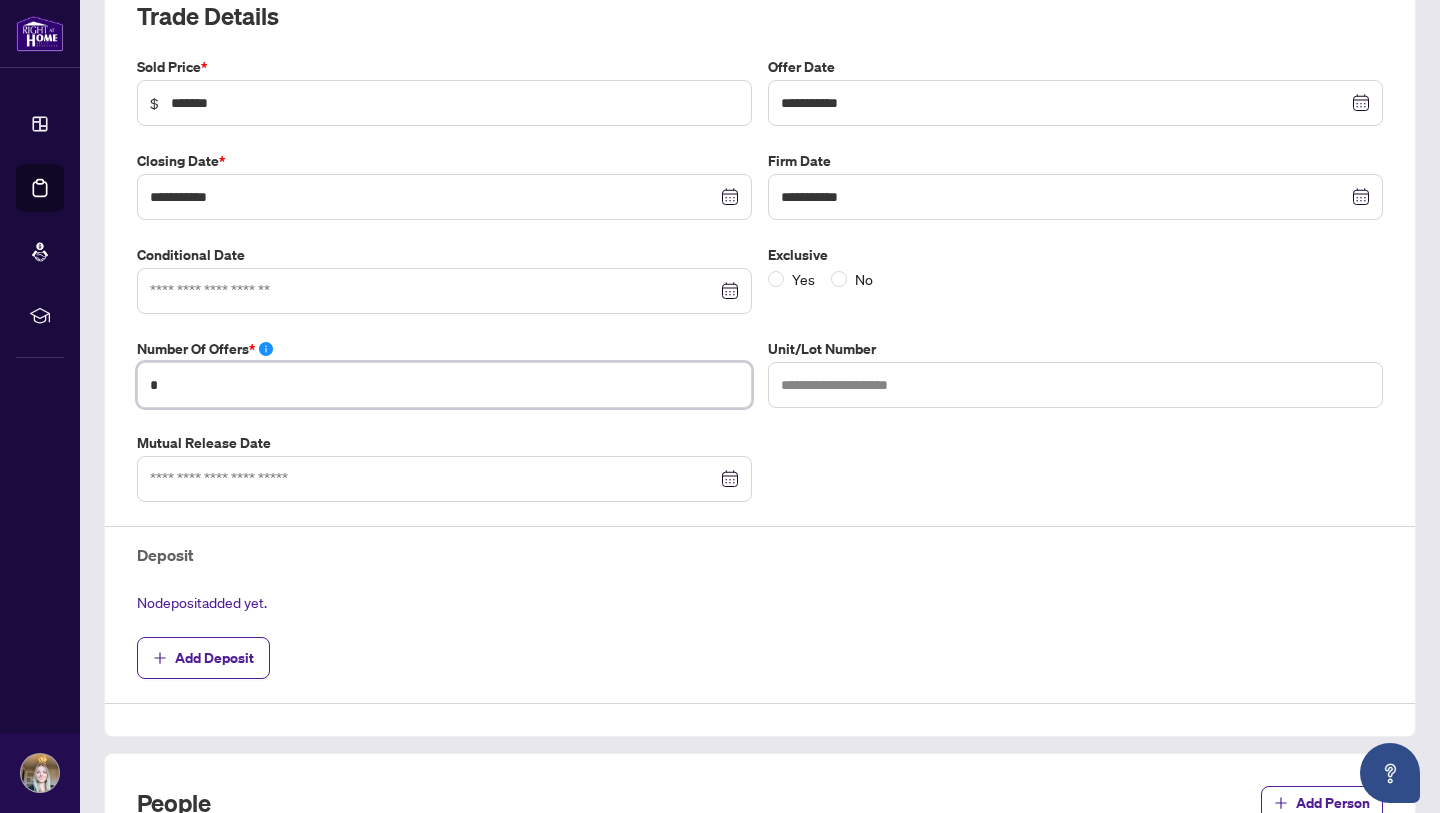 click on "*" at bounding box center (444, 385) 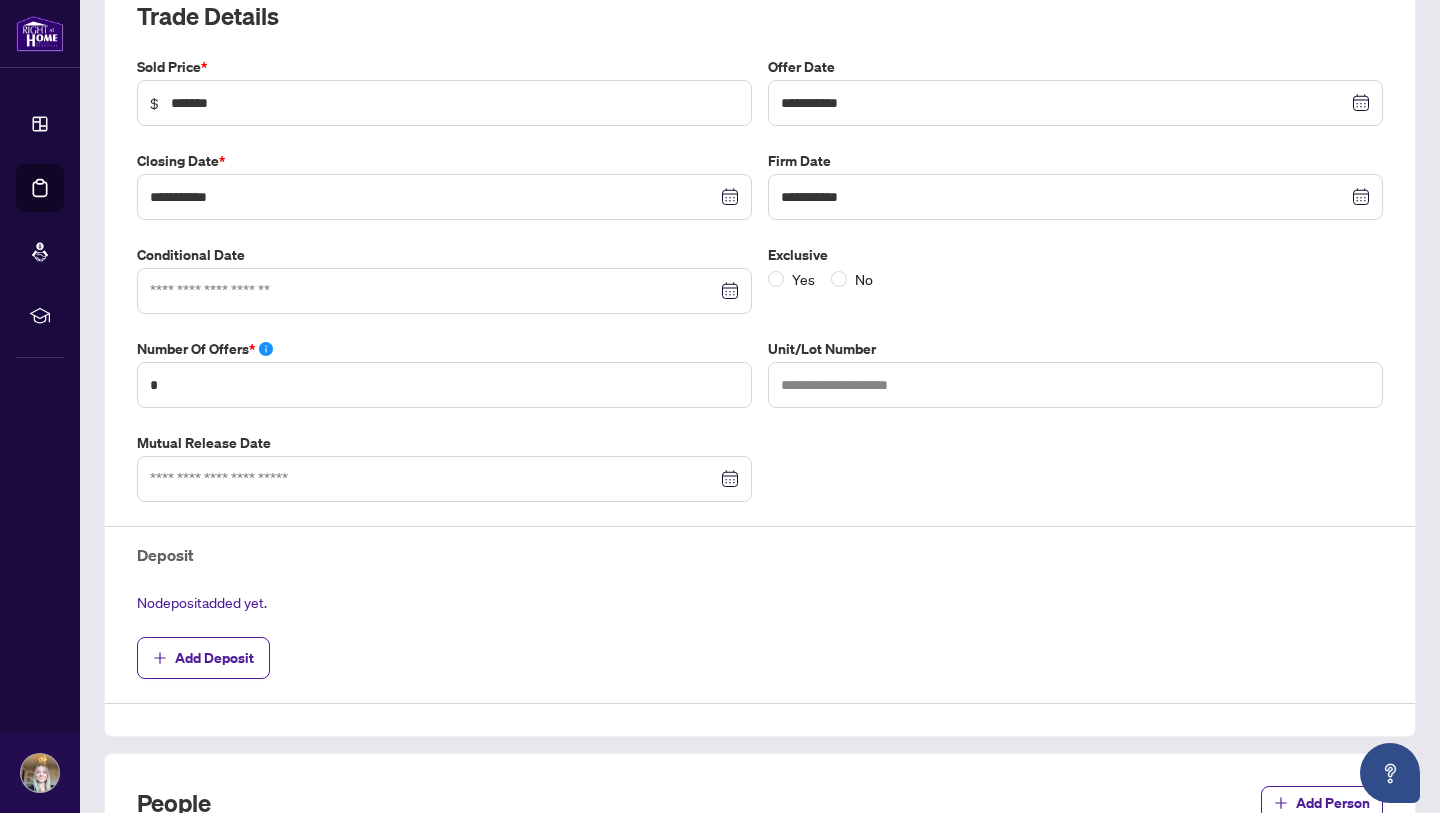 click on "No  deposit  added yet." at bounding box center (760, 602) 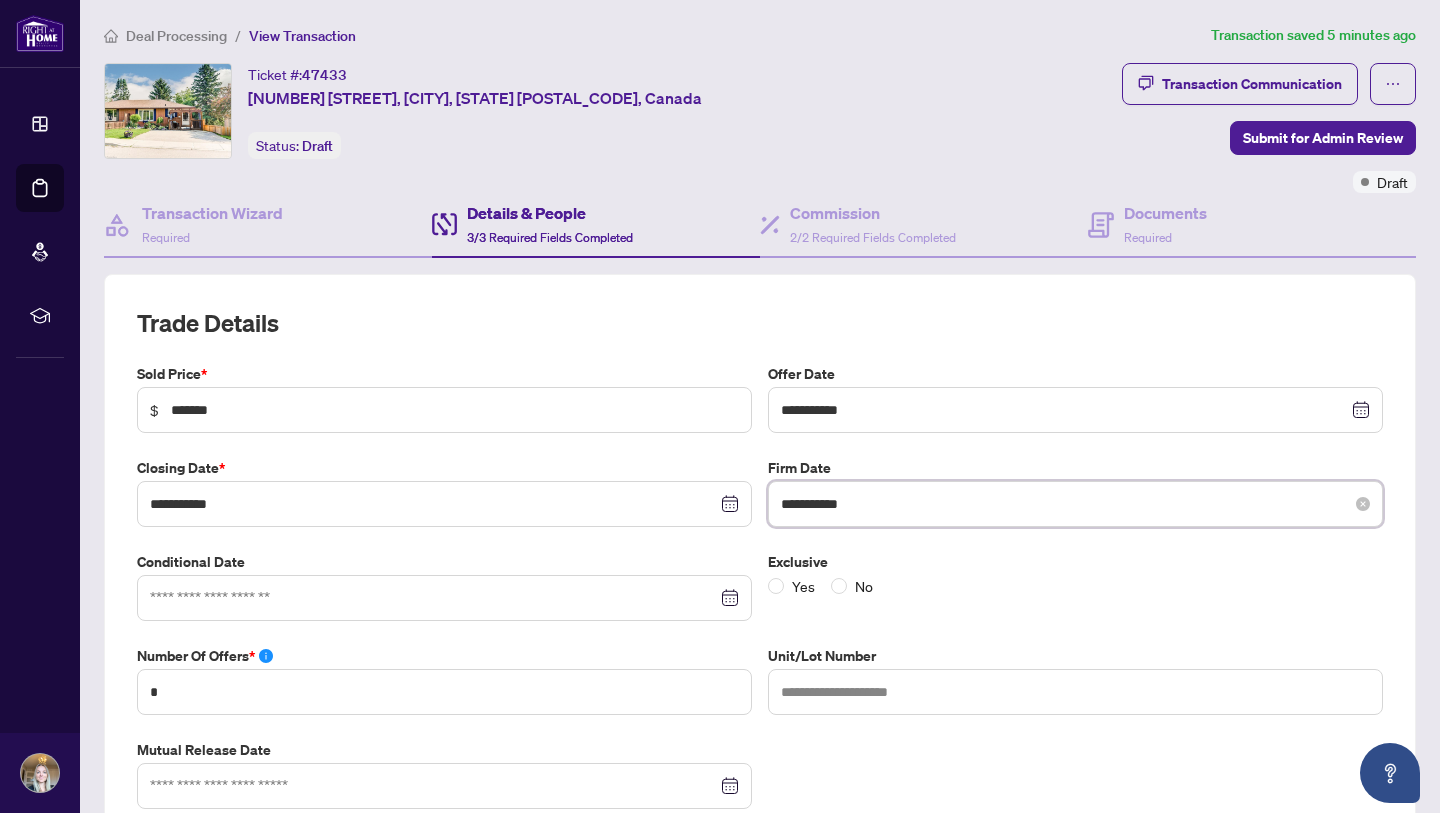 click on "**********" at bounding box center [1064, 504] 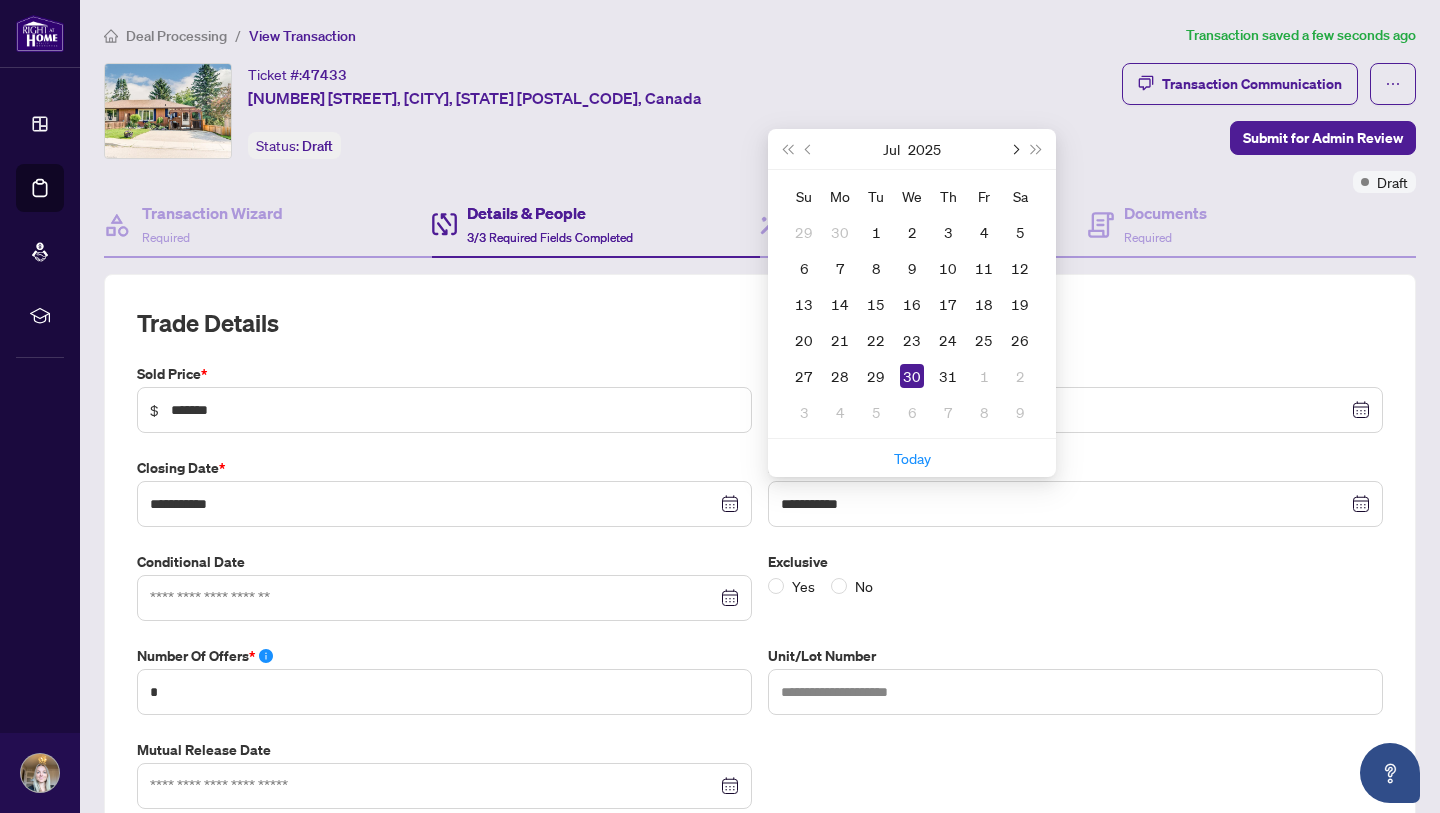 click at bounding box center (1014, 149) 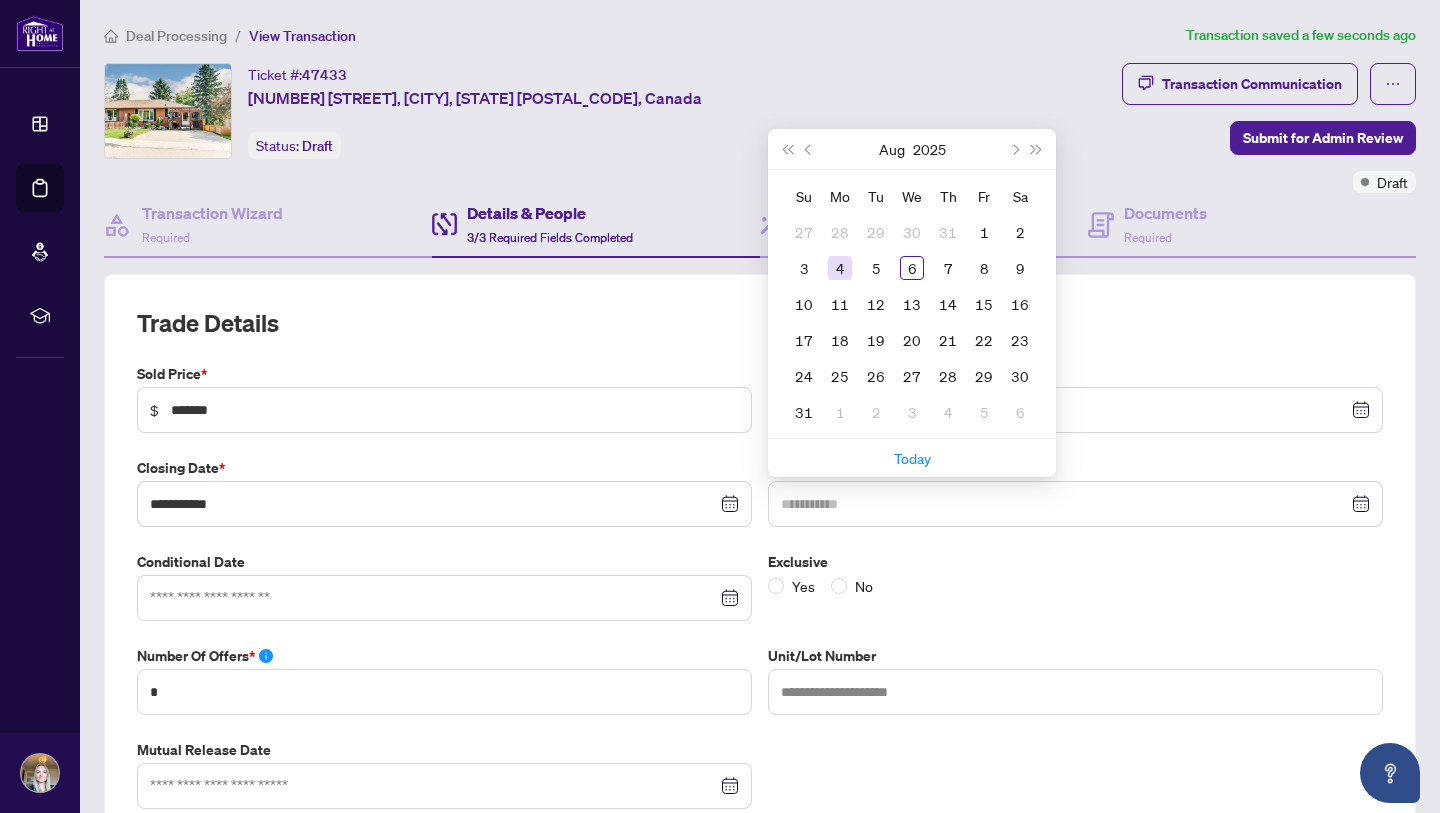 type on "**********" 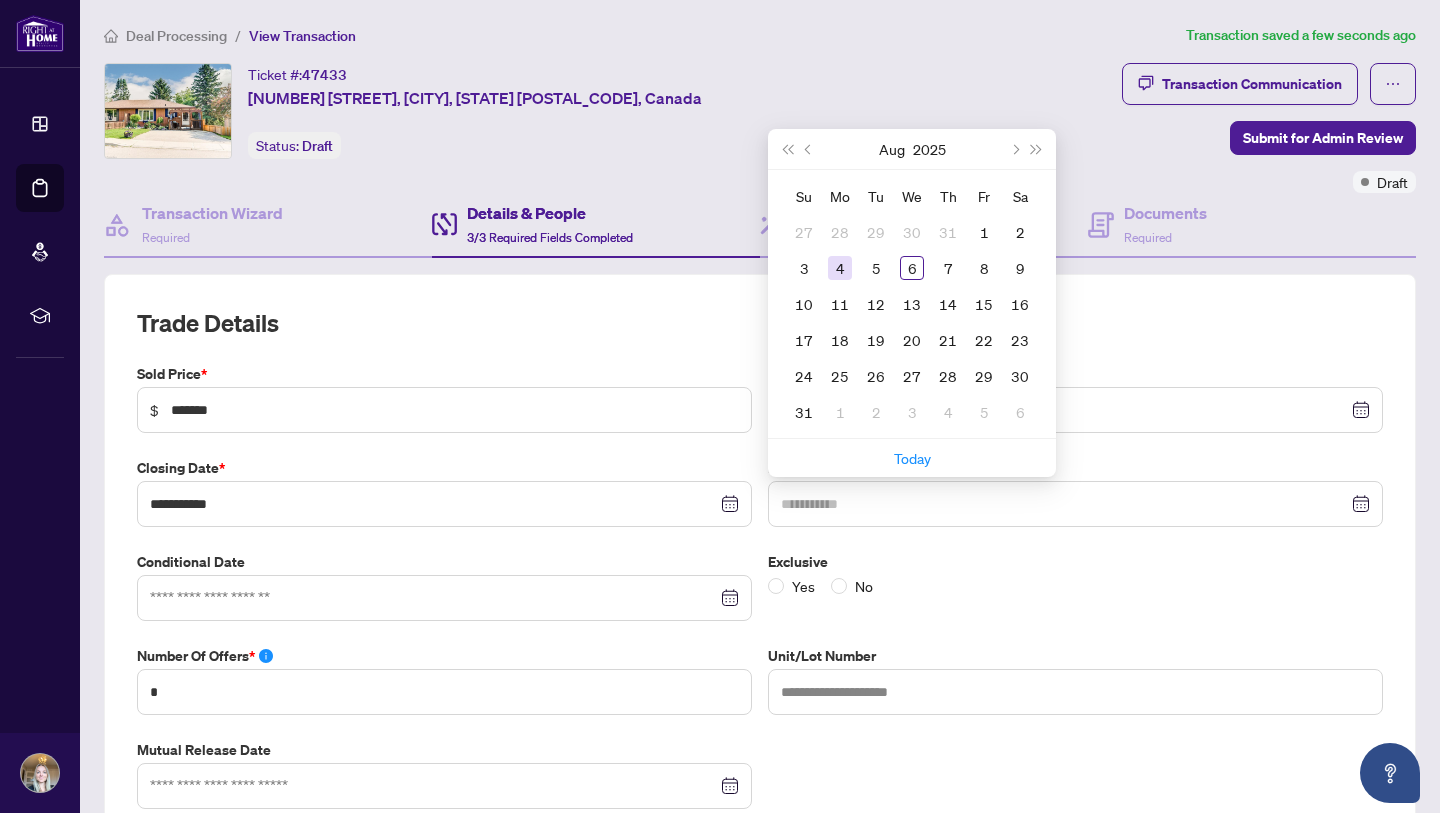 click on "4" at bounding box center (840, 268) 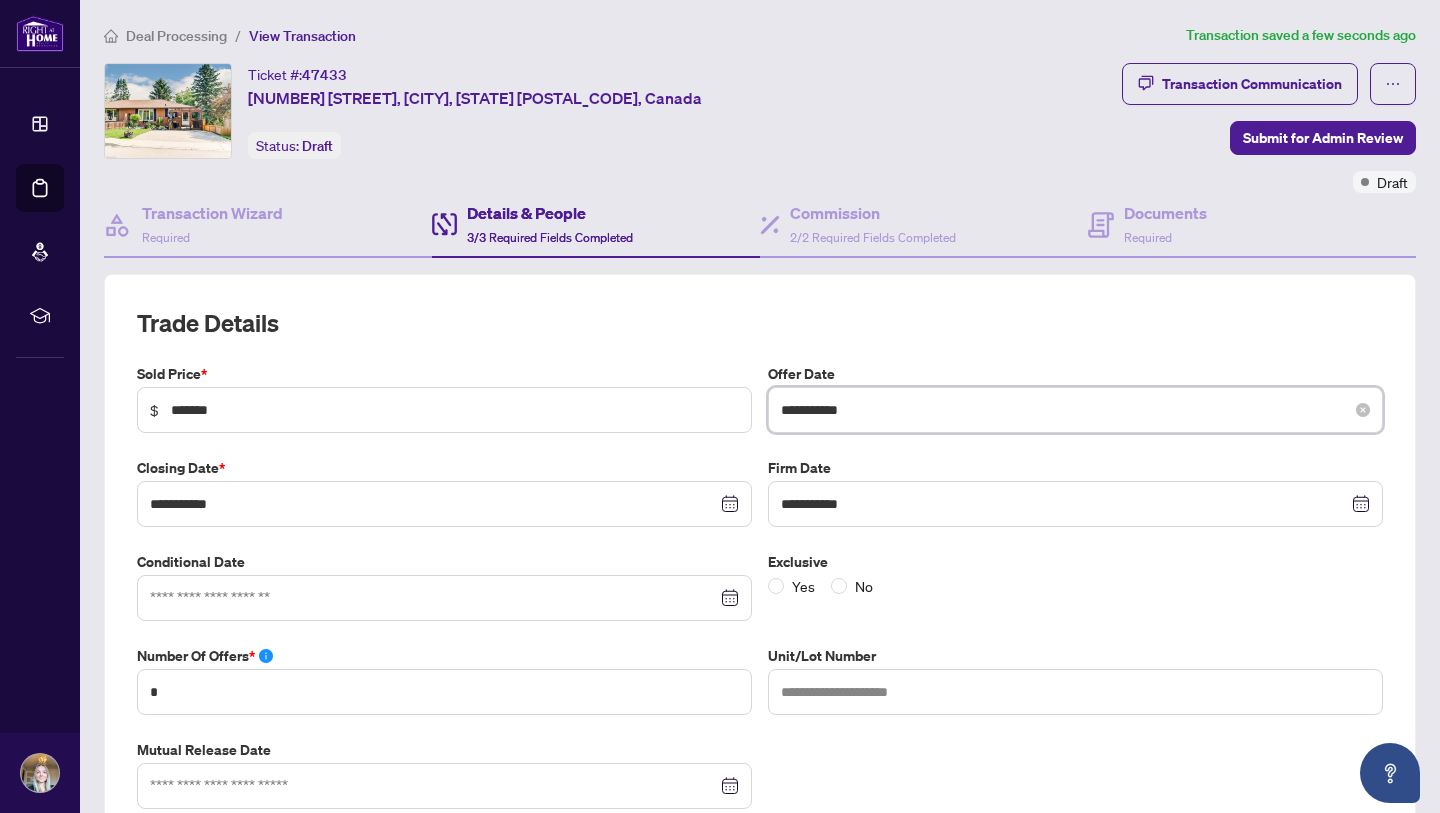 click on "**********" at bounding box center [1064, 410] 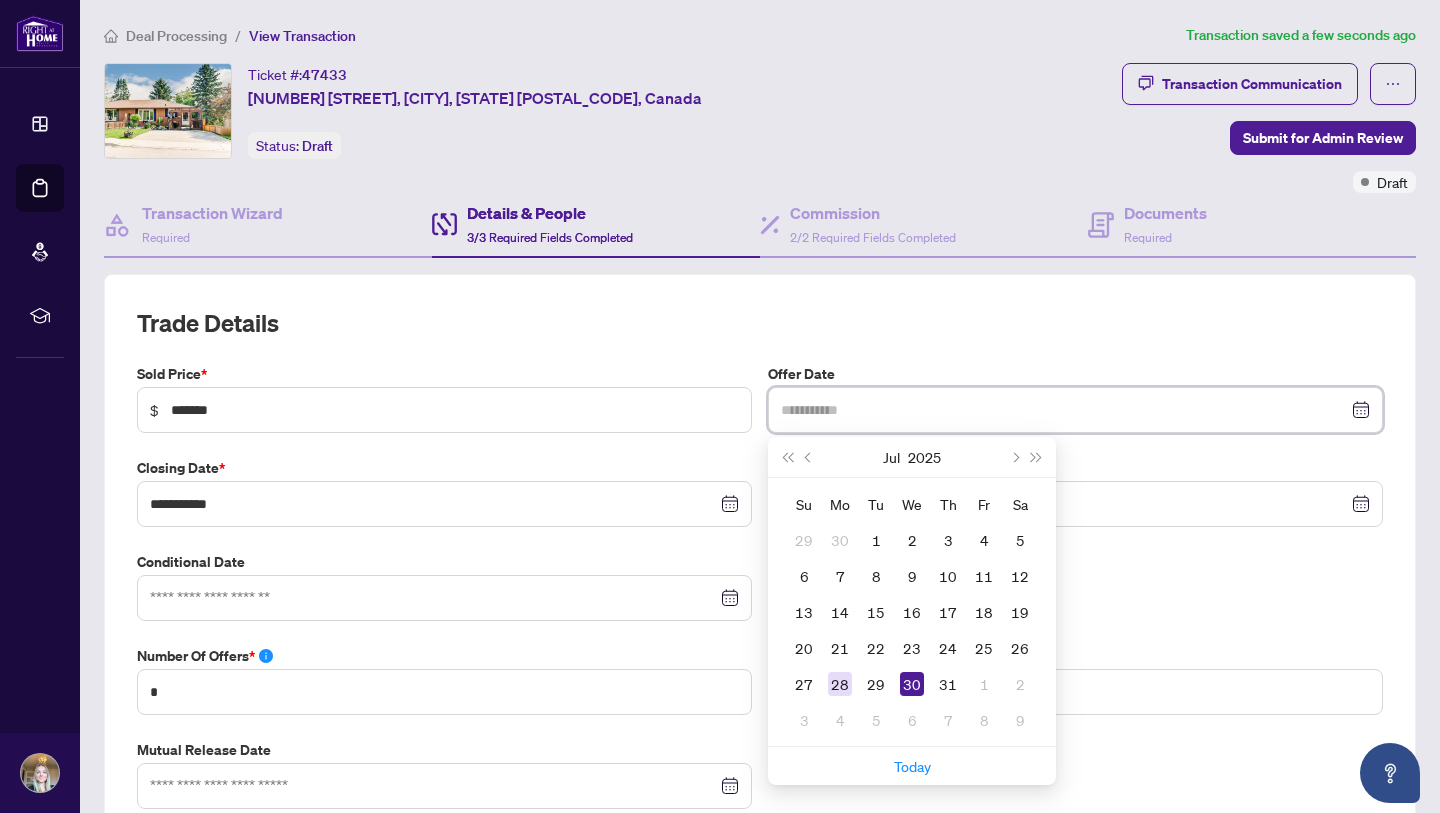 type on "**********" 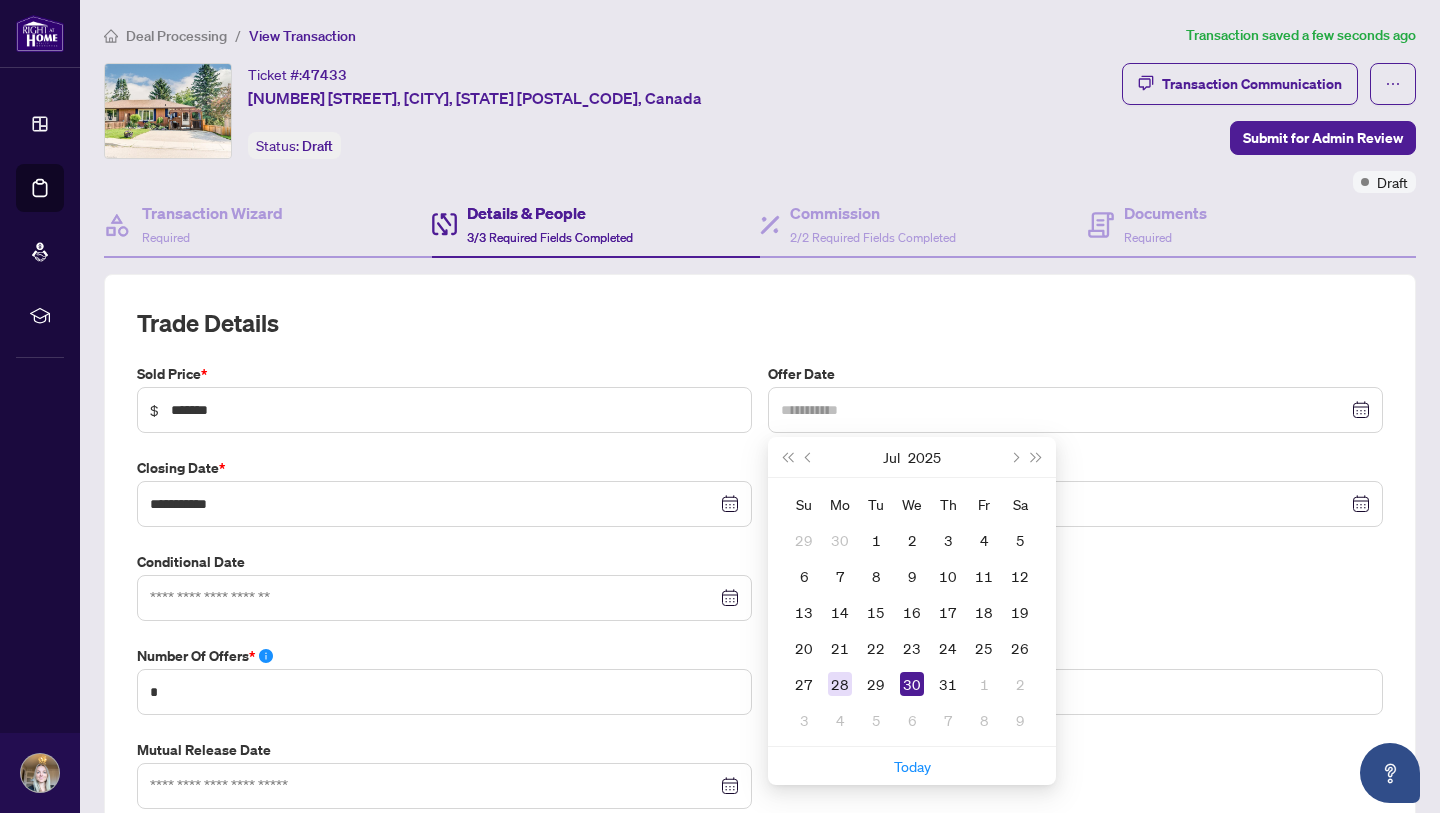 click on "28" at bounding box center [840, 684] 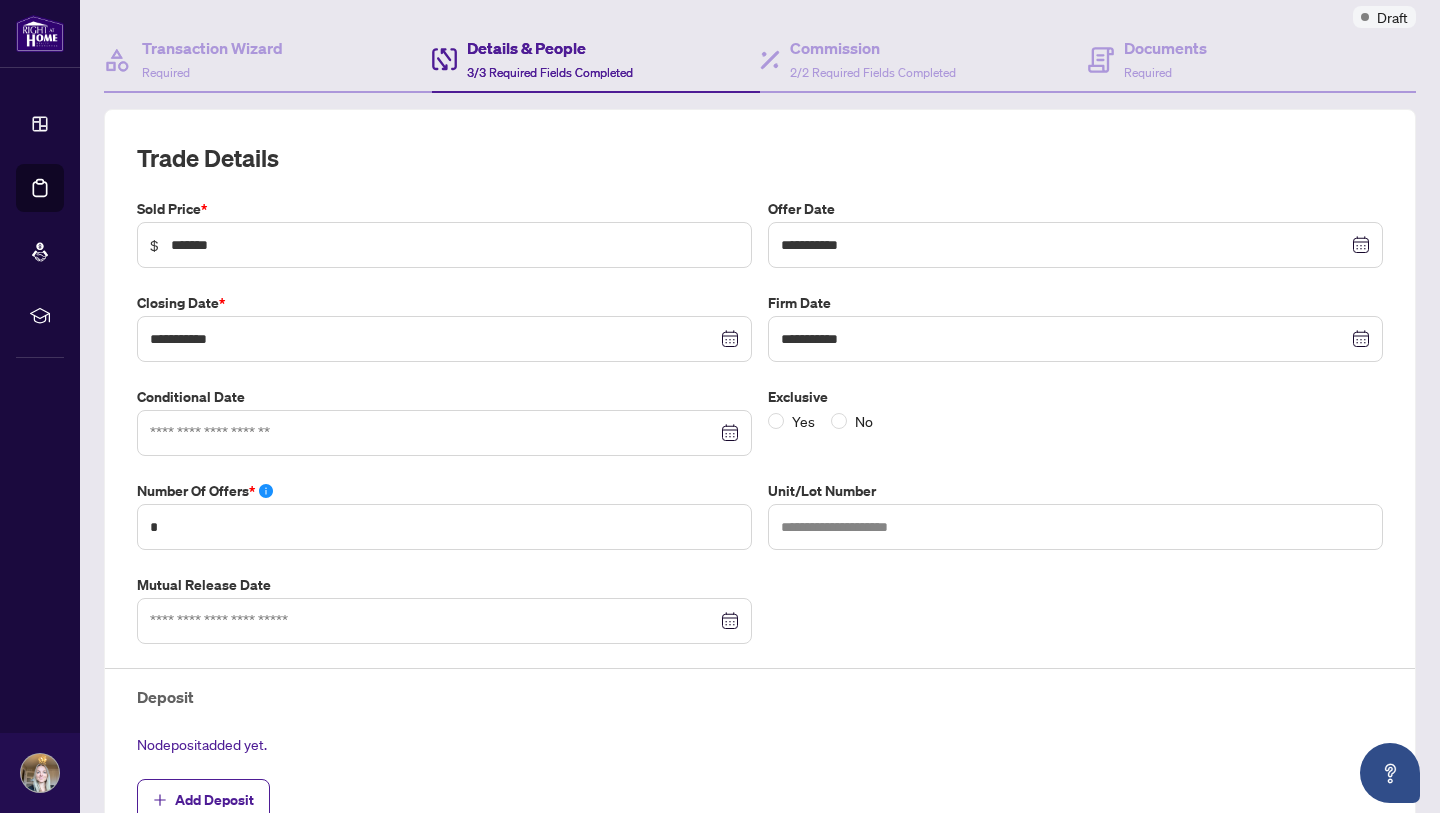scroll, scrollTop: 309, scrollLeft: 0, axis: vertical 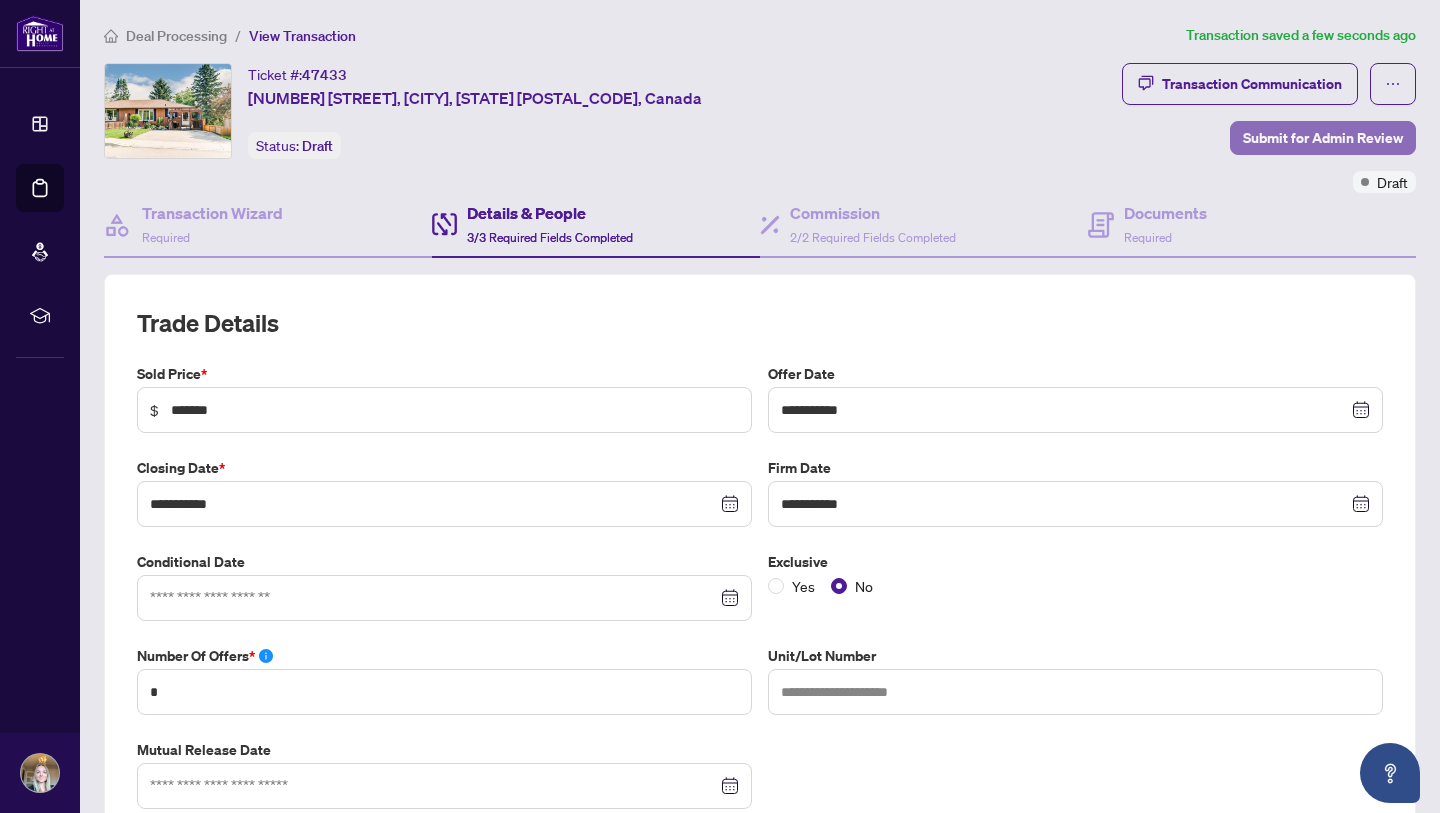 click on "Submit for Admin Review" at bounding box center [1323, 138] 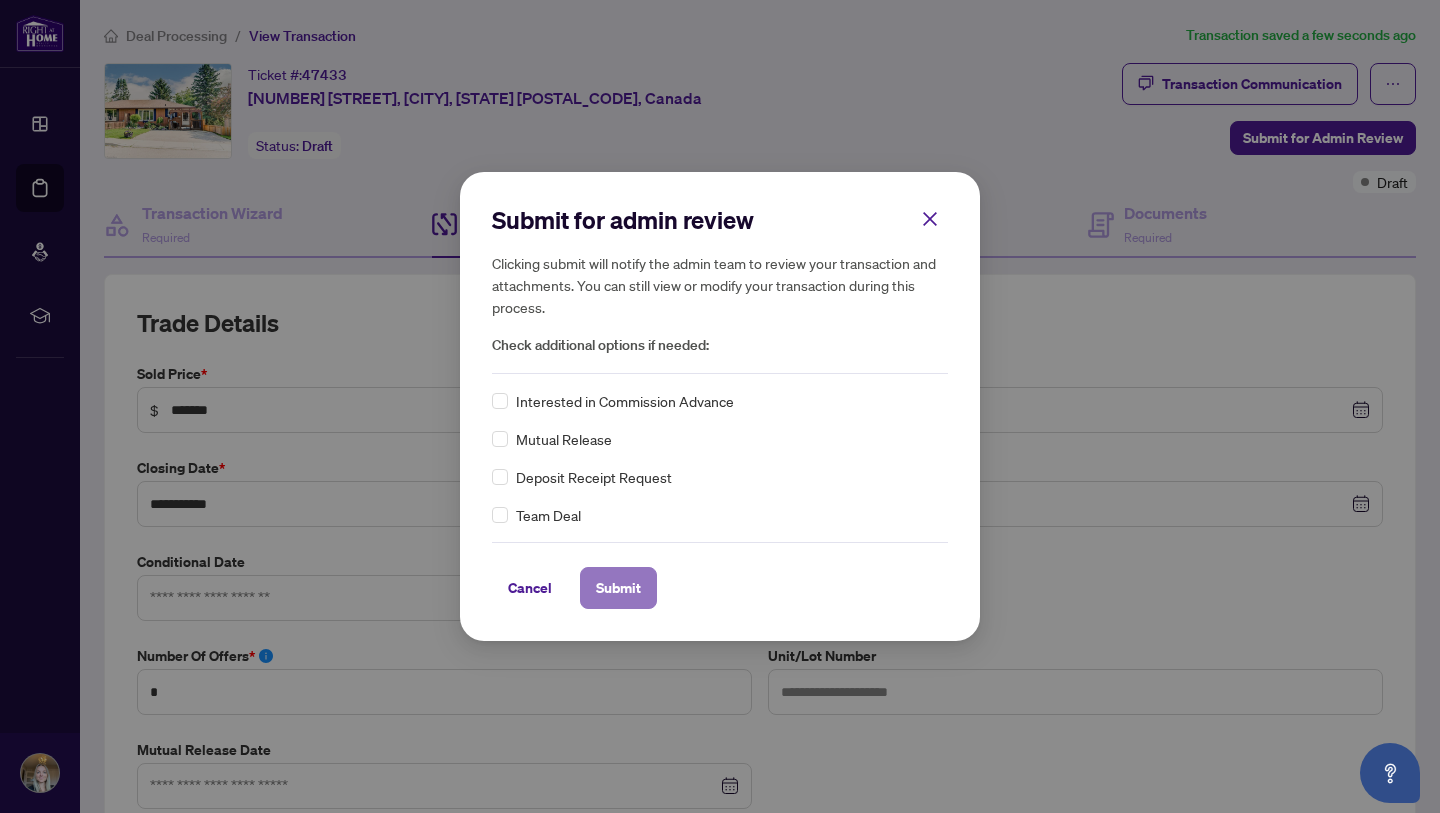 click on "Submit" at bounding box center [618, 588] 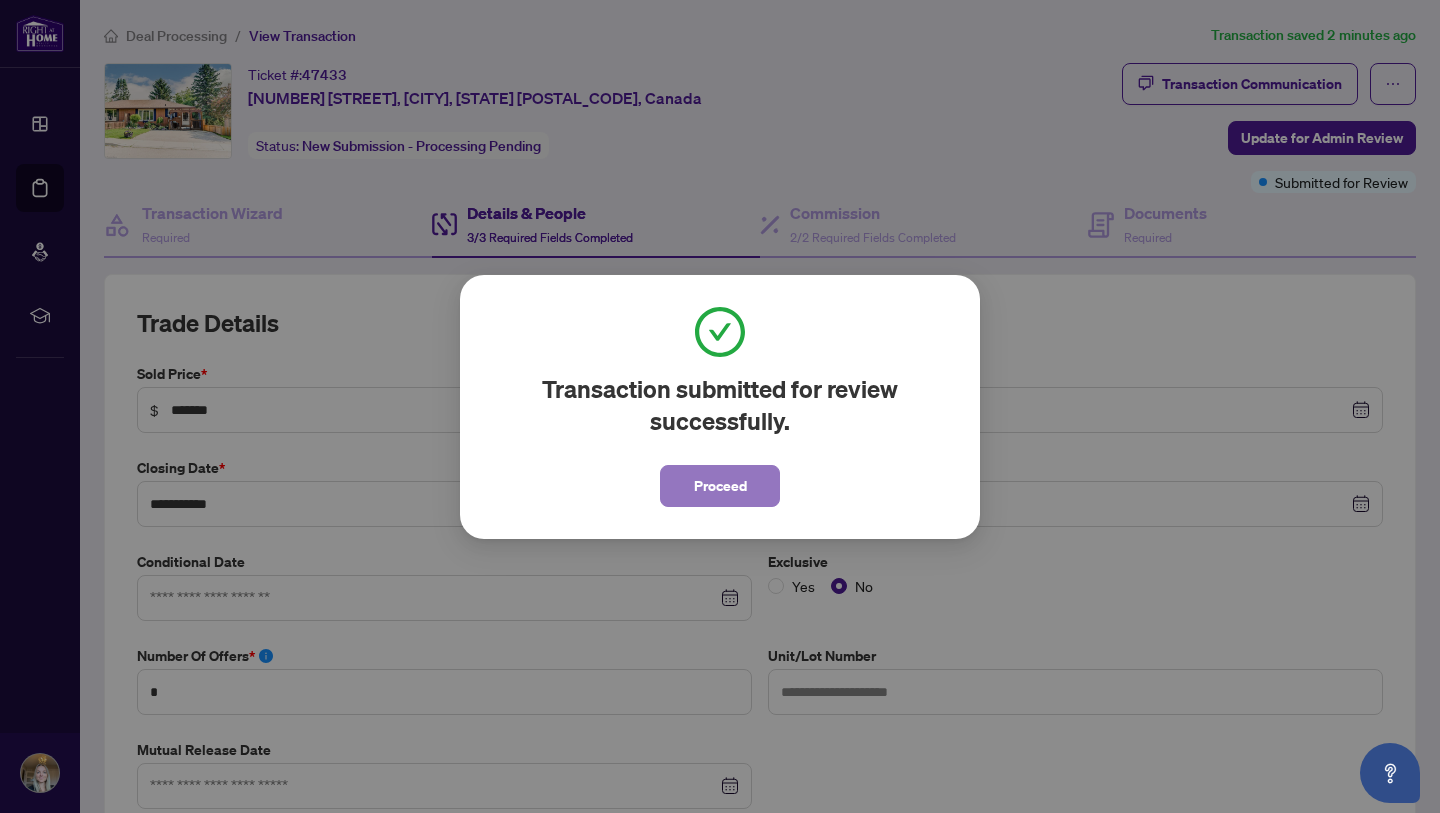 click on "Proceed" at bounding box center [720, 486] 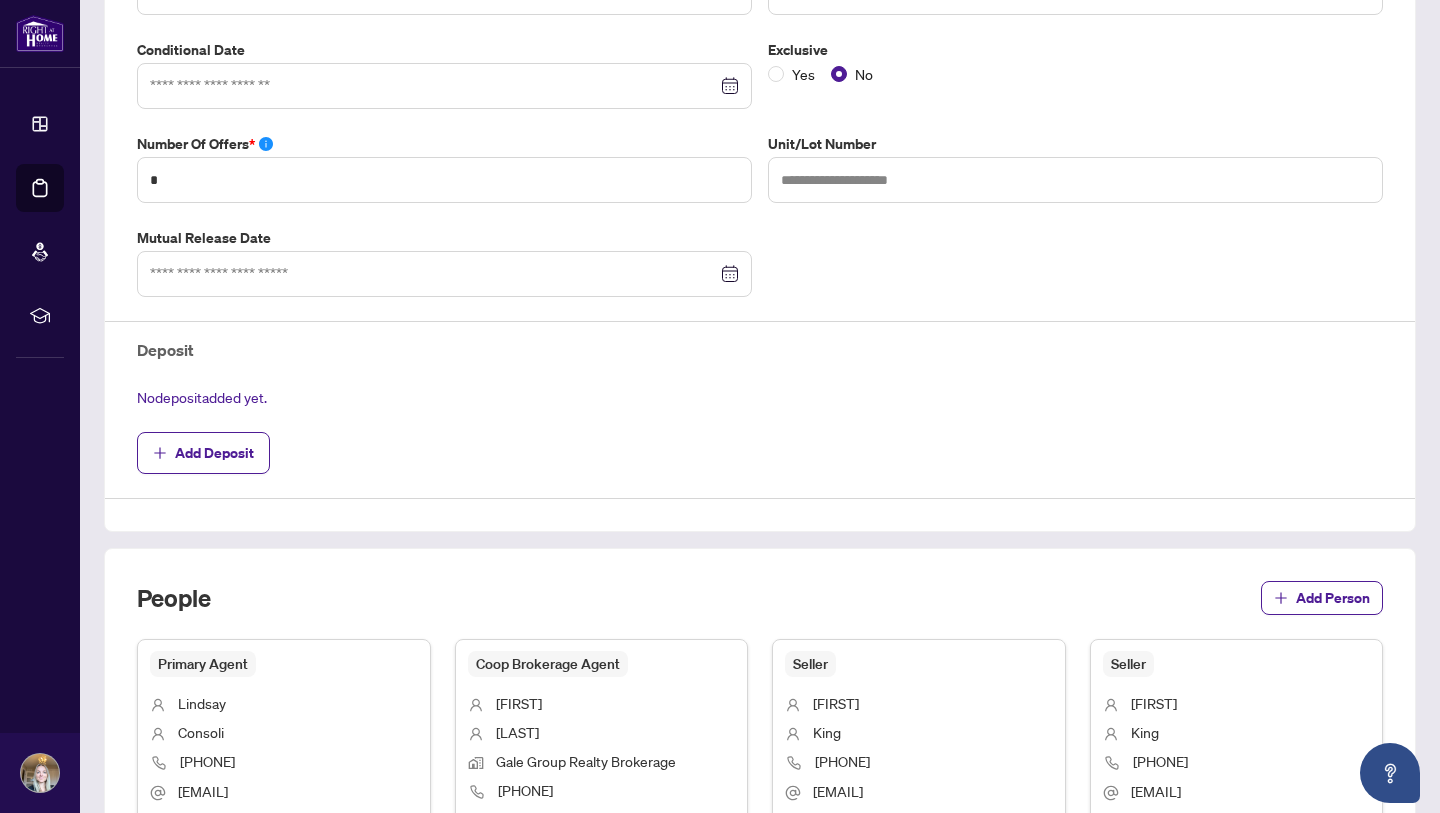 scroll, scrollTop: 0, scrollLeft: 0, axis: both 